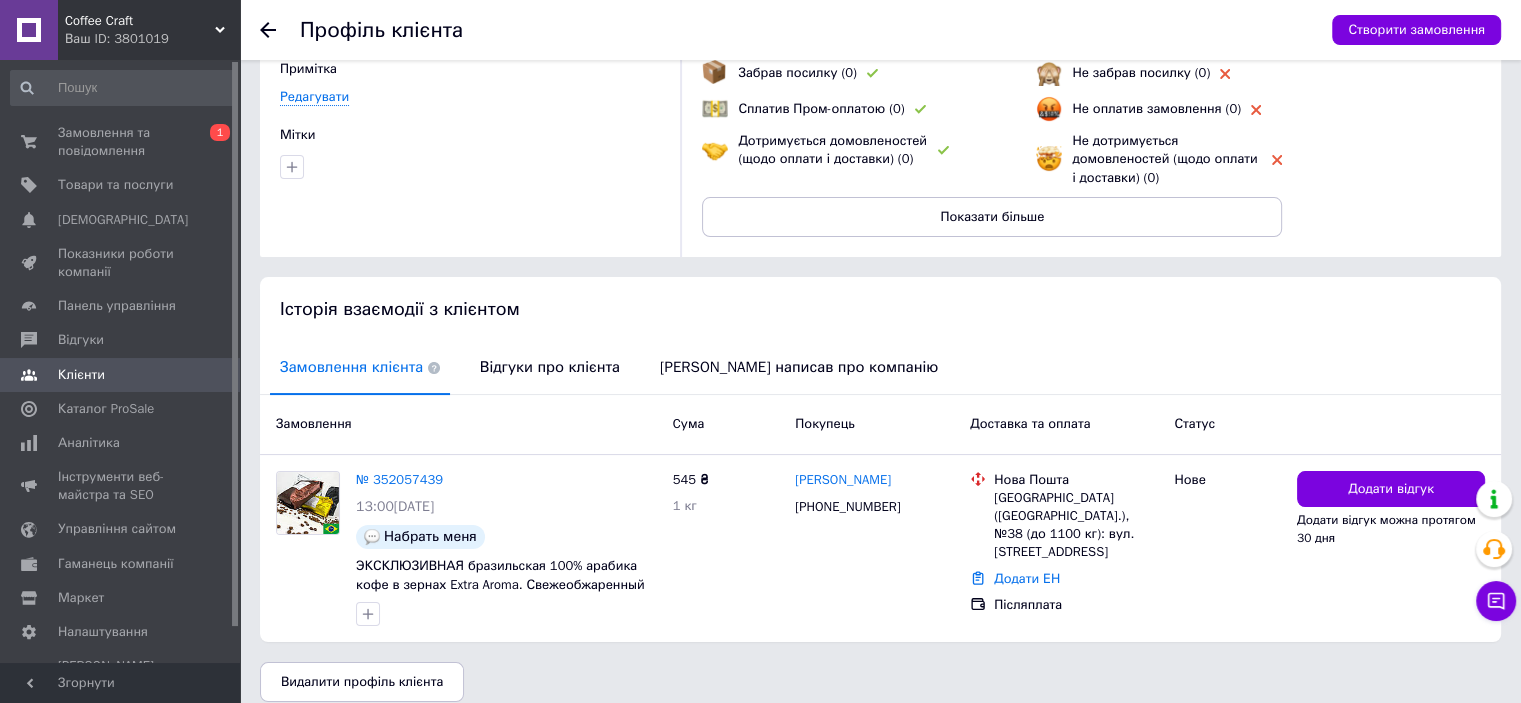 scroll, scrollTop: 0, scrollLeft: 0, axis: both 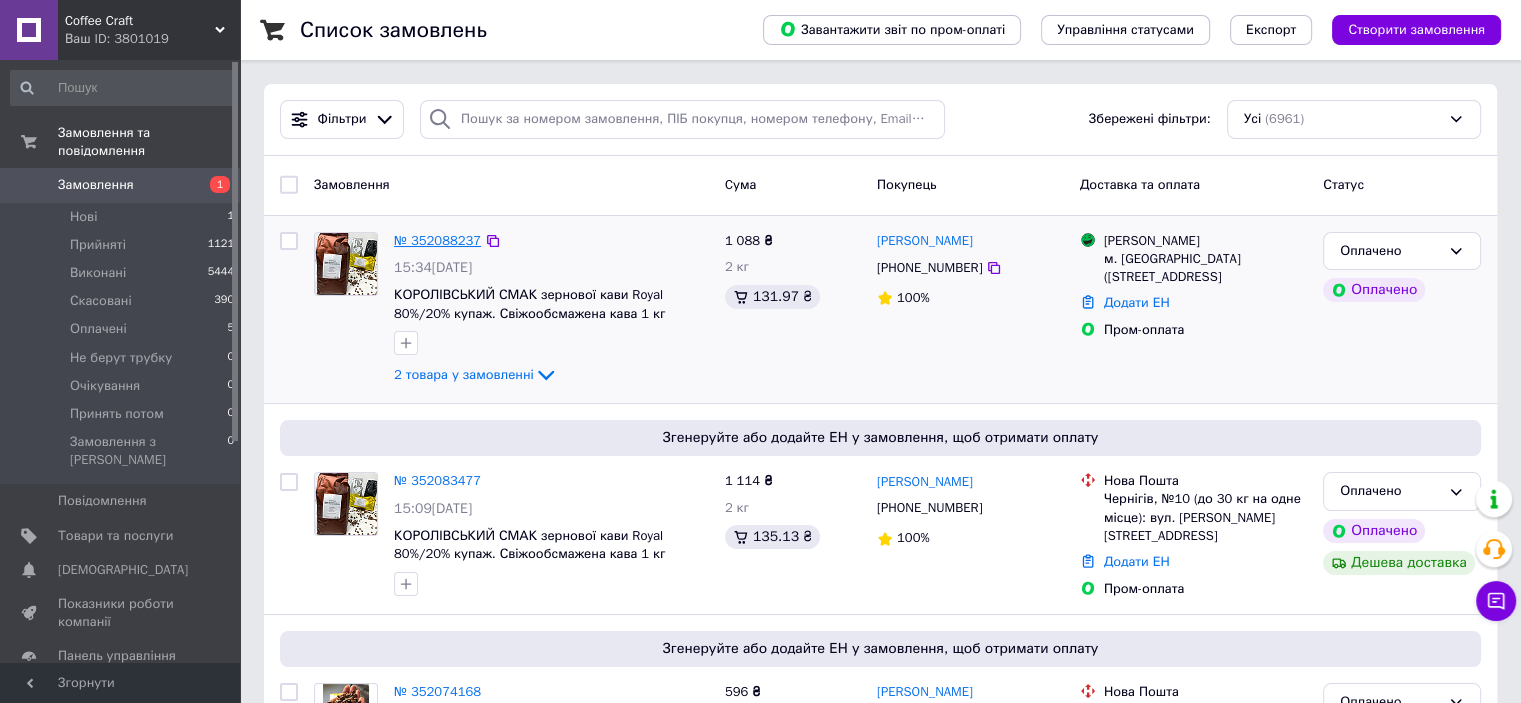 click on "№ 352088237" at bounding box center [437, 240] 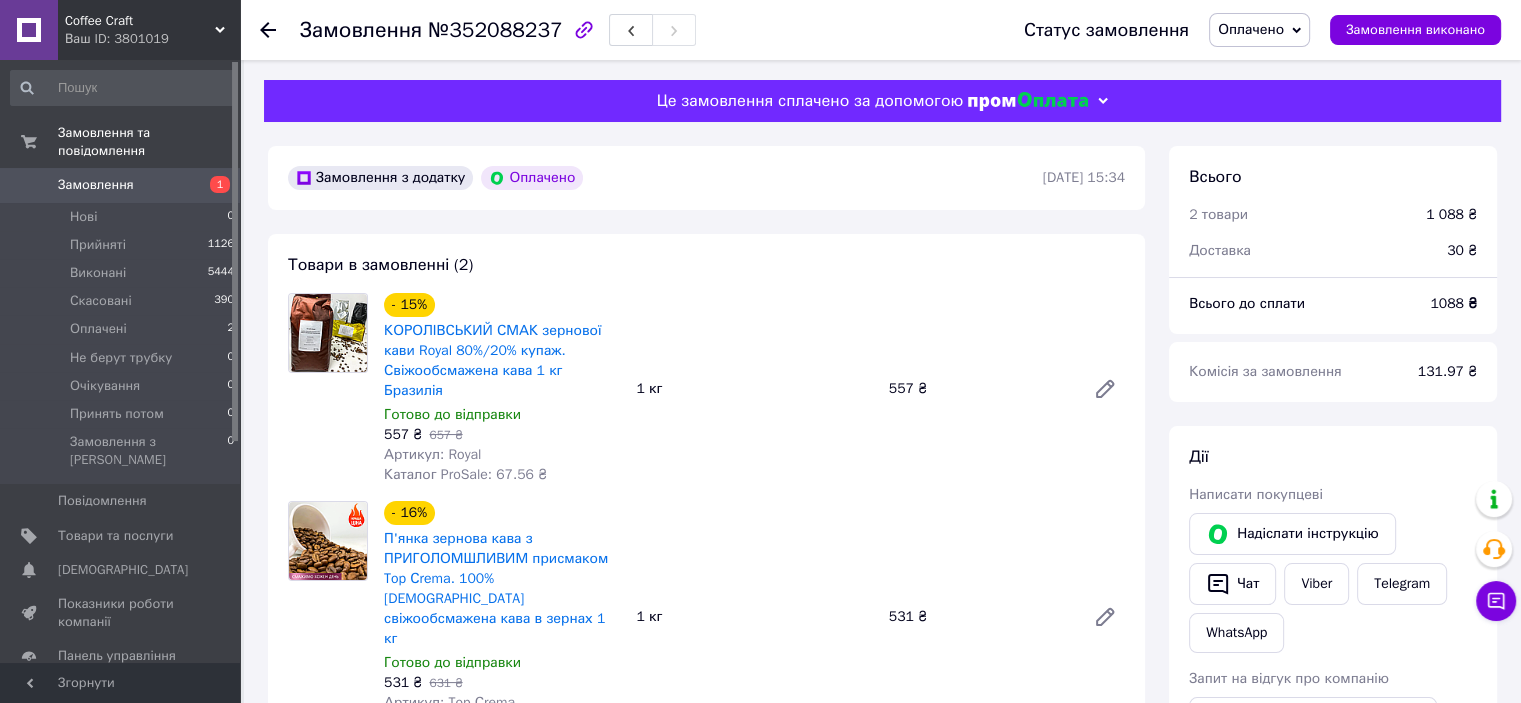 click on "Оплачено" at bounding box center [1251, 29] 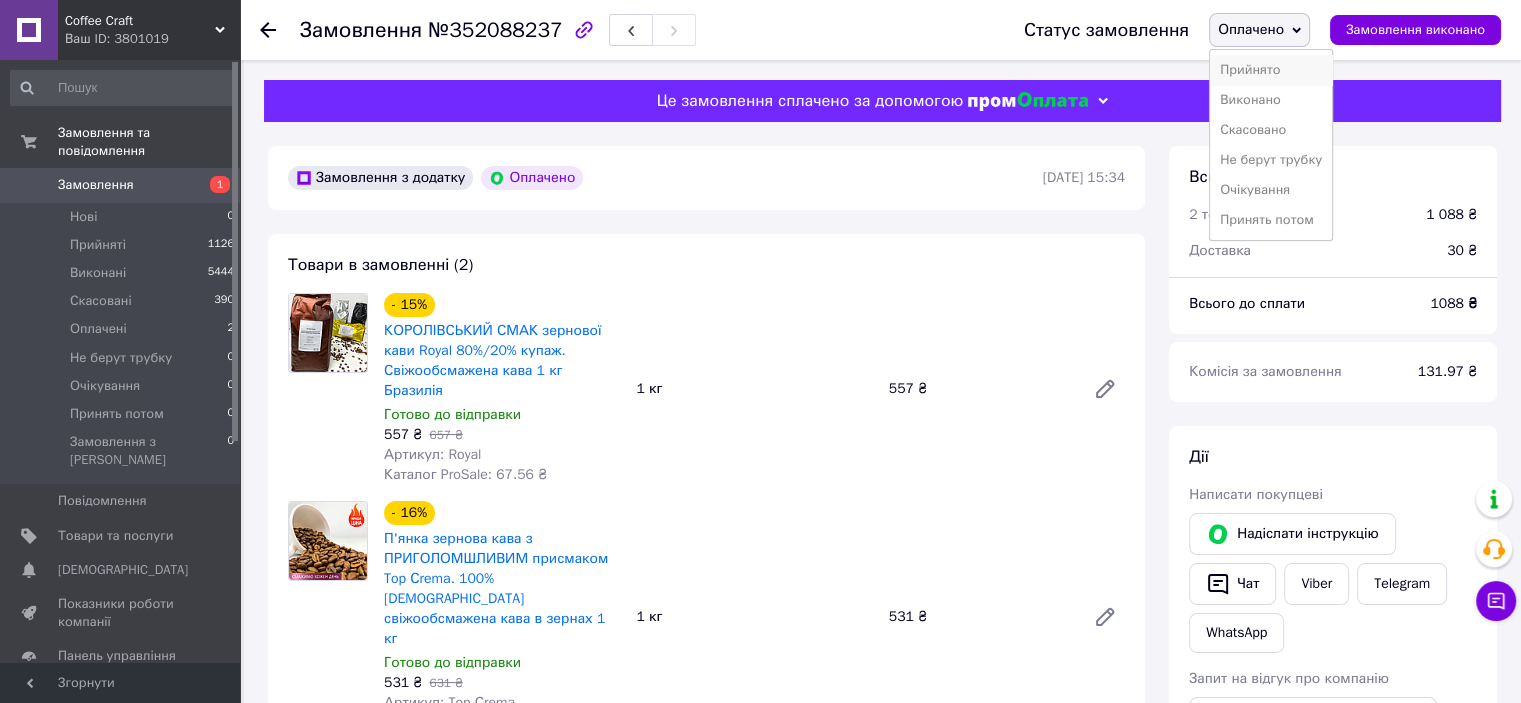 click on "Прийнято" at bounding box center (1271, 70) 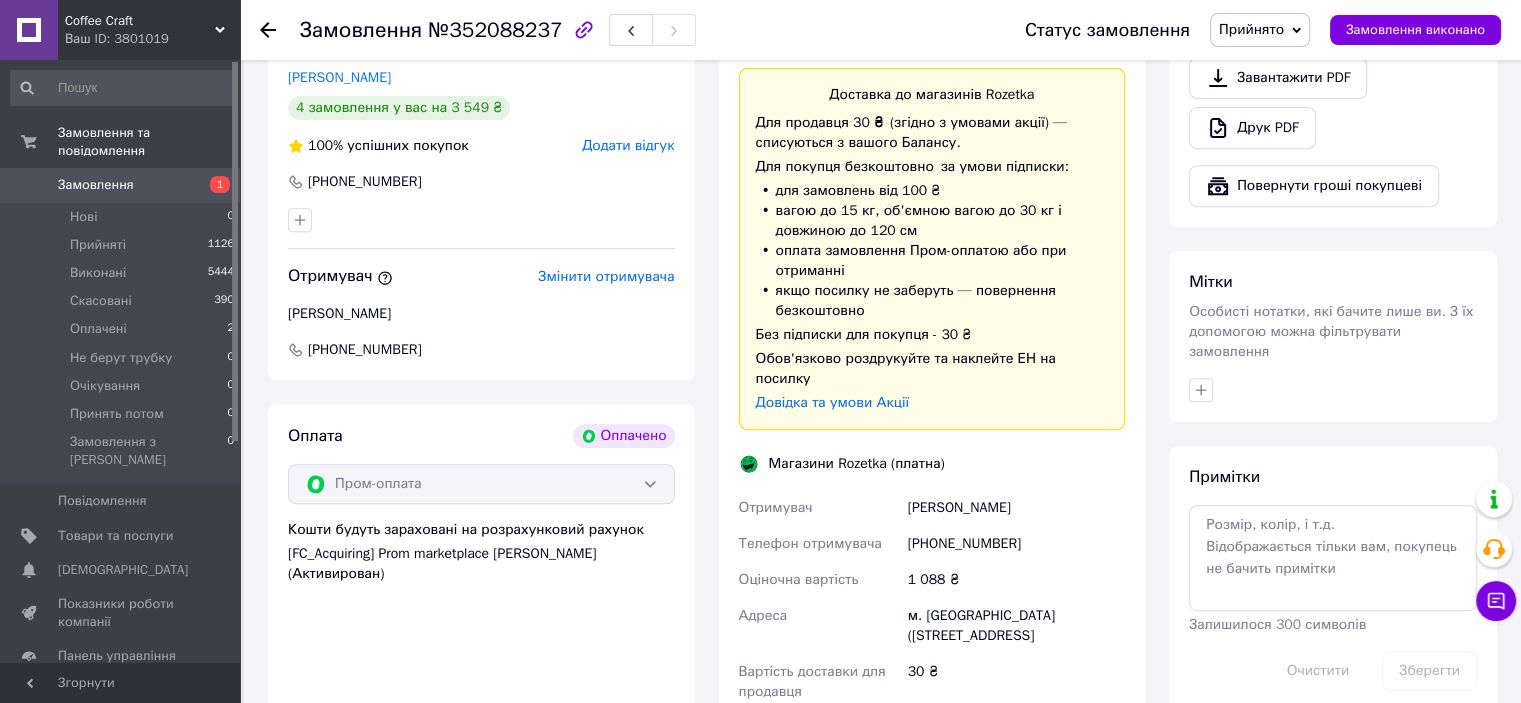 scroll, scrollTop: 900, scrollLeft: 0, axis: vertical 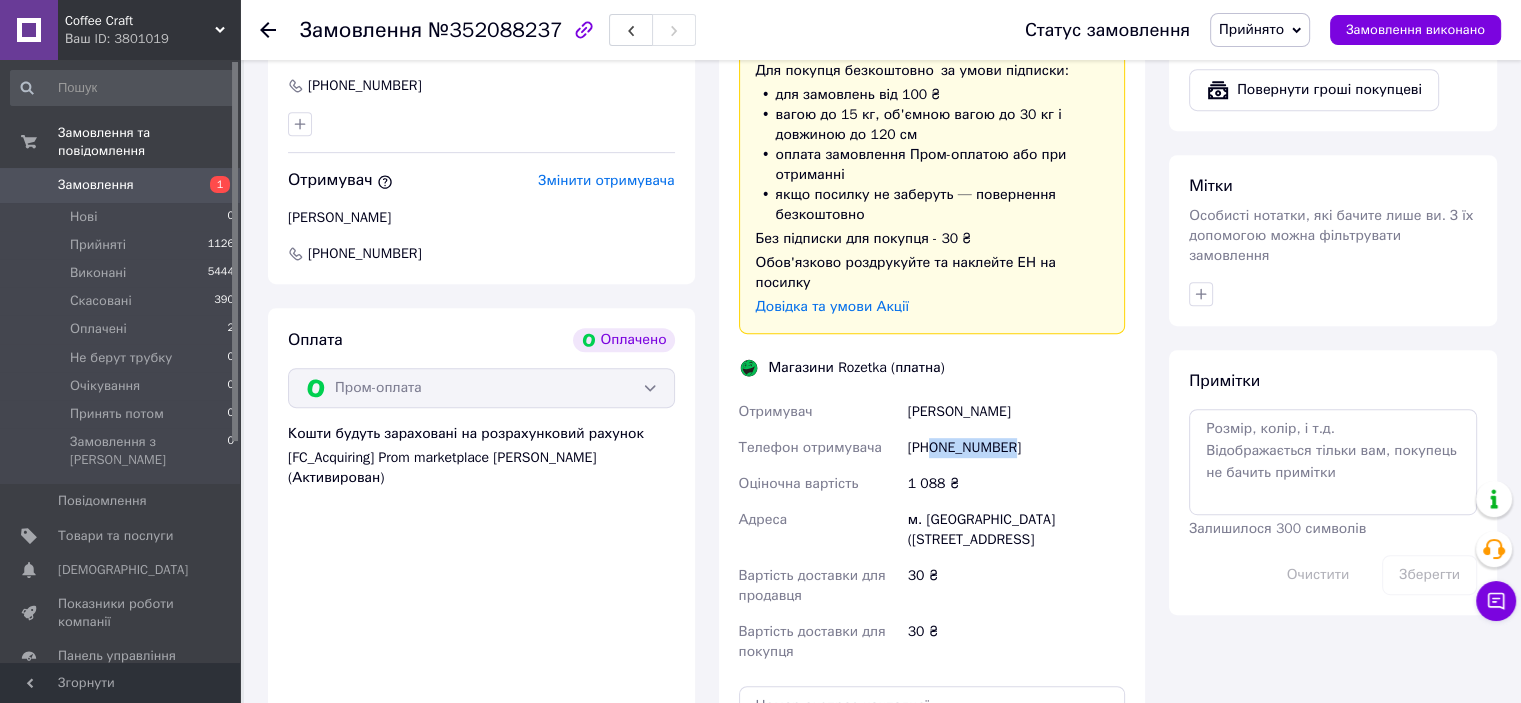 drag, startPoint x: 931, startPoint y: 369, endPoint x: 1077, endPoint y: 369, distance: 146 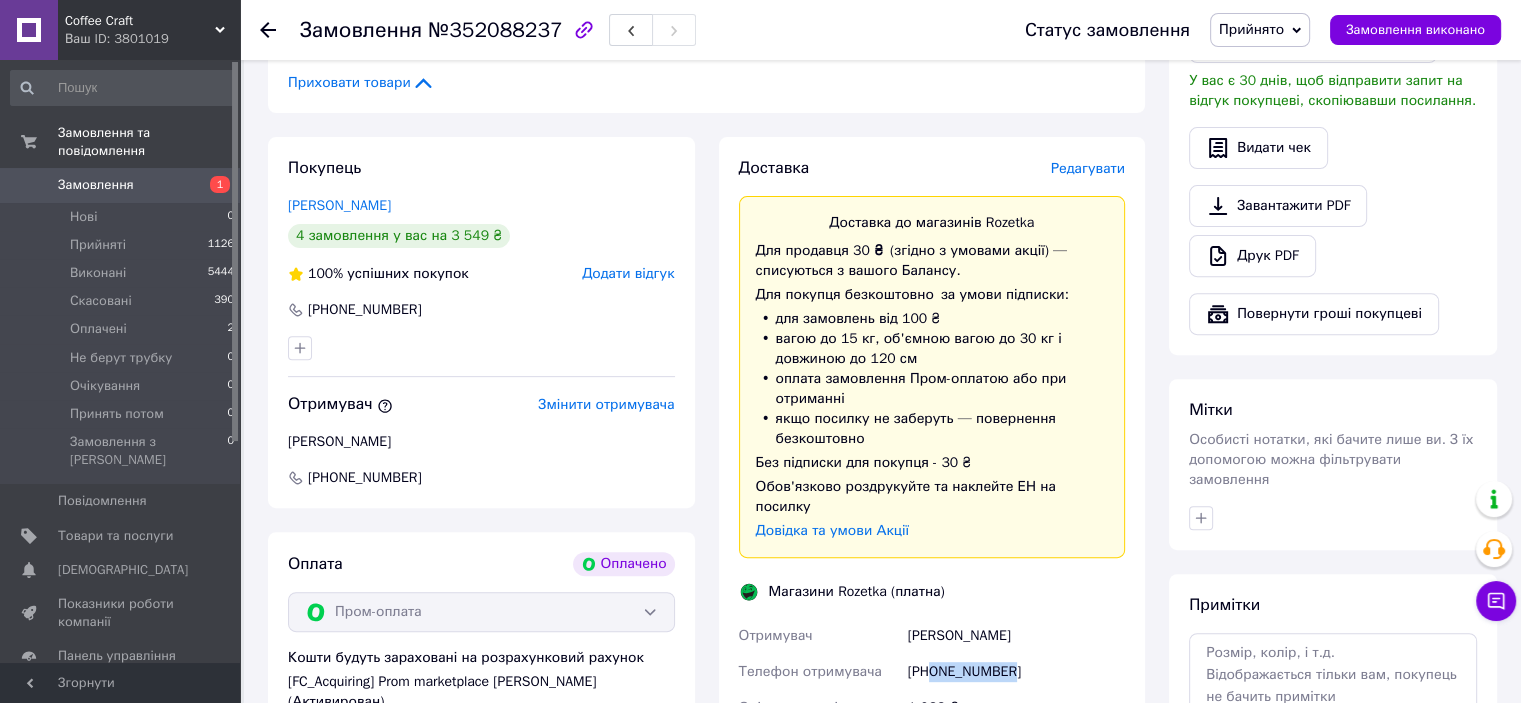 scroll, scrollTop: 400, scrollLeft: 0, axis: vertical 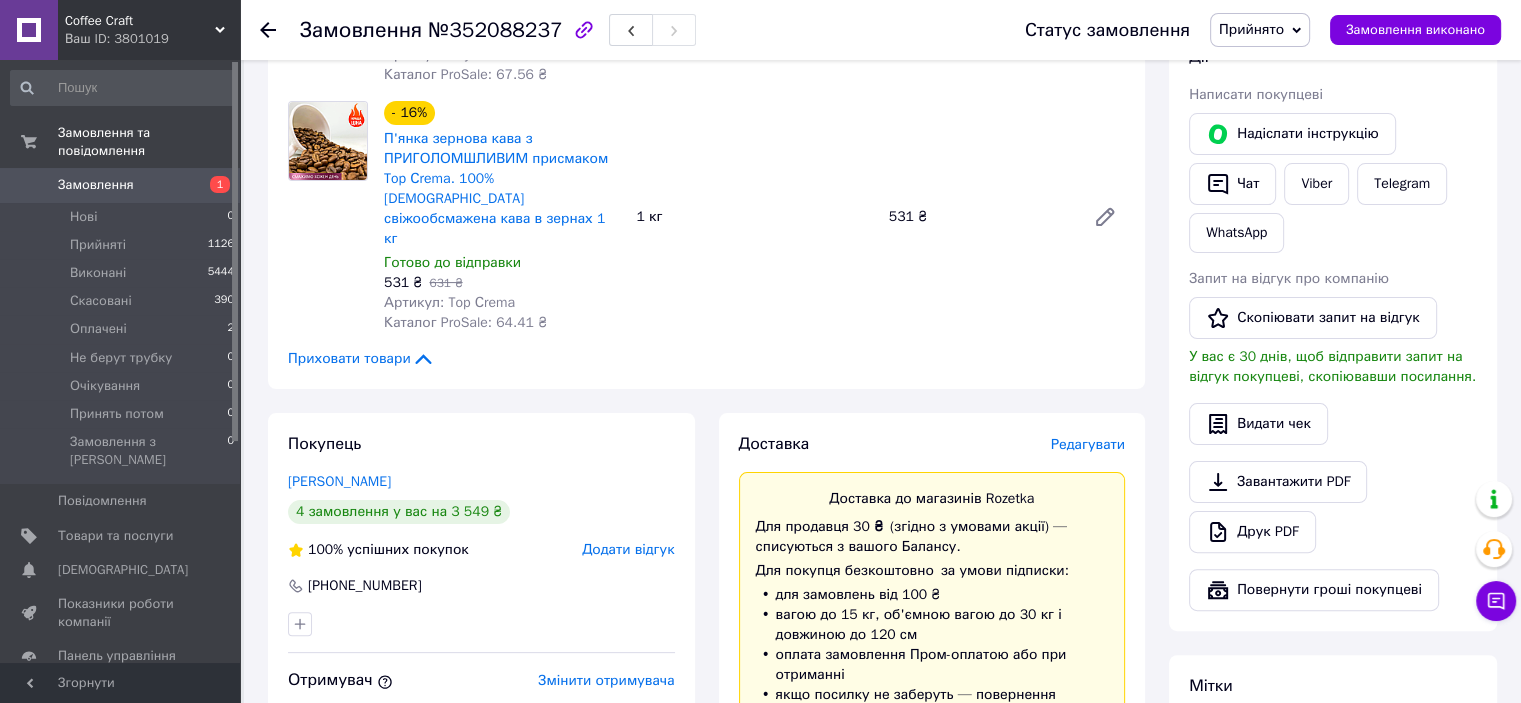 click on "№352088237" at bounding box center [495, 30] 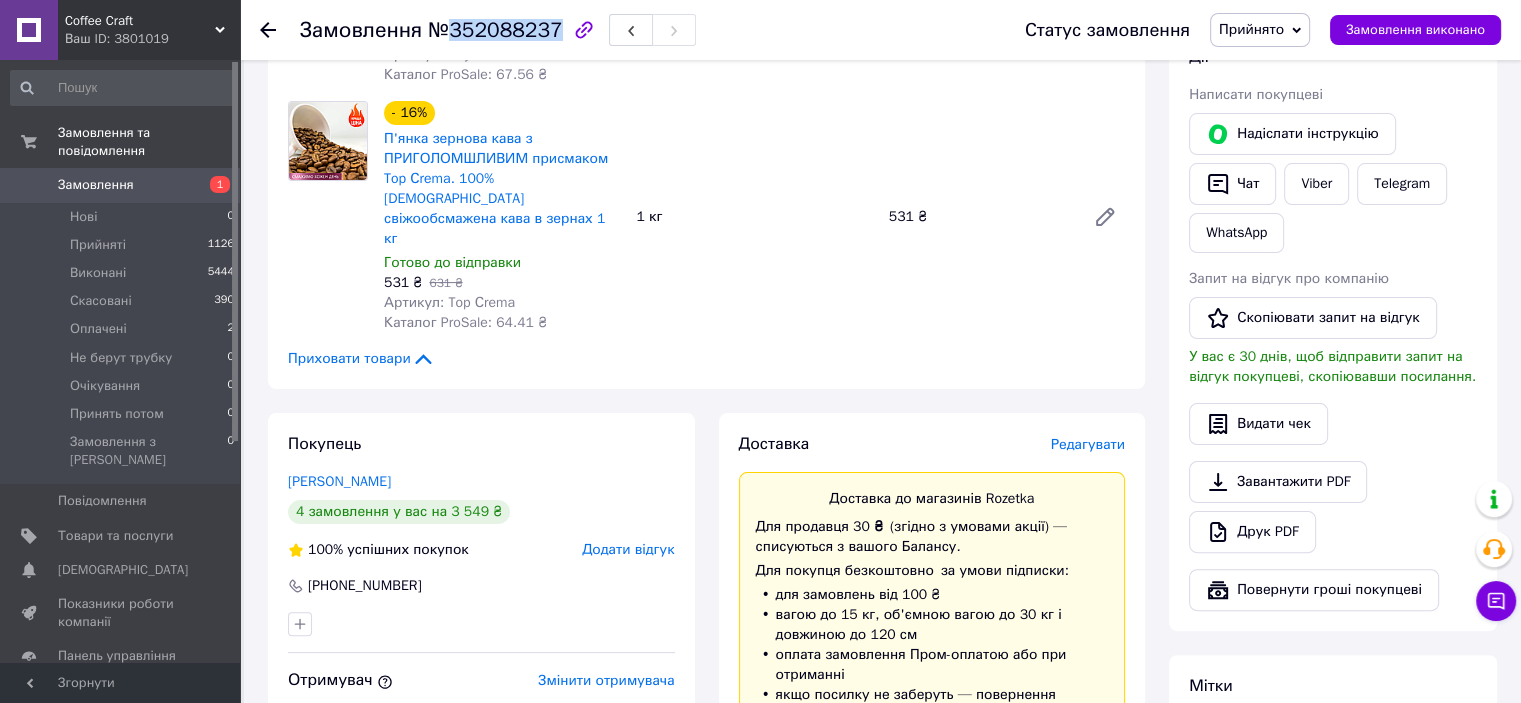 click on "№352088237" at bounding box center [495, 30] 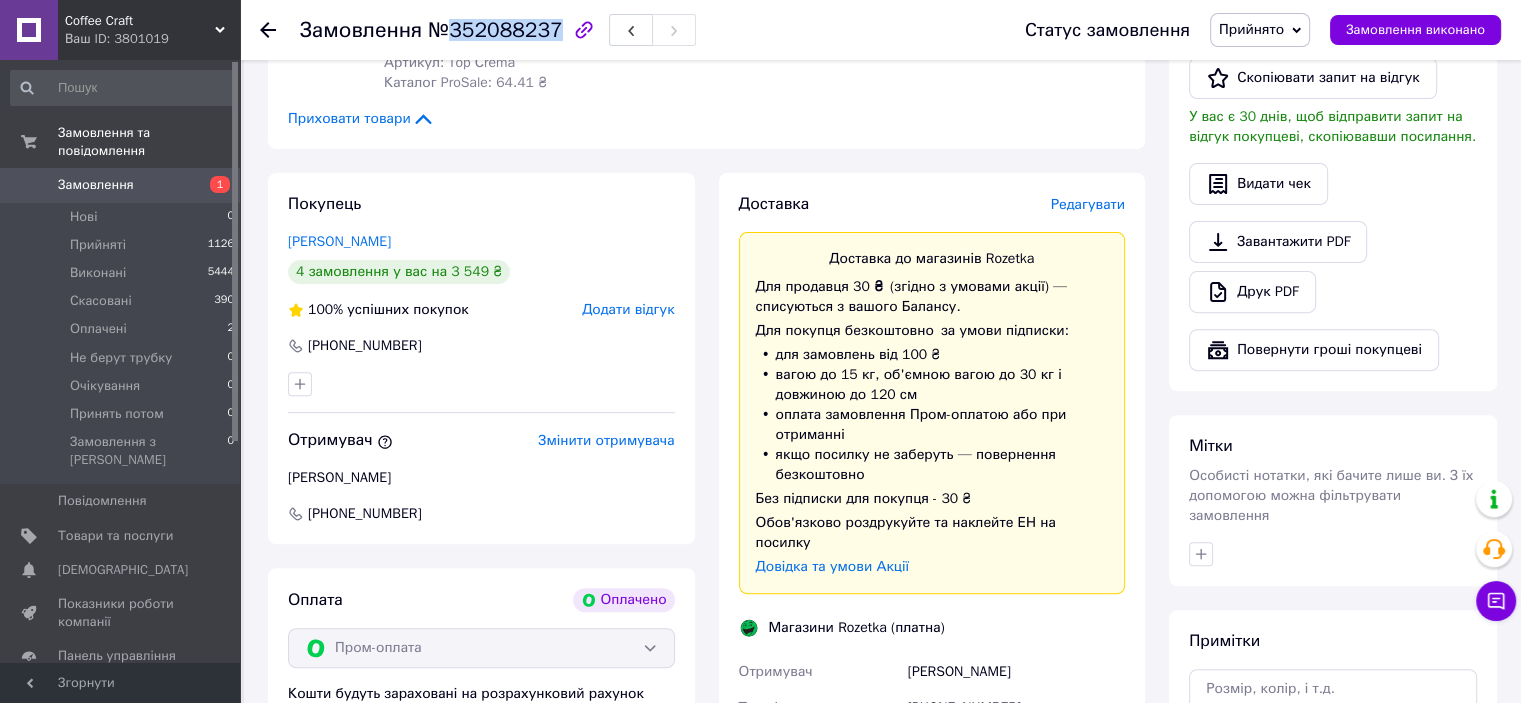 scroll, scrollTop: 1000, scrollLeft: 0, axis: vertical 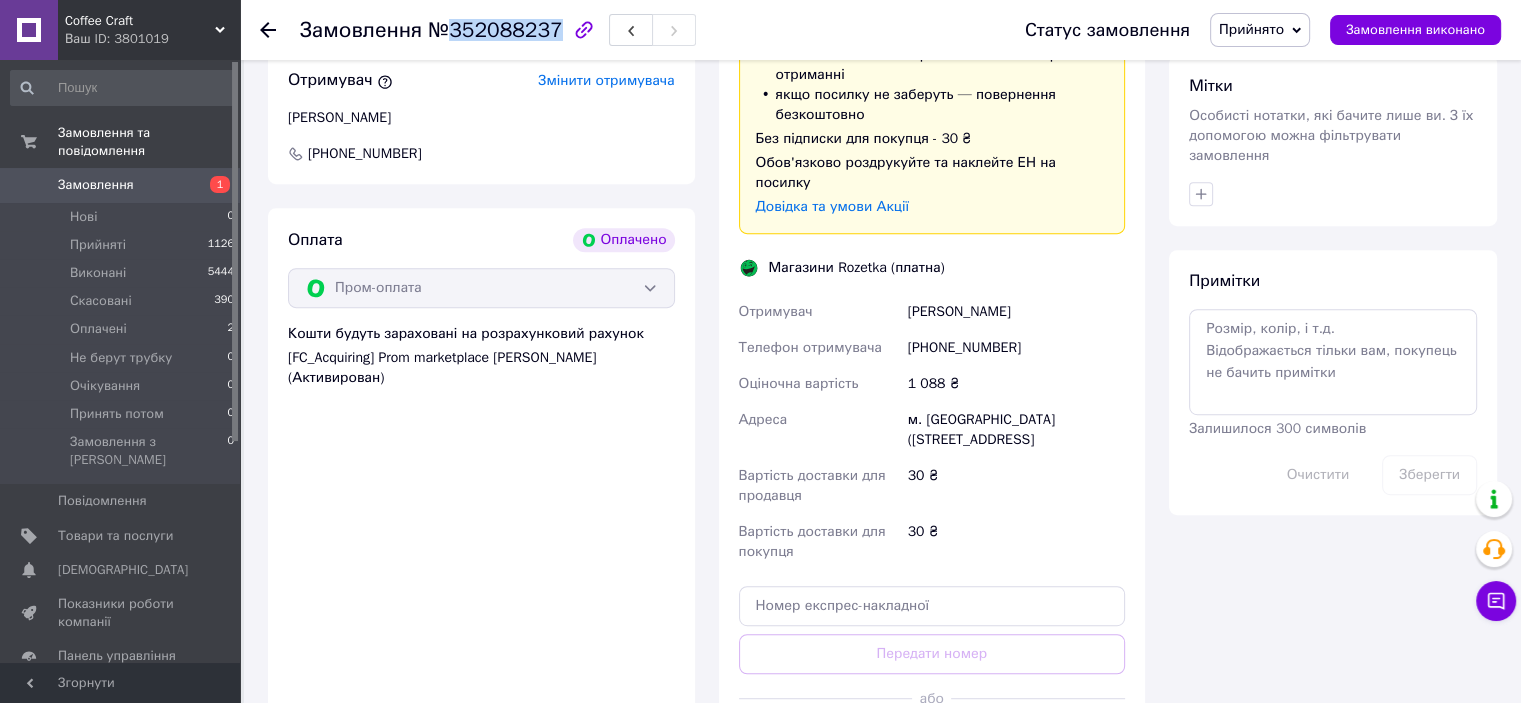 click on "Згенерувати ЕН" at bounding box center [932, 743] 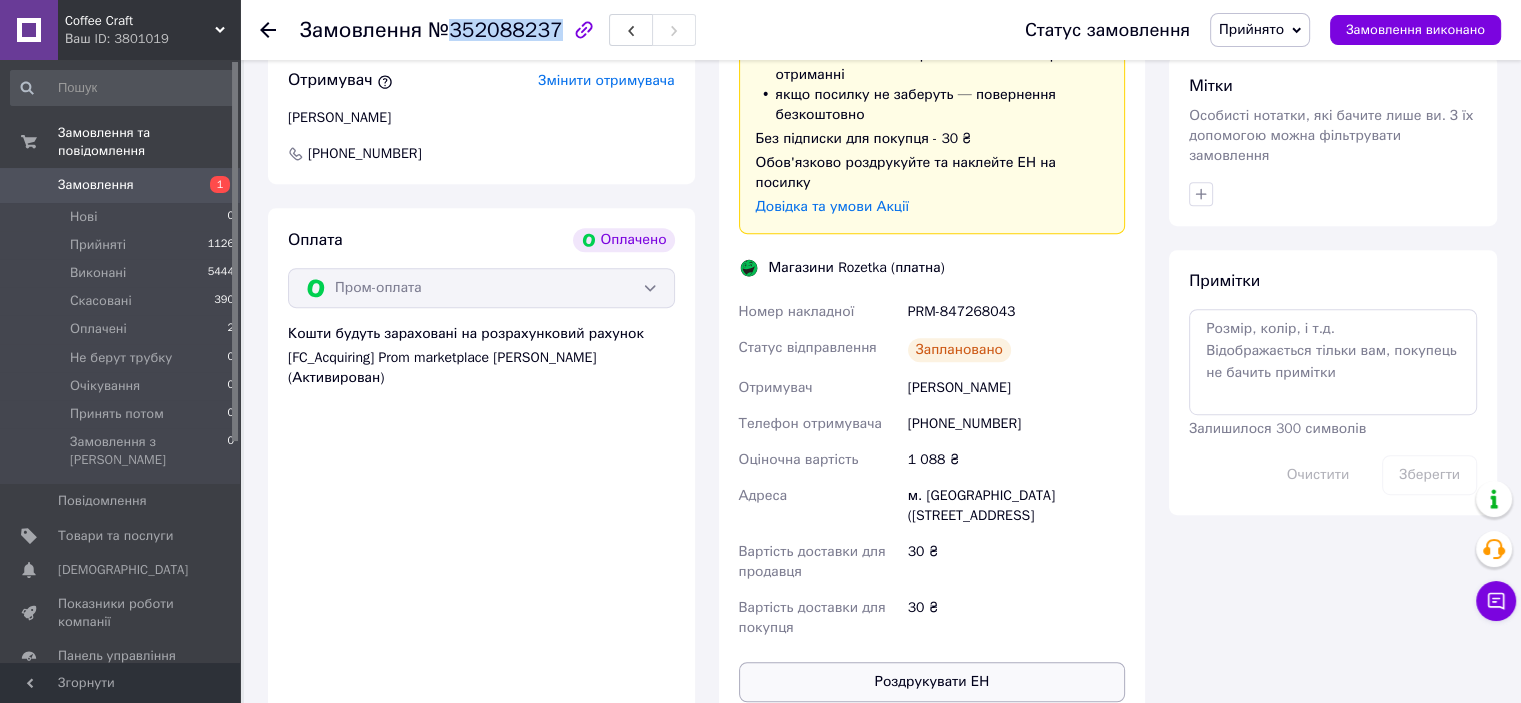click on "Роздрукувати ЕН" at bounding box center (932, 682) 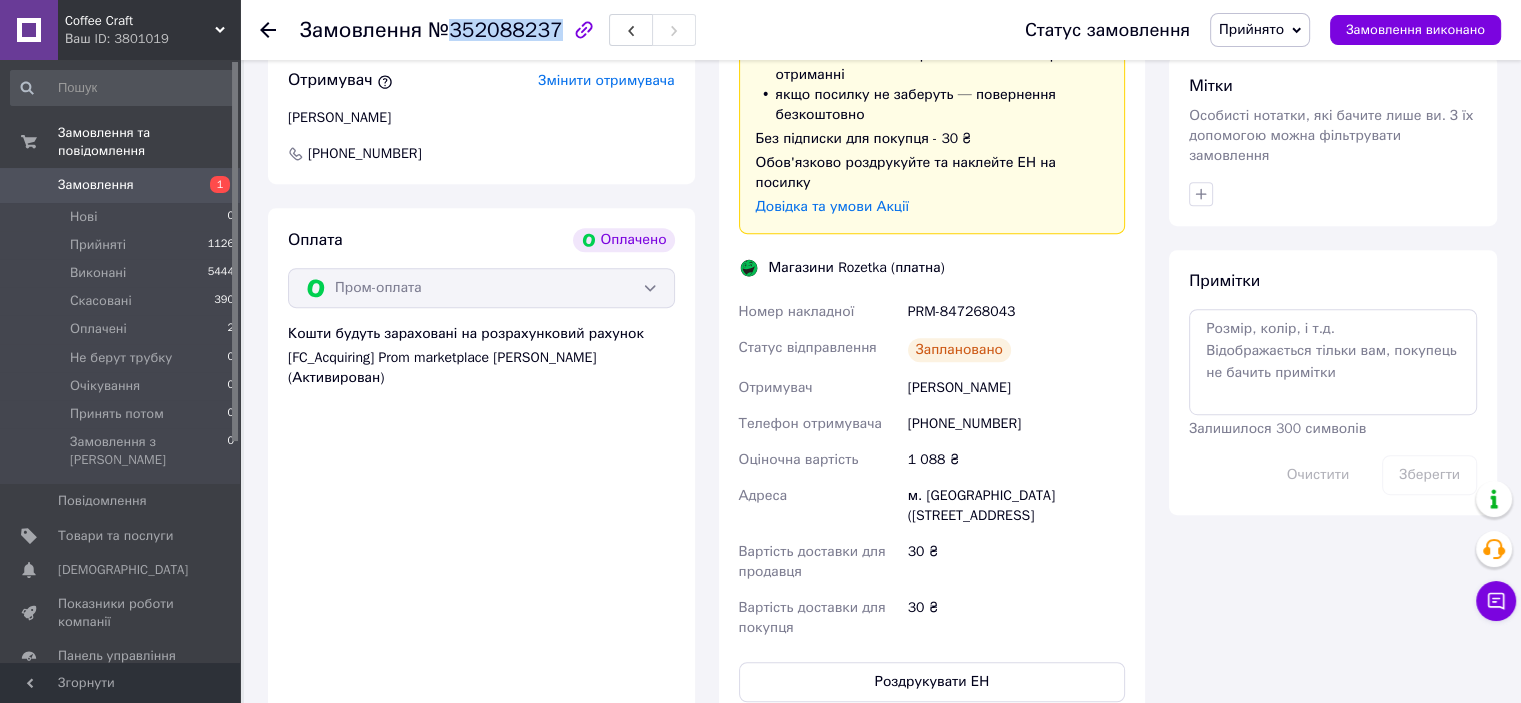 type 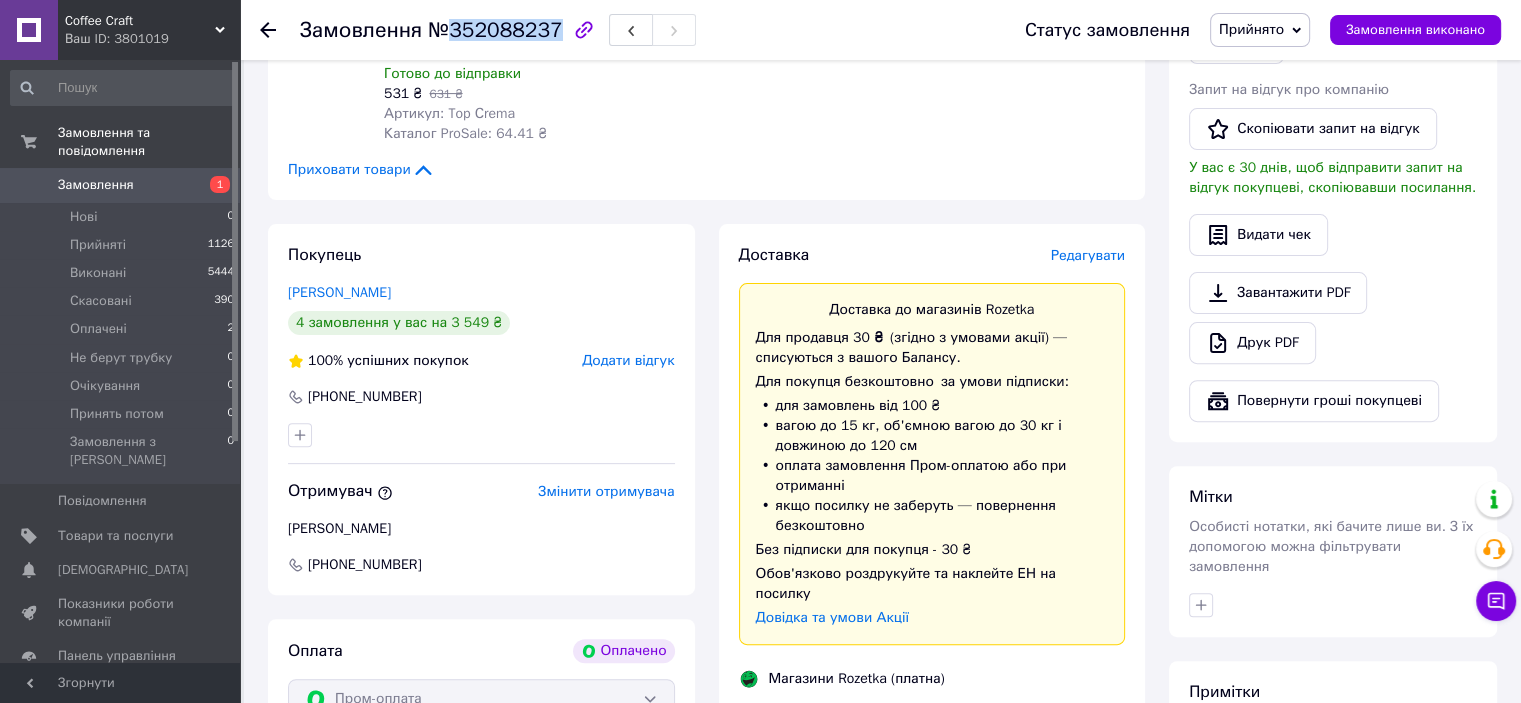 scroll, scrollTop: 500, scrollLeft: 0, axis: vertical 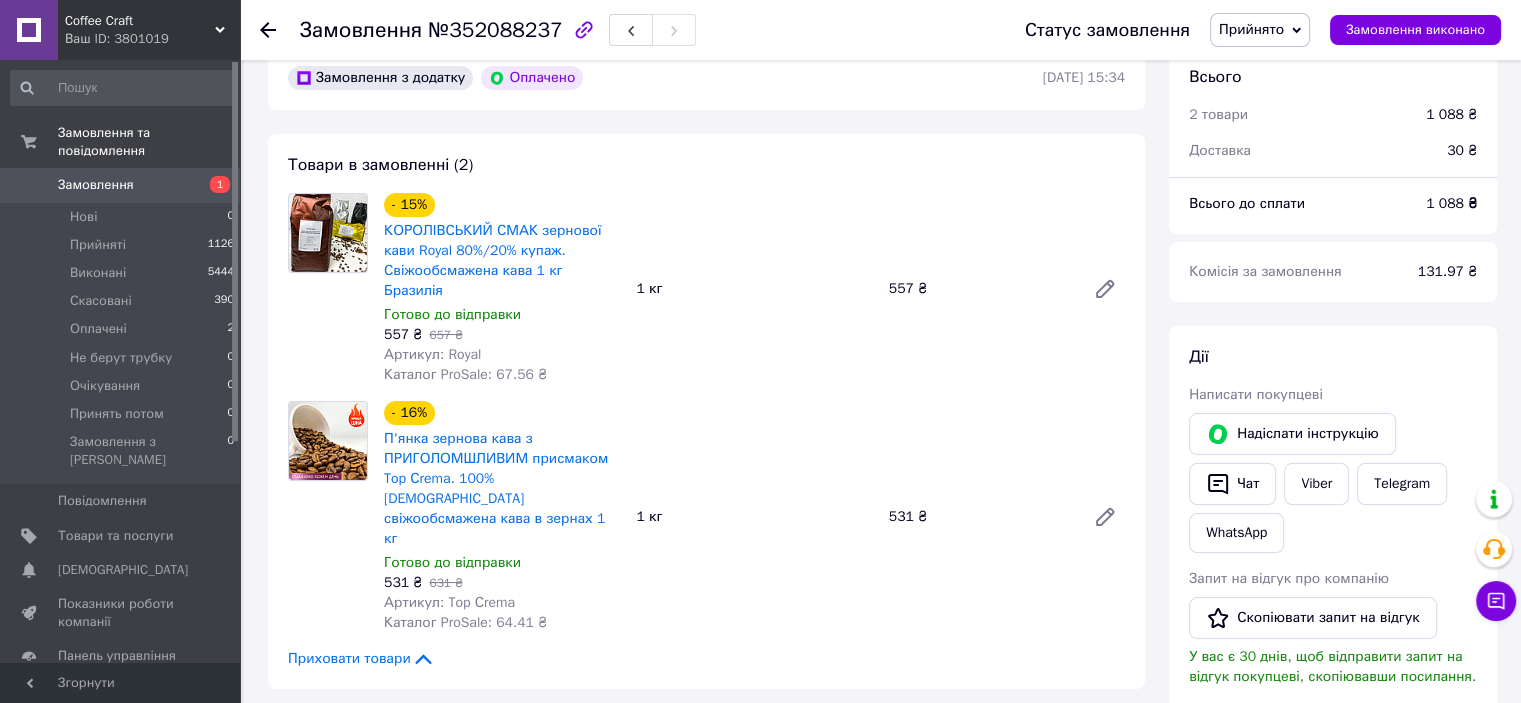 click on "Артикул: Royal" at bounding box center [432, 354] 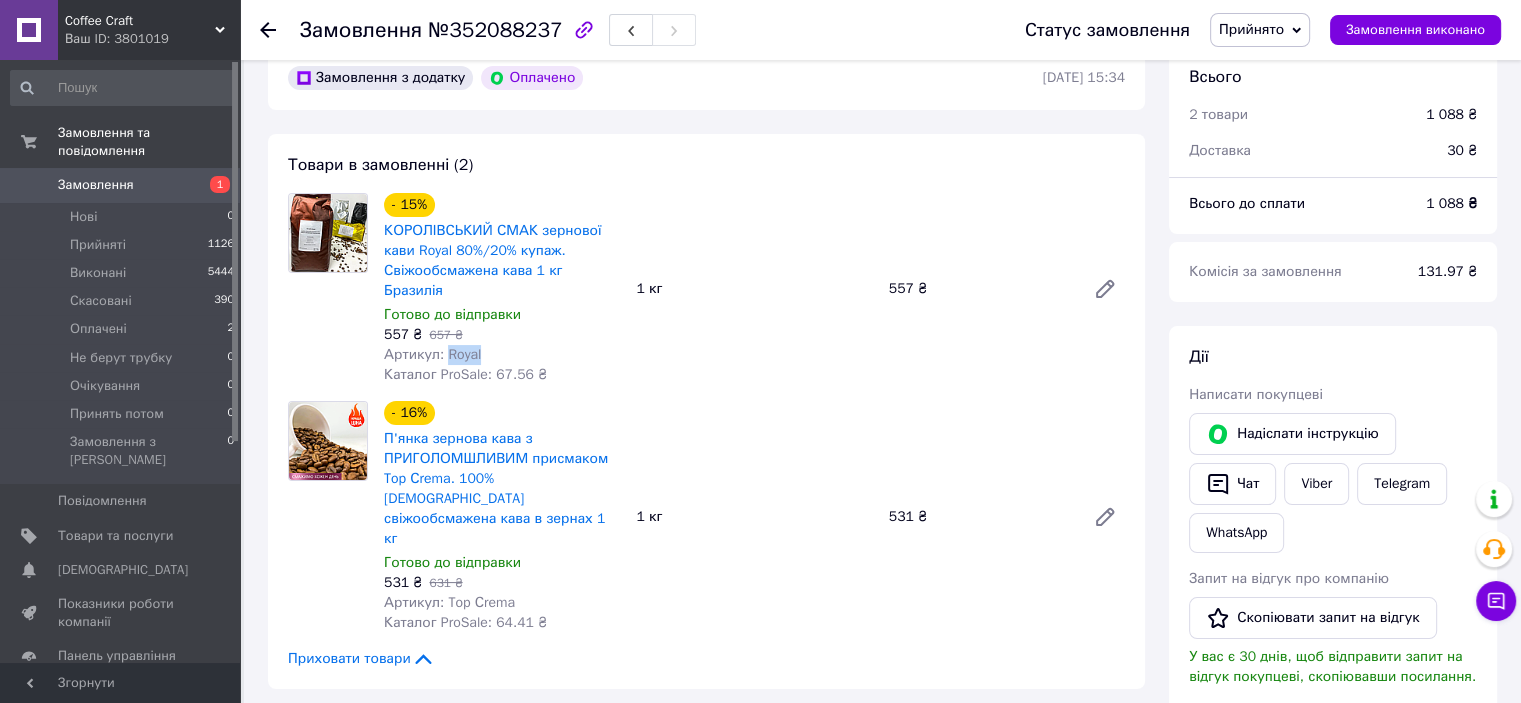 click on "Артикул: Royal" at bounding box center (432, 354) 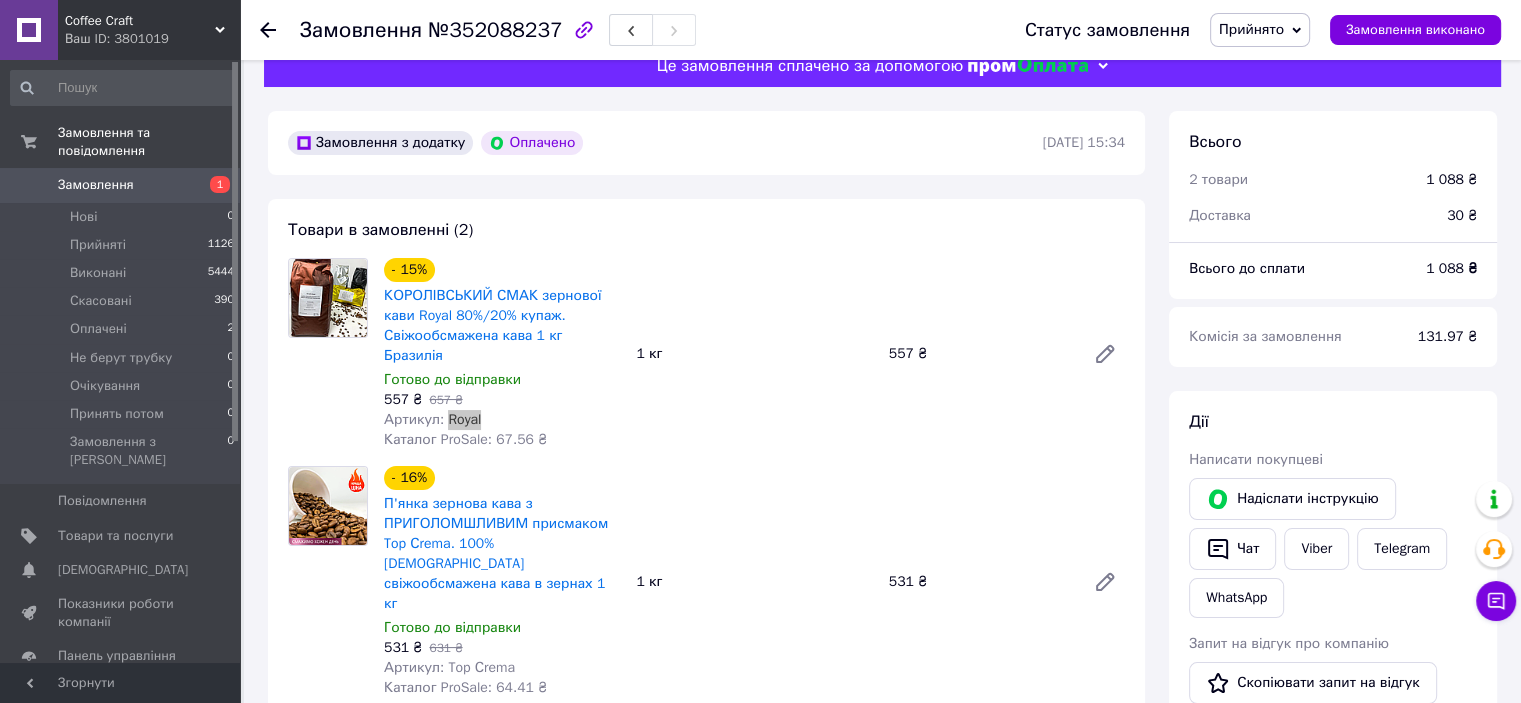 scroll, scrollTop: 0, scrollLeft: 0, axis: both 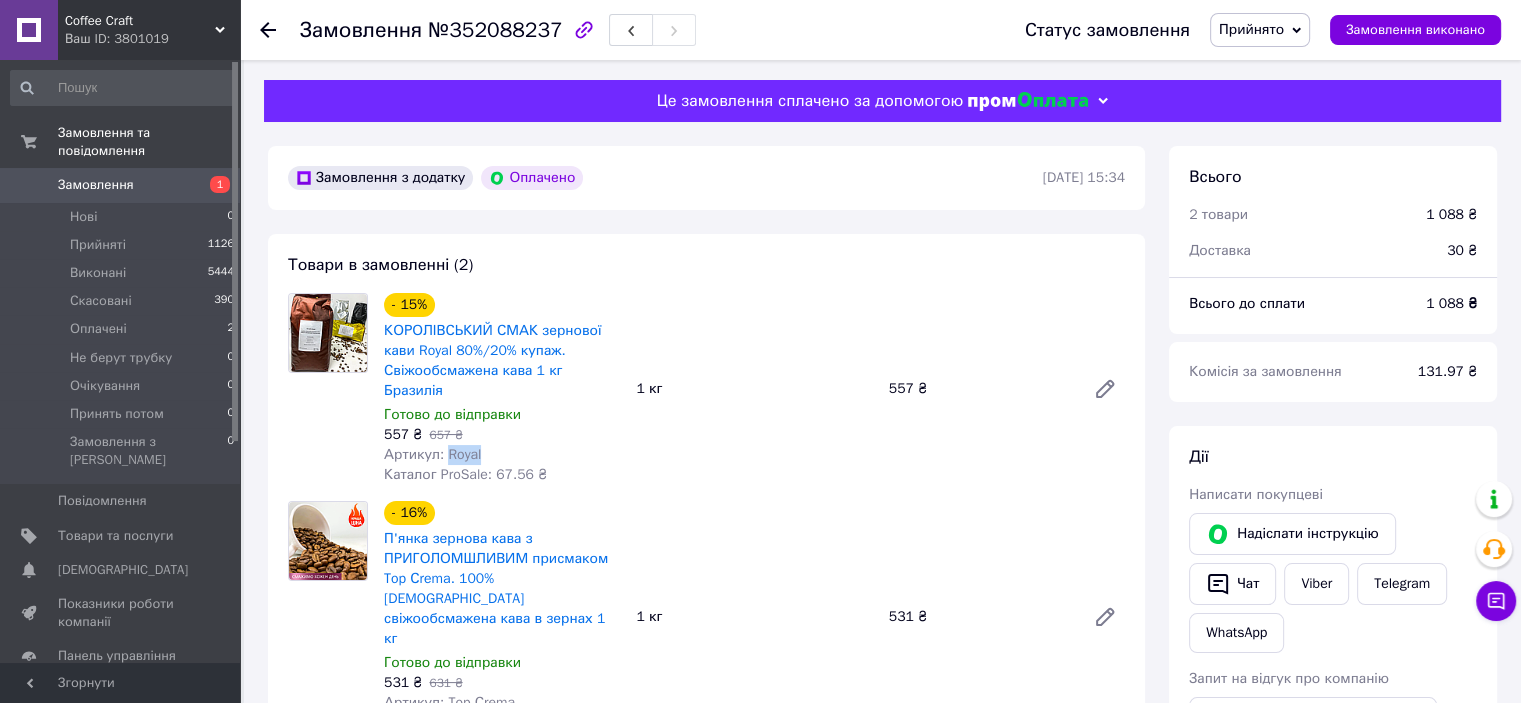 click on "Замовлення 1" at bounding box center (123, 185) 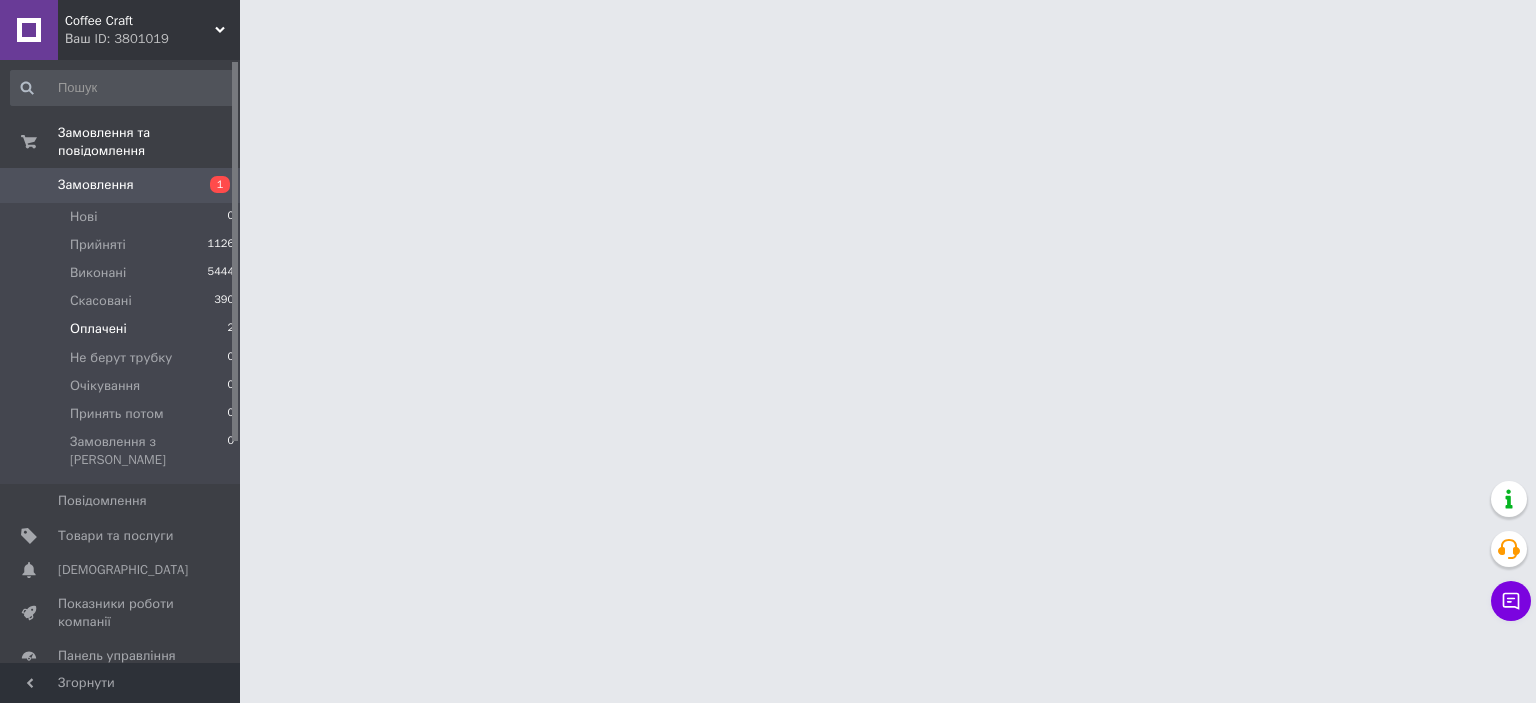 click on "Оплачені 2" at bounding box center (123, 329) 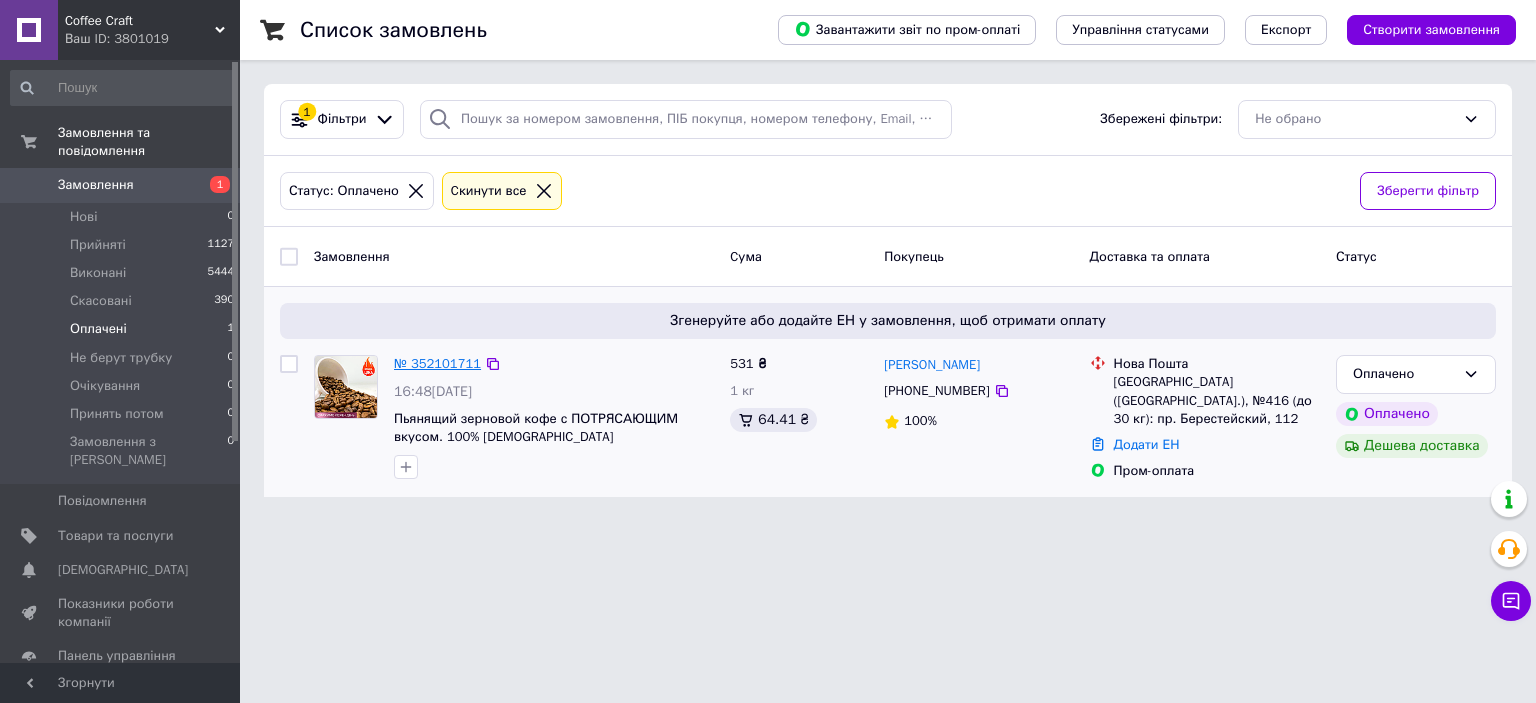click on "№ 352101711" at bounding box center [437, 363] 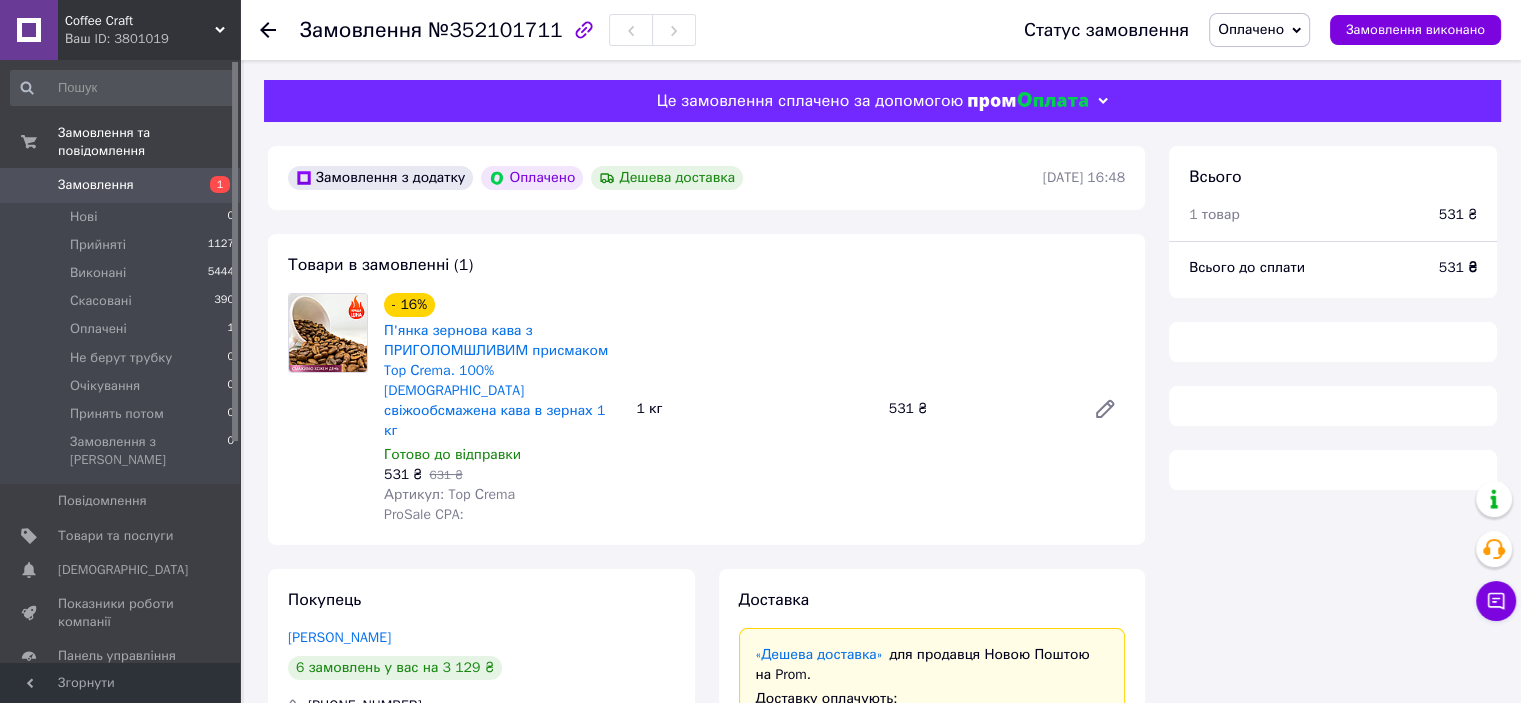 click on "Оплачено" at bounding box center (1251, 29) 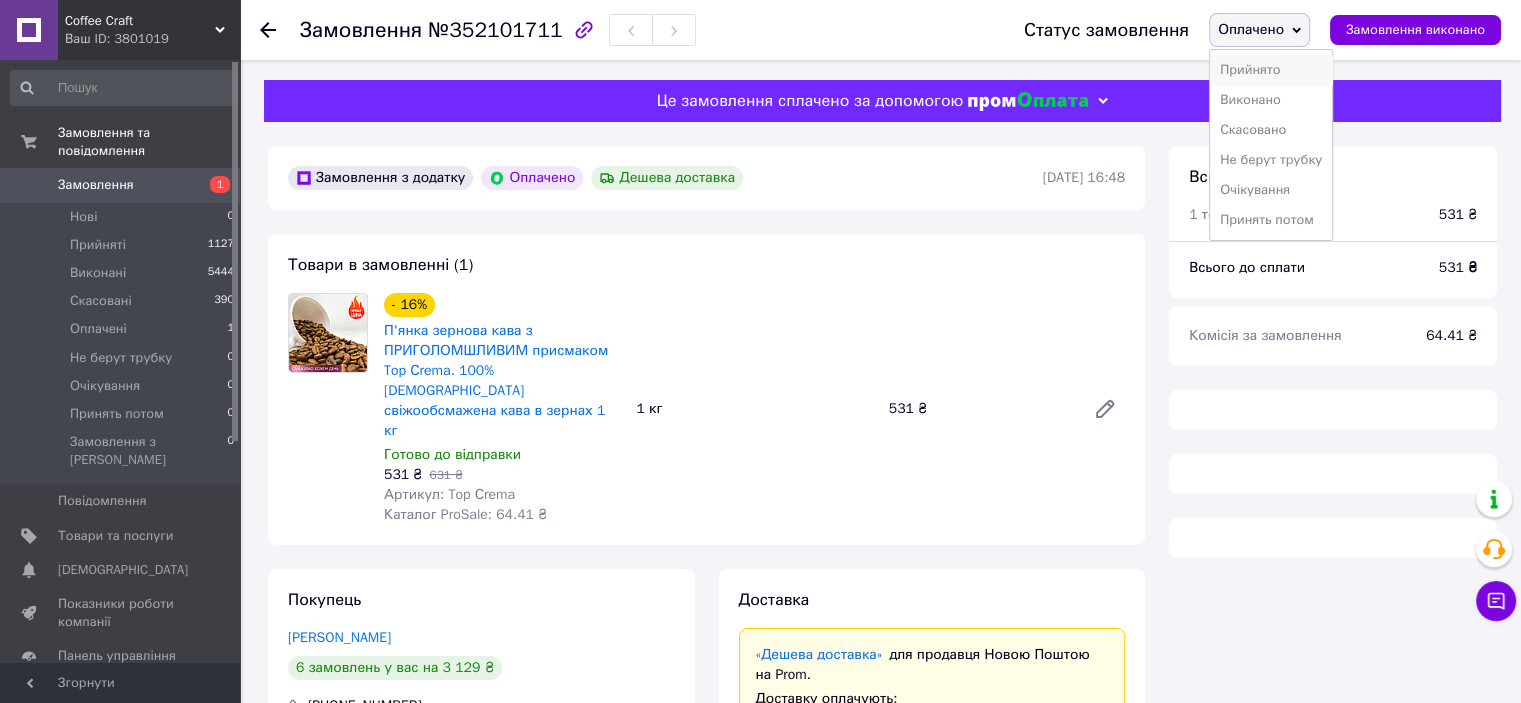 click on "Прийнято" at bounding box center (1271, 70) 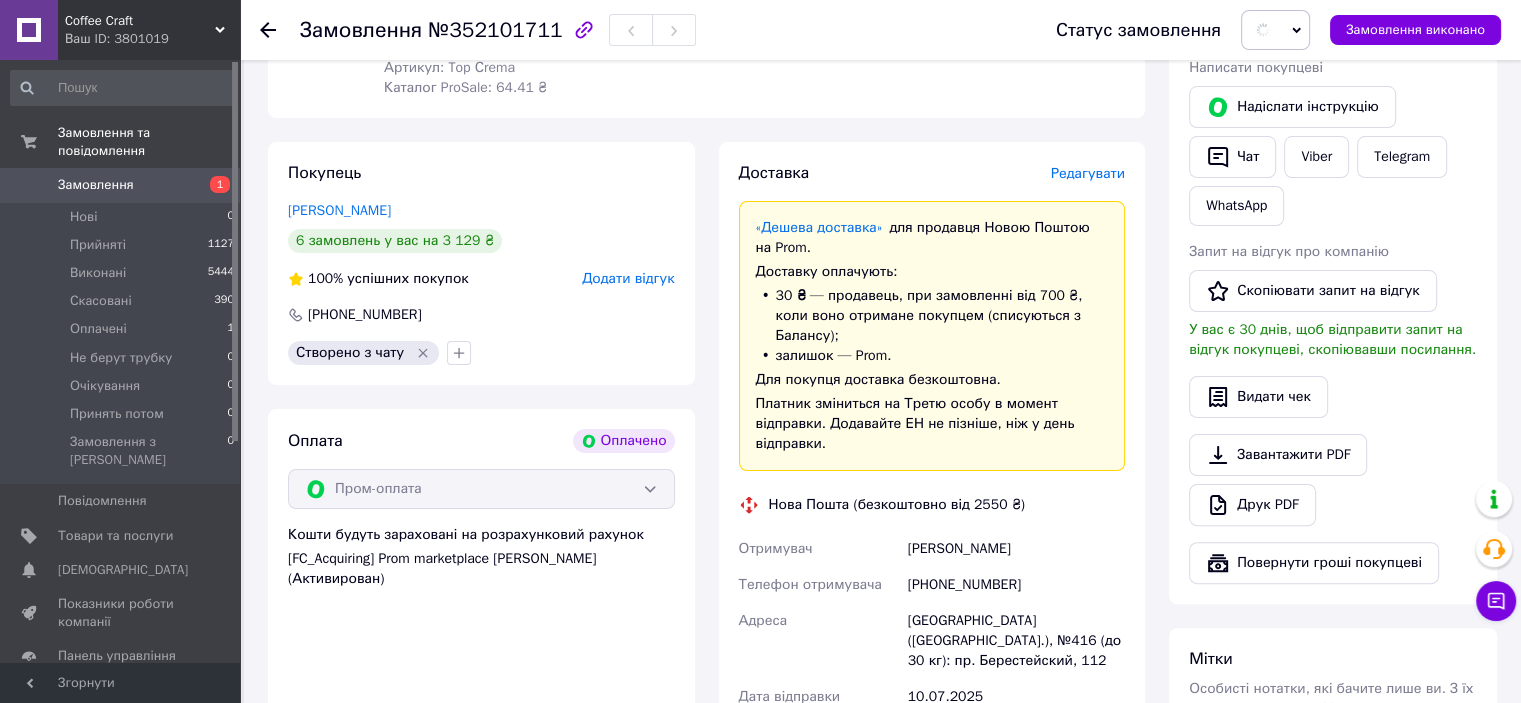 scroll, scrollTop: 800, scrollLeft: 0, axis: vertical 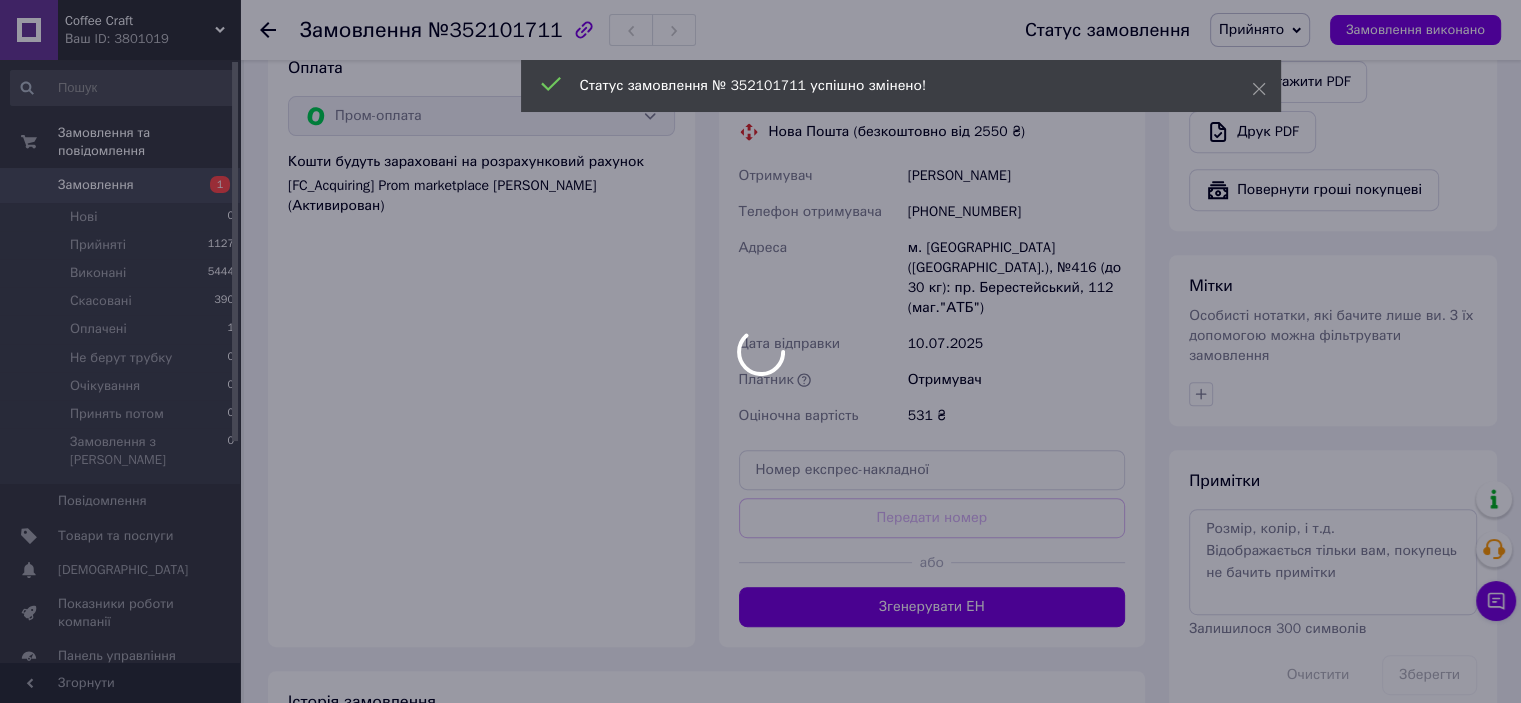 click at bounding box center [760, 351] 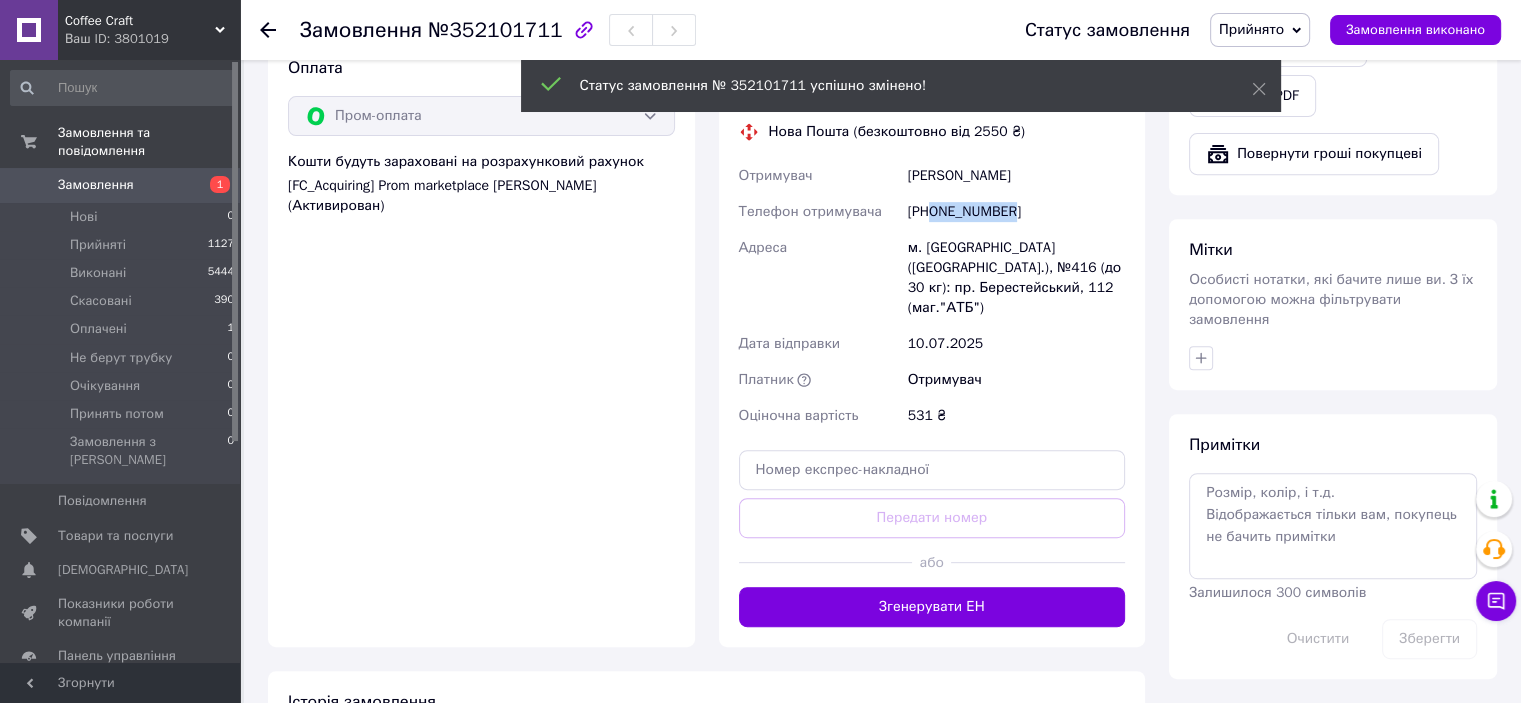 drag, startPoint x: 933, startPoint y: 151, endPoint x: 1079, endPoint y: 151, distance: 146 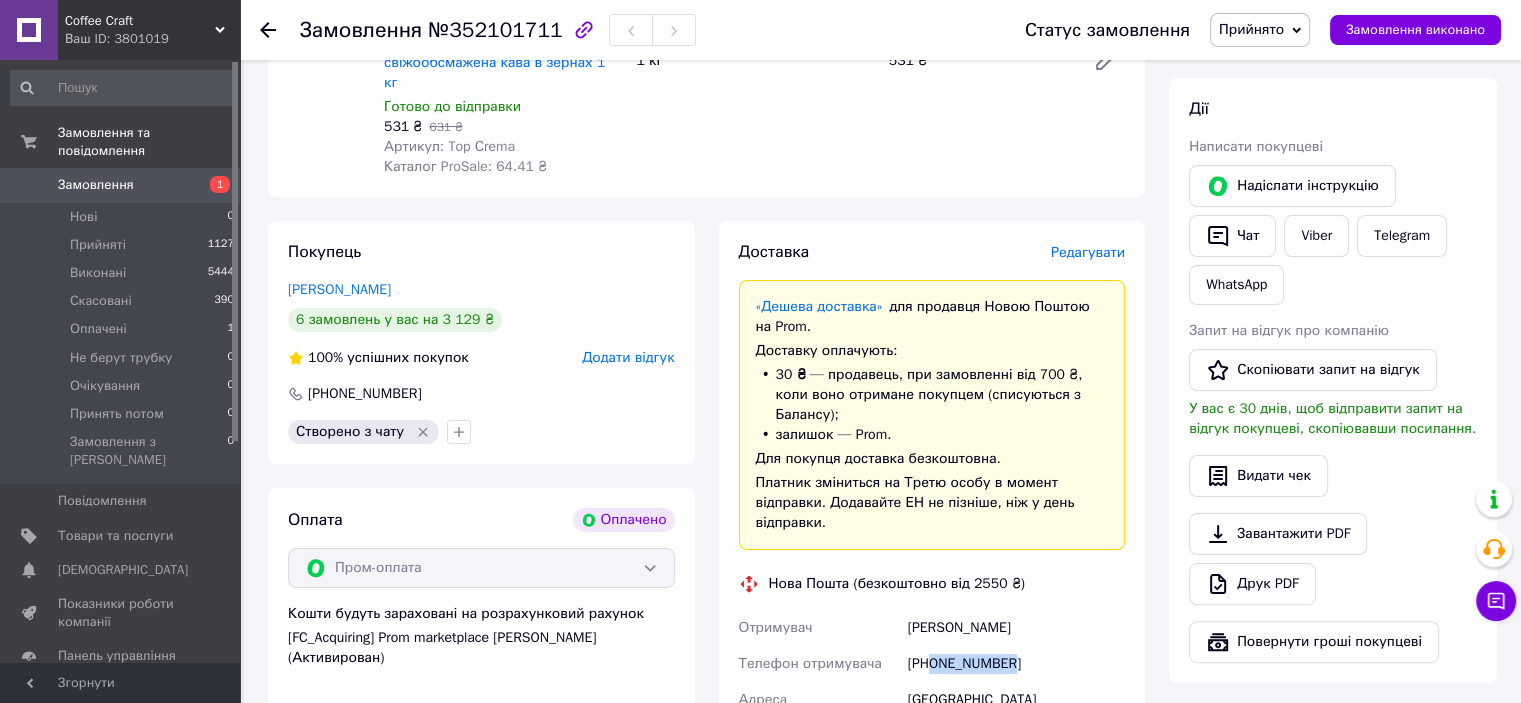 scroll, scrollTop: 0, scrollLeft: 0, axis: both 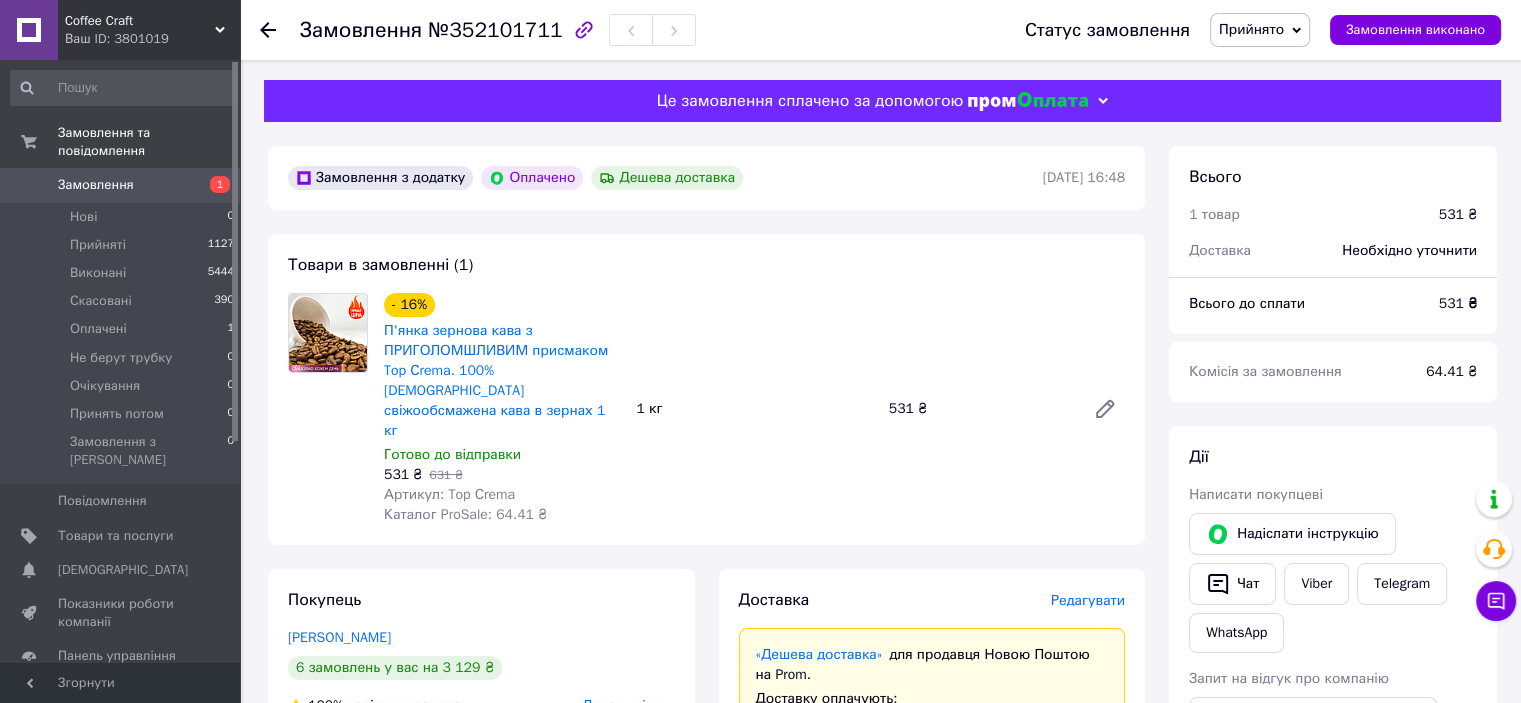 click on "№352101711" at bounding box center [495, 30] 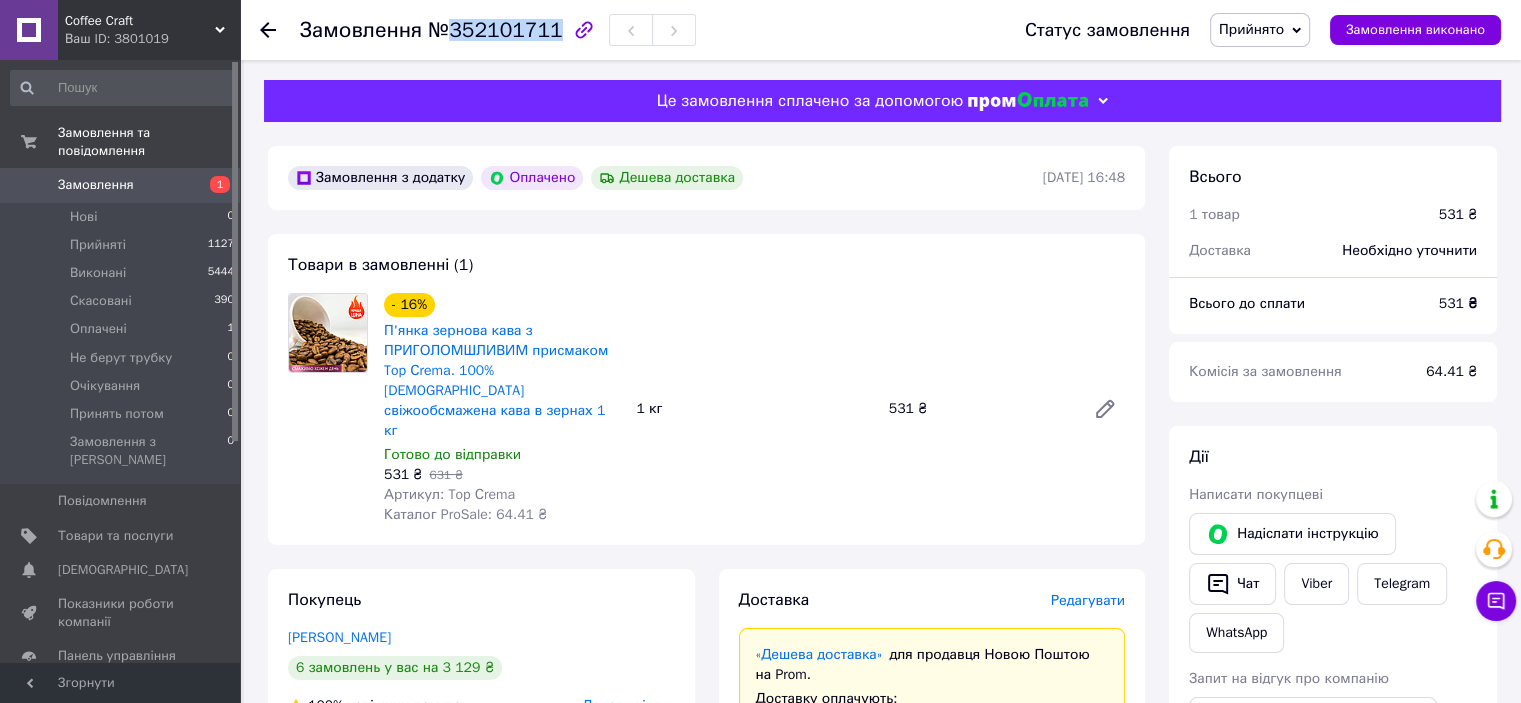 click on "№352101711" at bounding box center (495, 30) 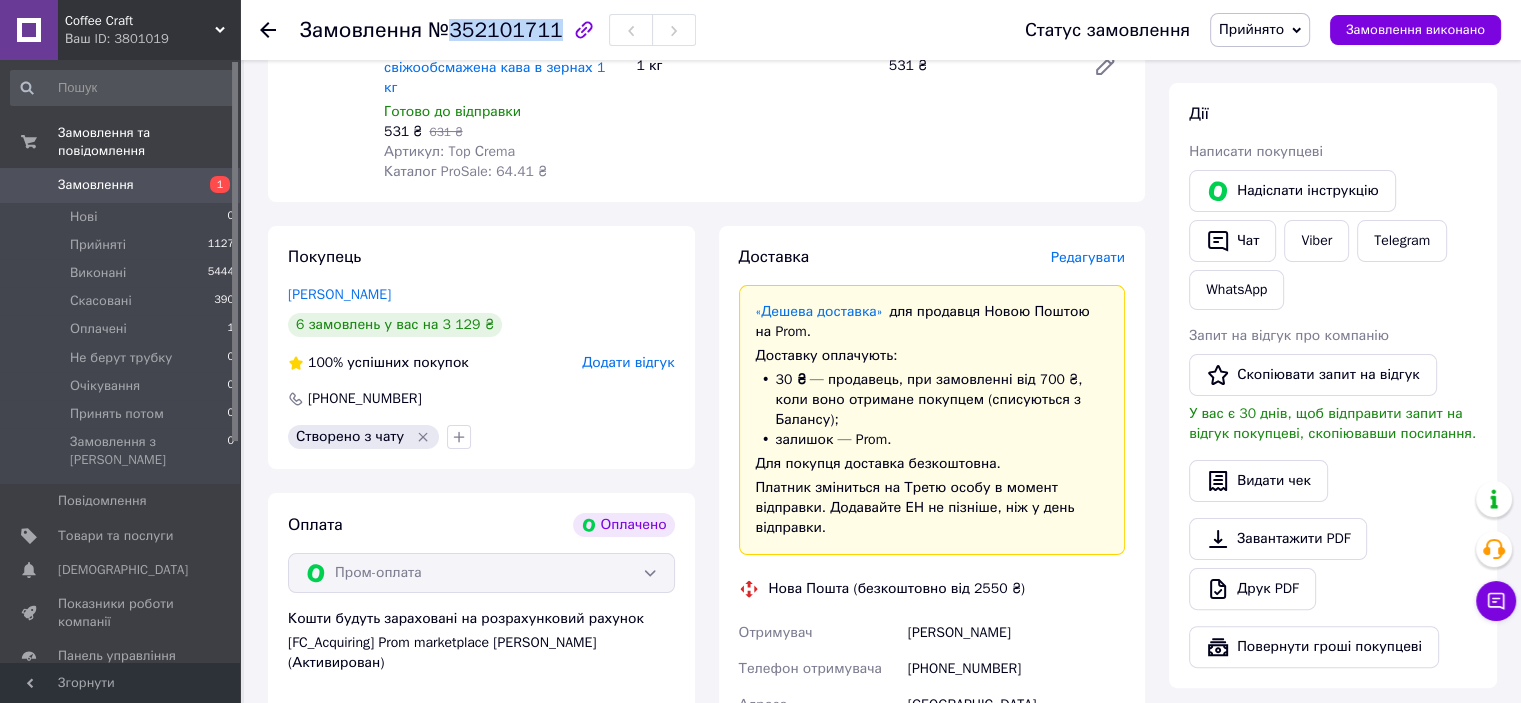 scroll, scrollTop: 600, scrollLeft: 0, axis: vertical 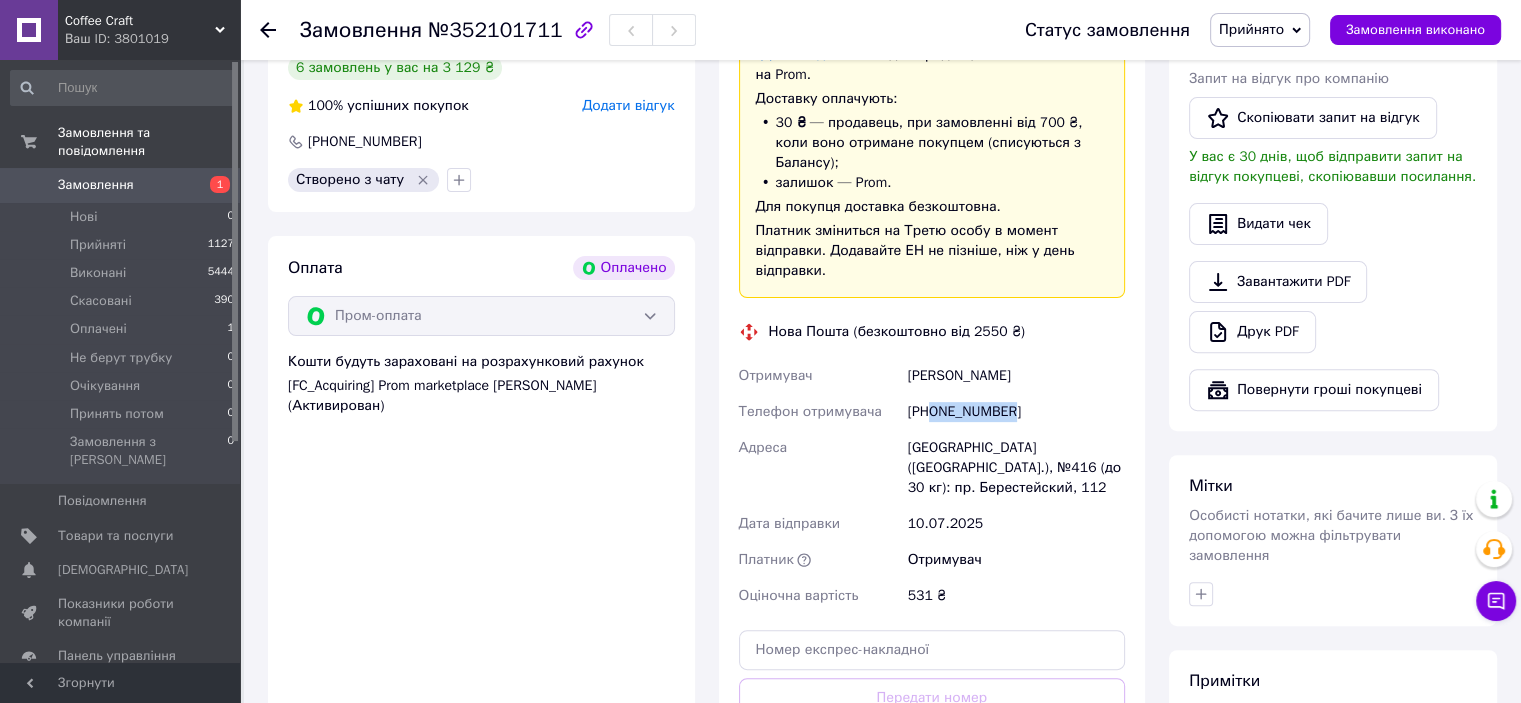 drag, startPoint x: 931, startPoint y: 352, endPoint x: 1091, endPoint y: 356, distance: 160.04999 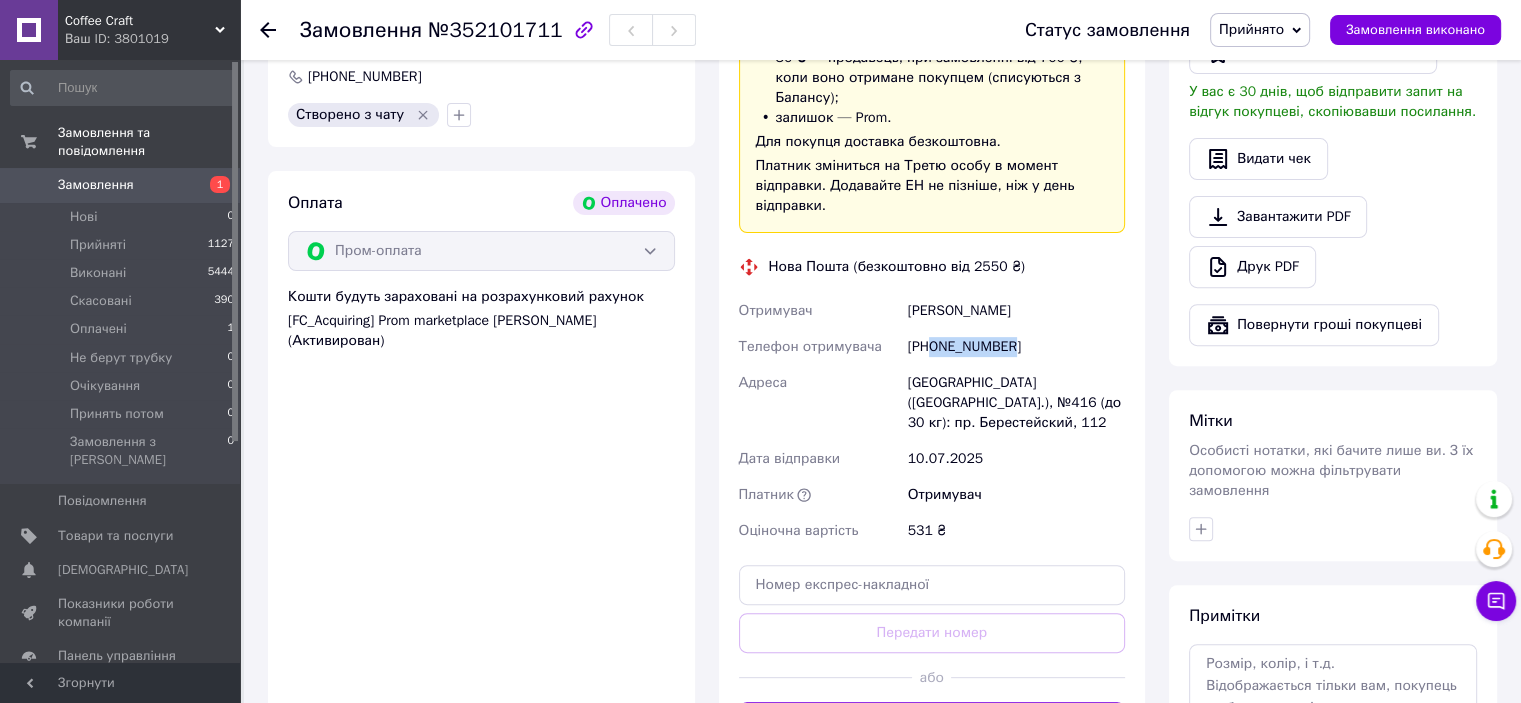 scroll, scrollTop: 700, scrollLeft: 0, axis: vertical 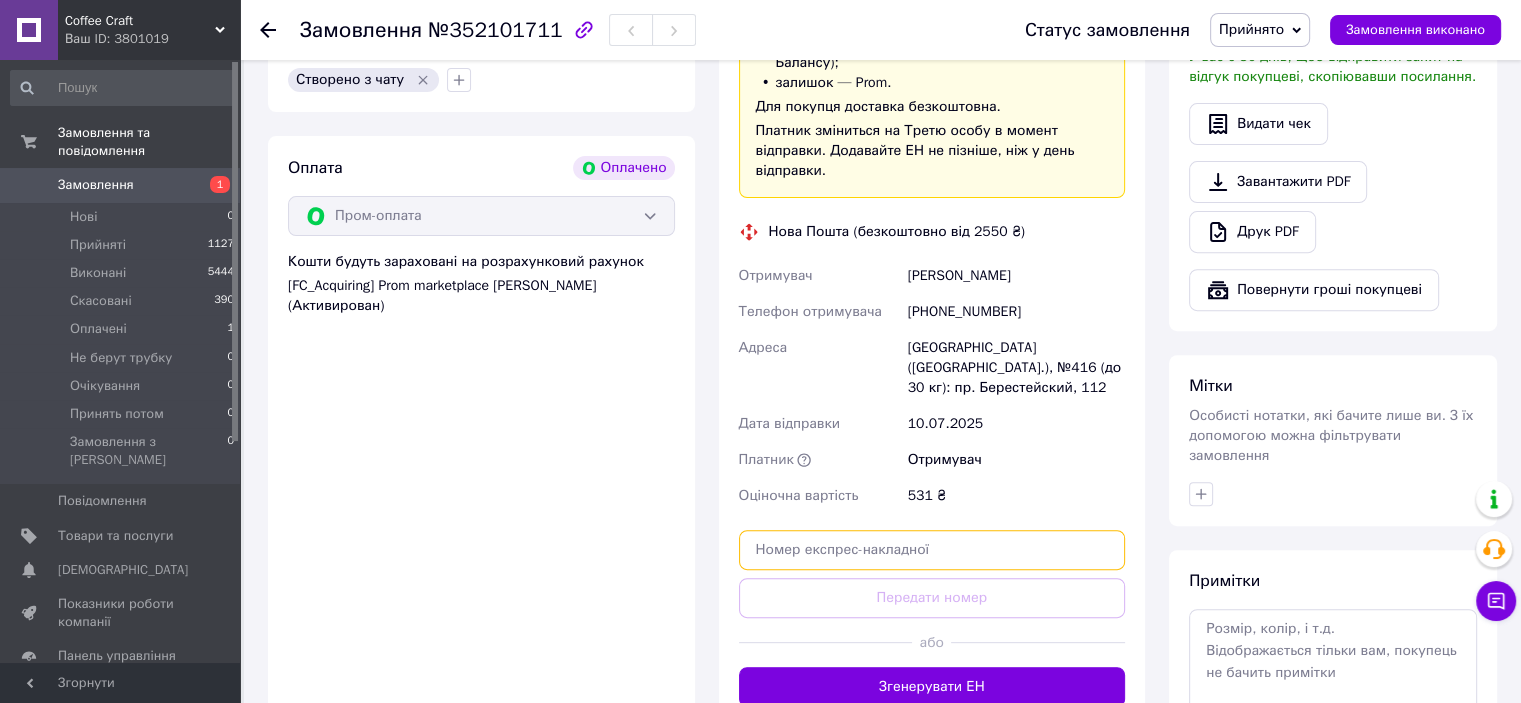 click at bounding box center (932, 550) 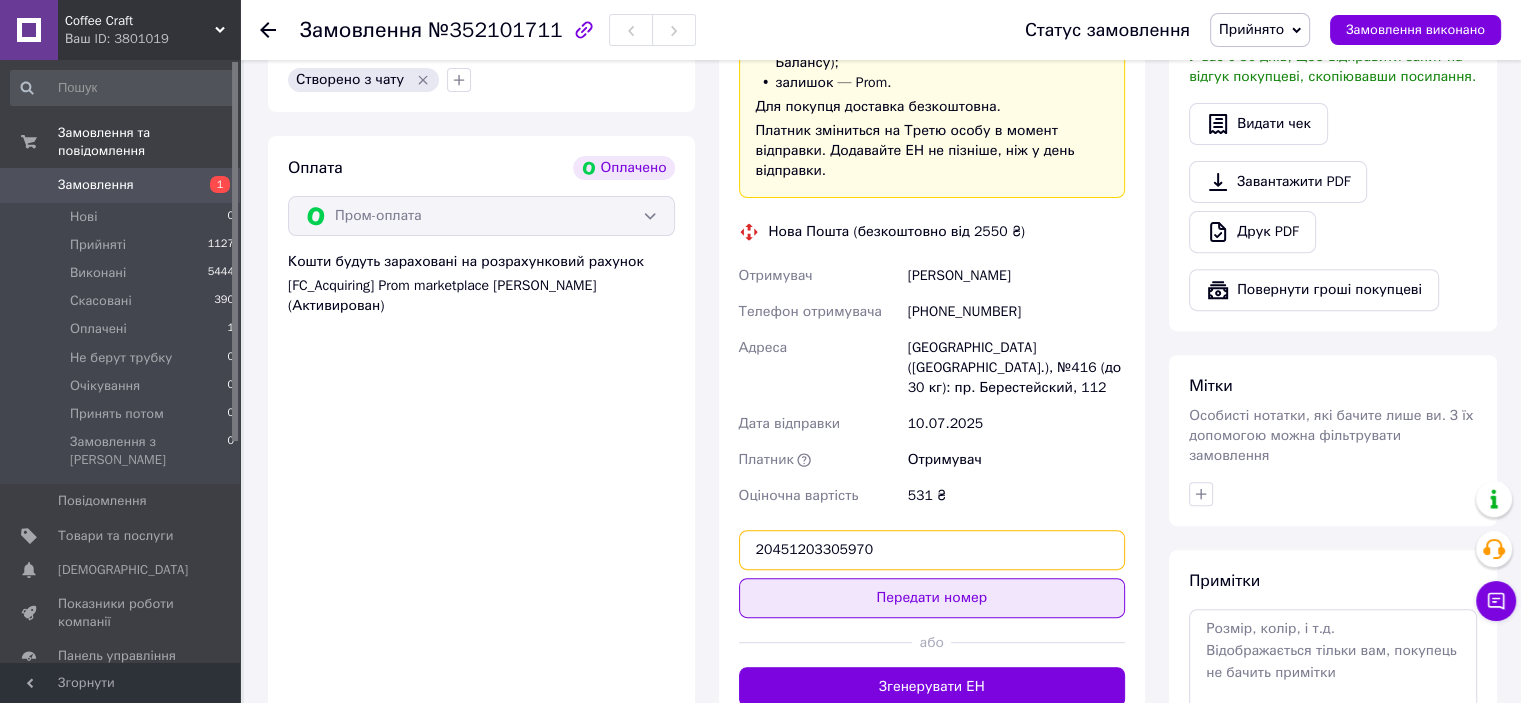 type on "20451203305970" 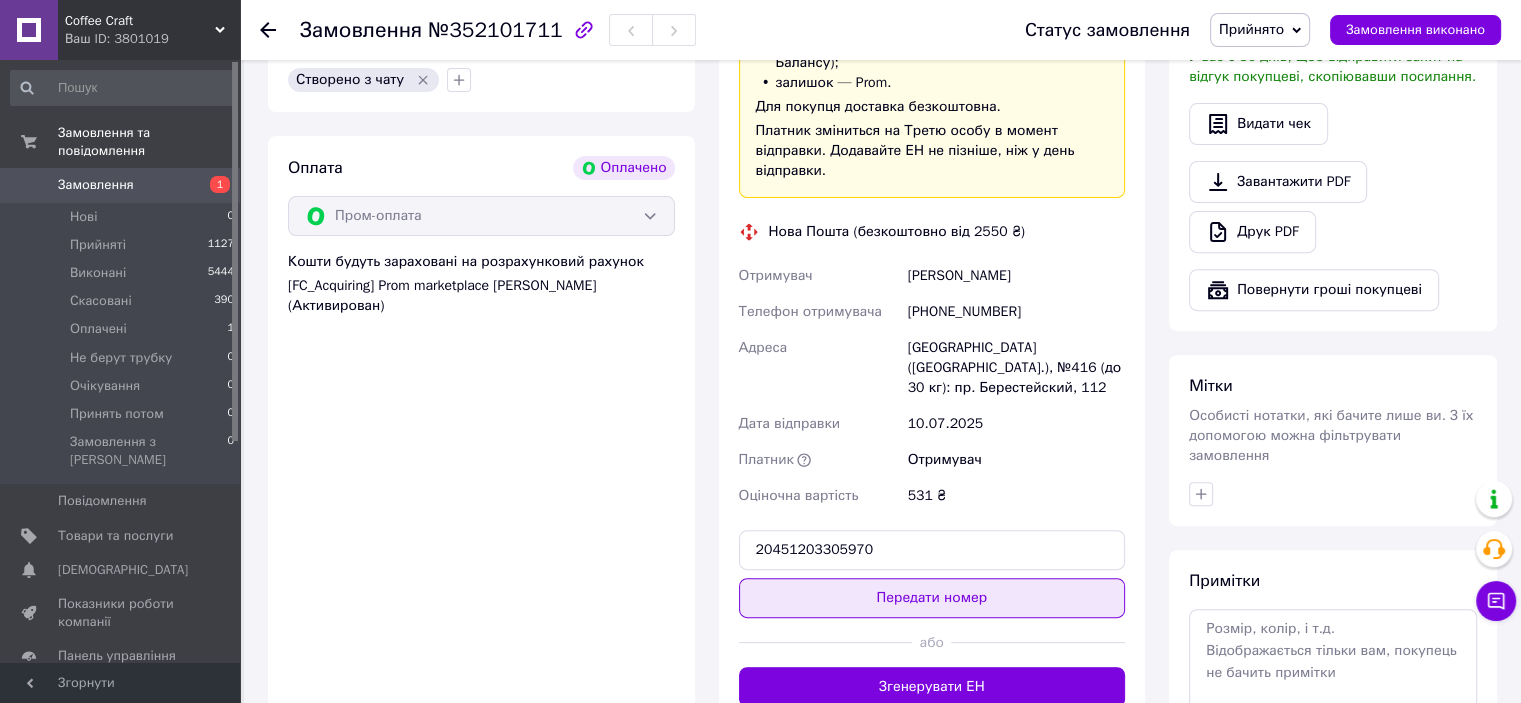 click on "Передати номер" at bounding box center (932, 598) 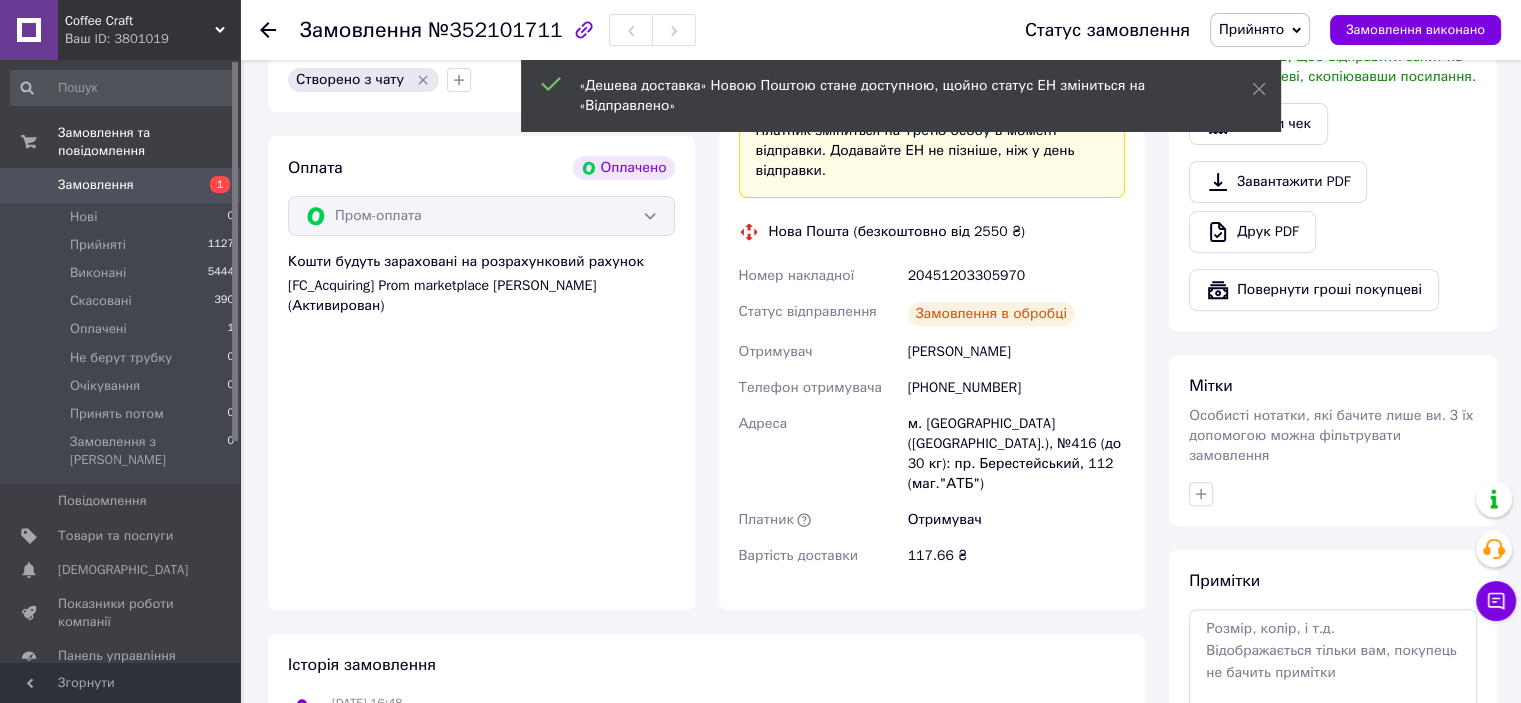 click on "Замовлення" at bounding box center [121, 185] 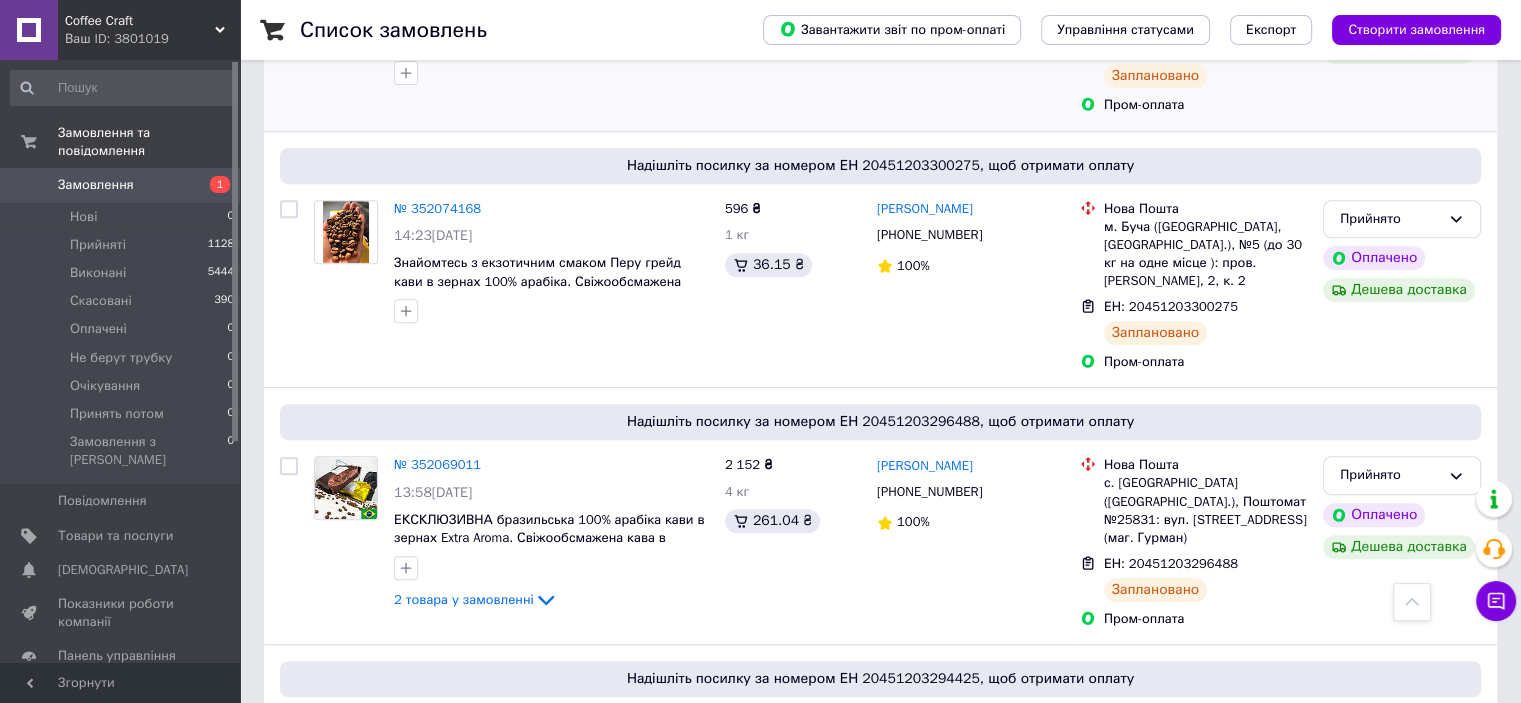 scroll, scrollTop: 900, scrollLeft: 0, axis: vertical 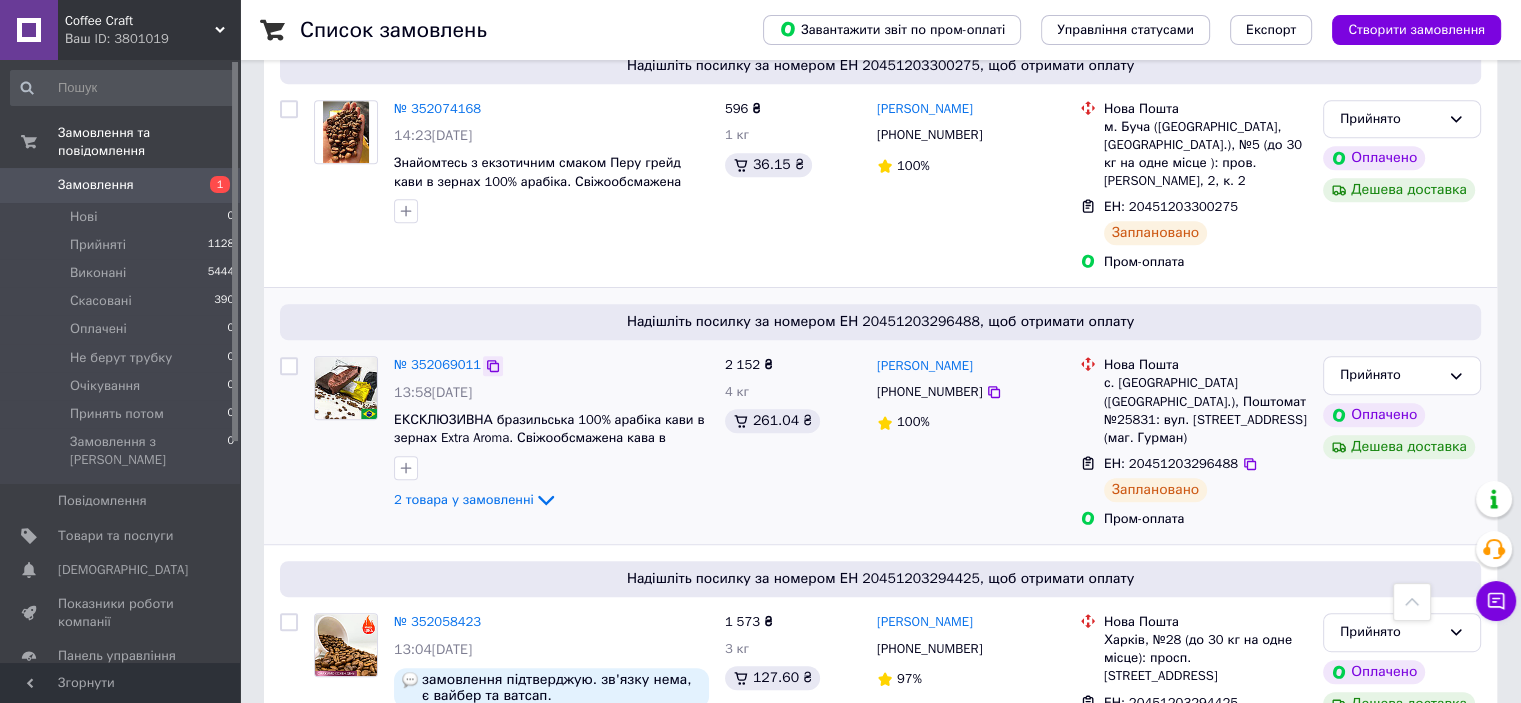 click 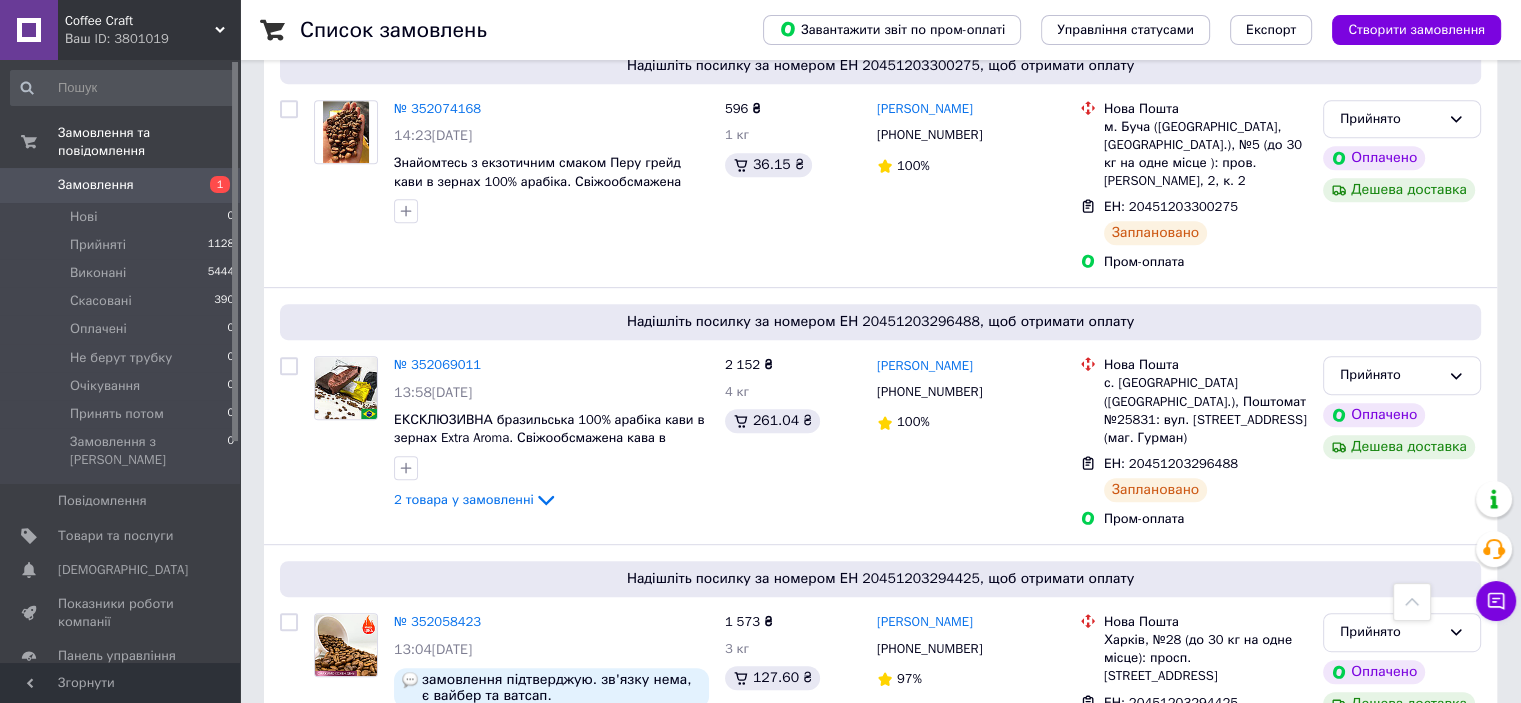 click on "Ваш ID: 3801019" at bounding box center (152, 39) 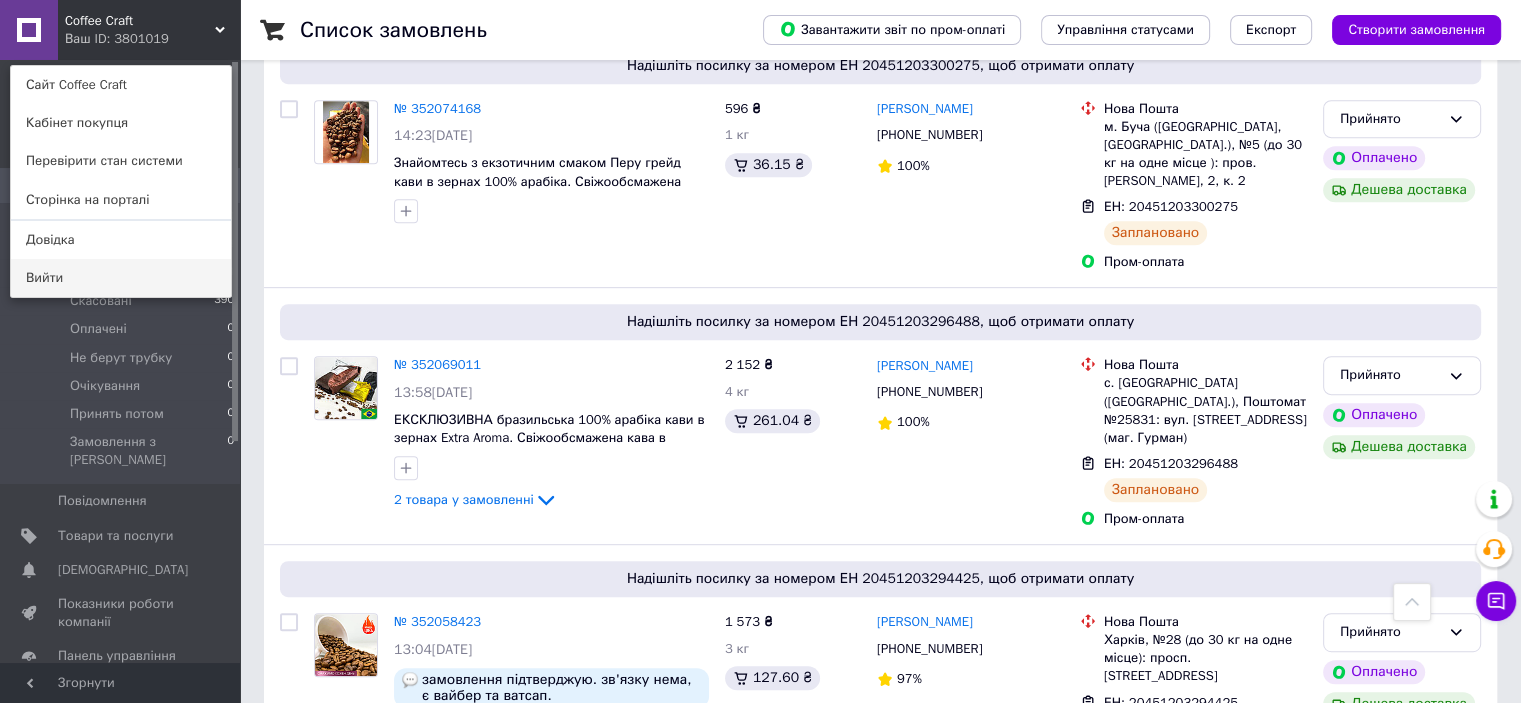 click on "Вийти" at bounding box center [121, 278] 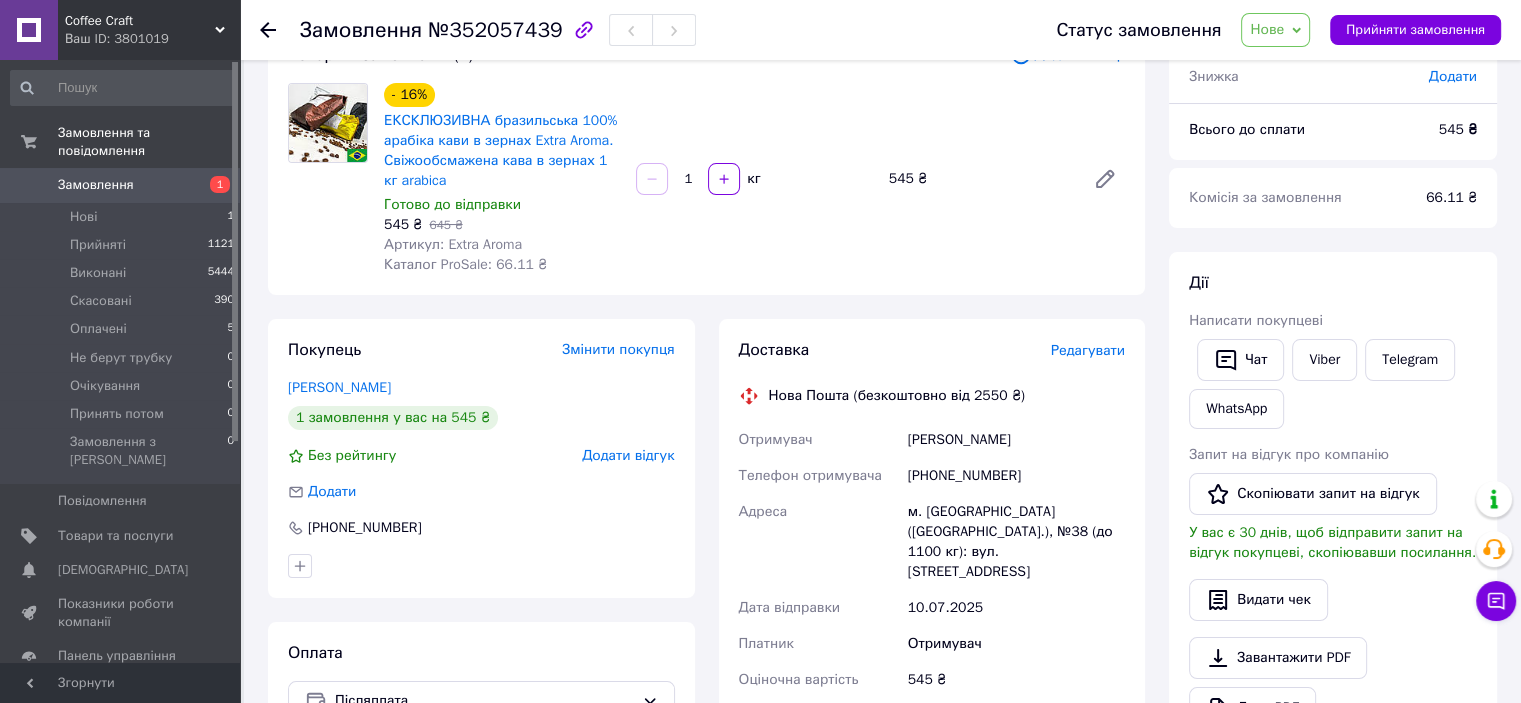 scroll, scrollTop: 0, scrollLeft: 0, axis: both 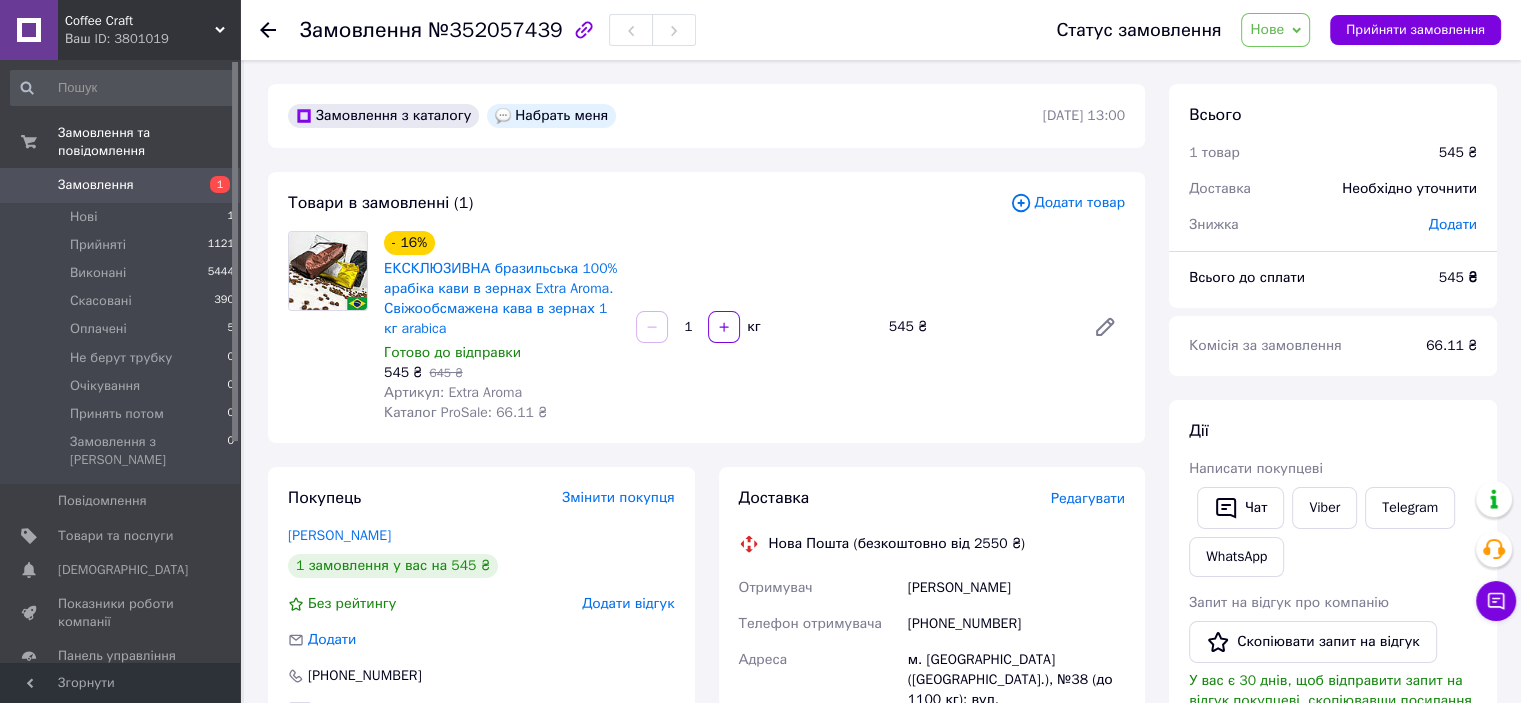 click on "Статус замовлення Нове Прийнято Виконано Скасовано Оплачено Не берут трубку Очікування Принять потом Прийняти замовлення" at bounding box center [1258, 30] 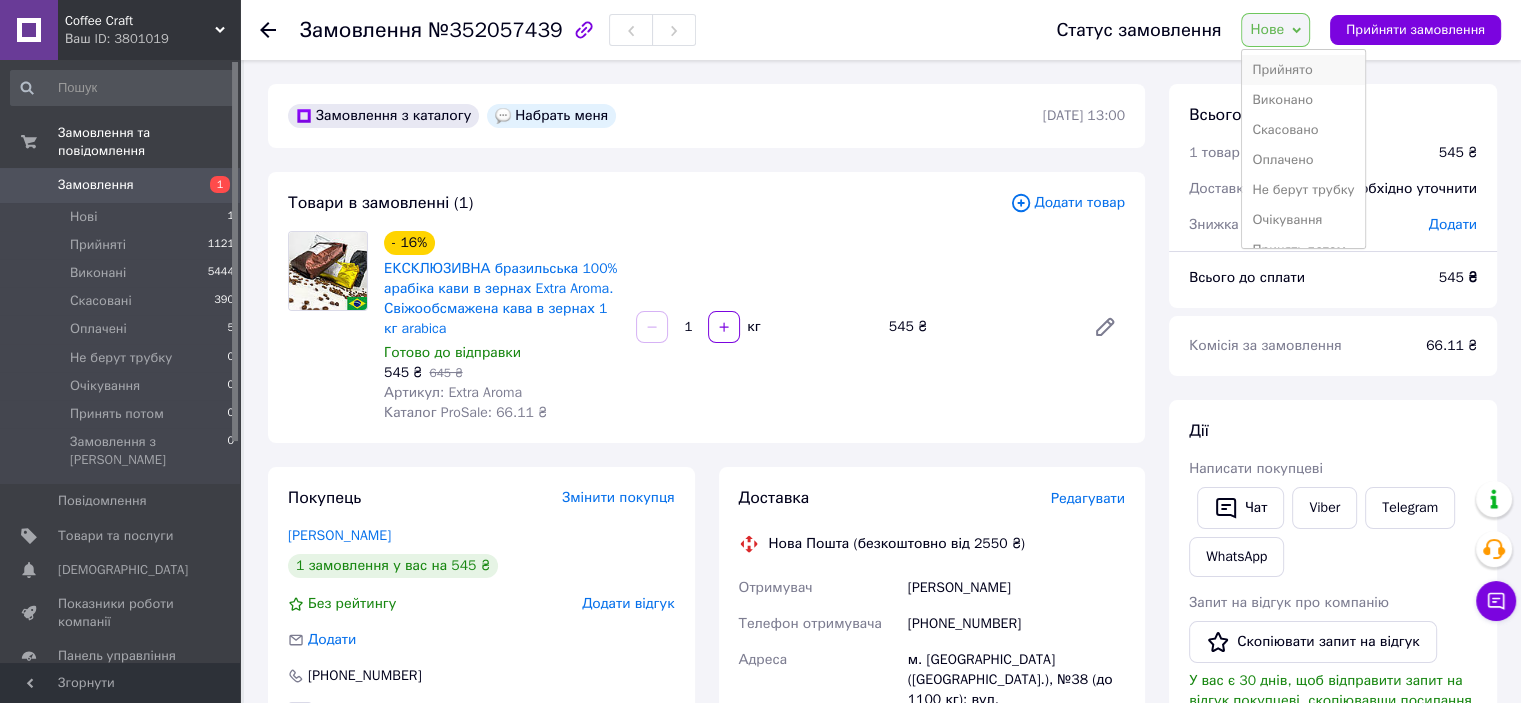 click on "Прийнято" at bounding box center (1303, 70) 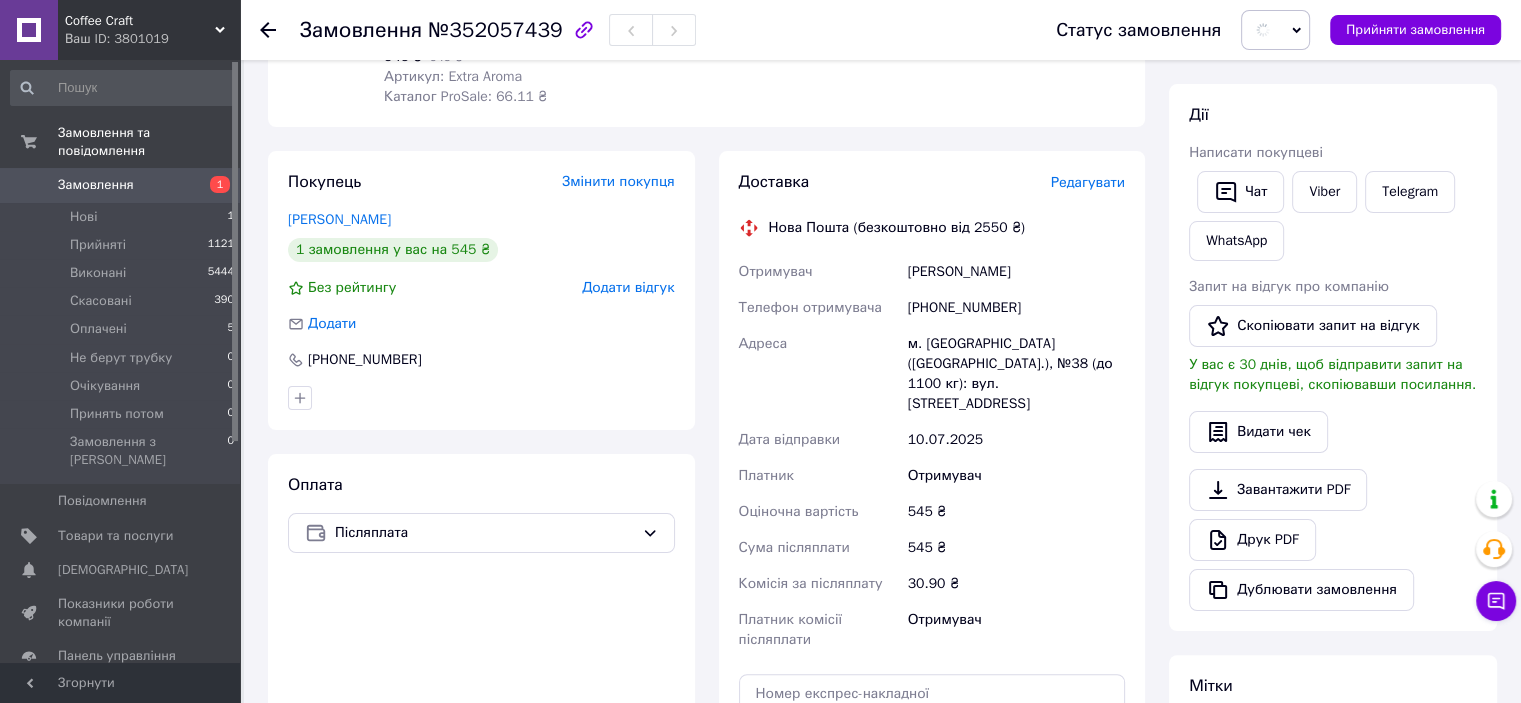 scroll, scrollTop: 500, scrollLeft: 0, axis: vertical 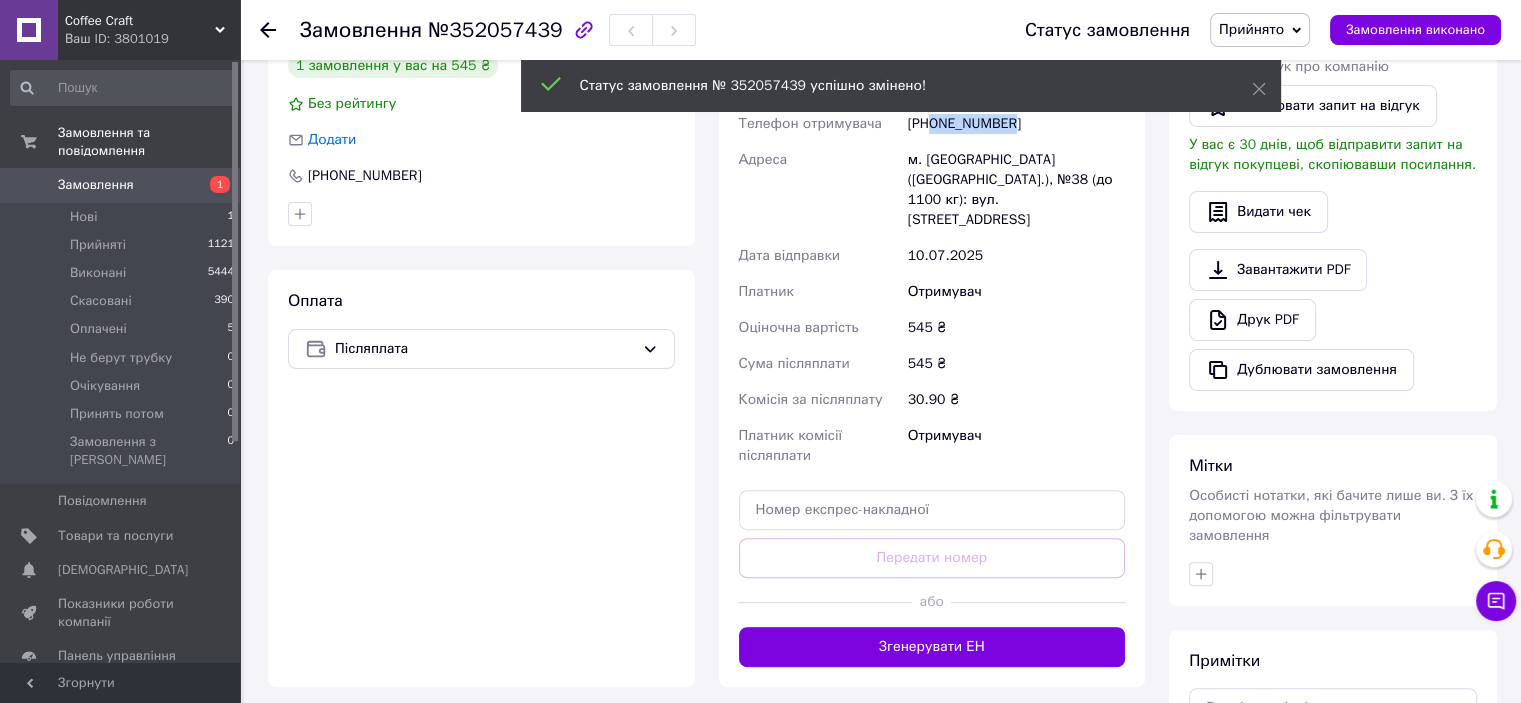 drag, startPoint x: 930, startPoint y: 126, endPoint x: 1061, endPoint y: 130, distance: 131.06105 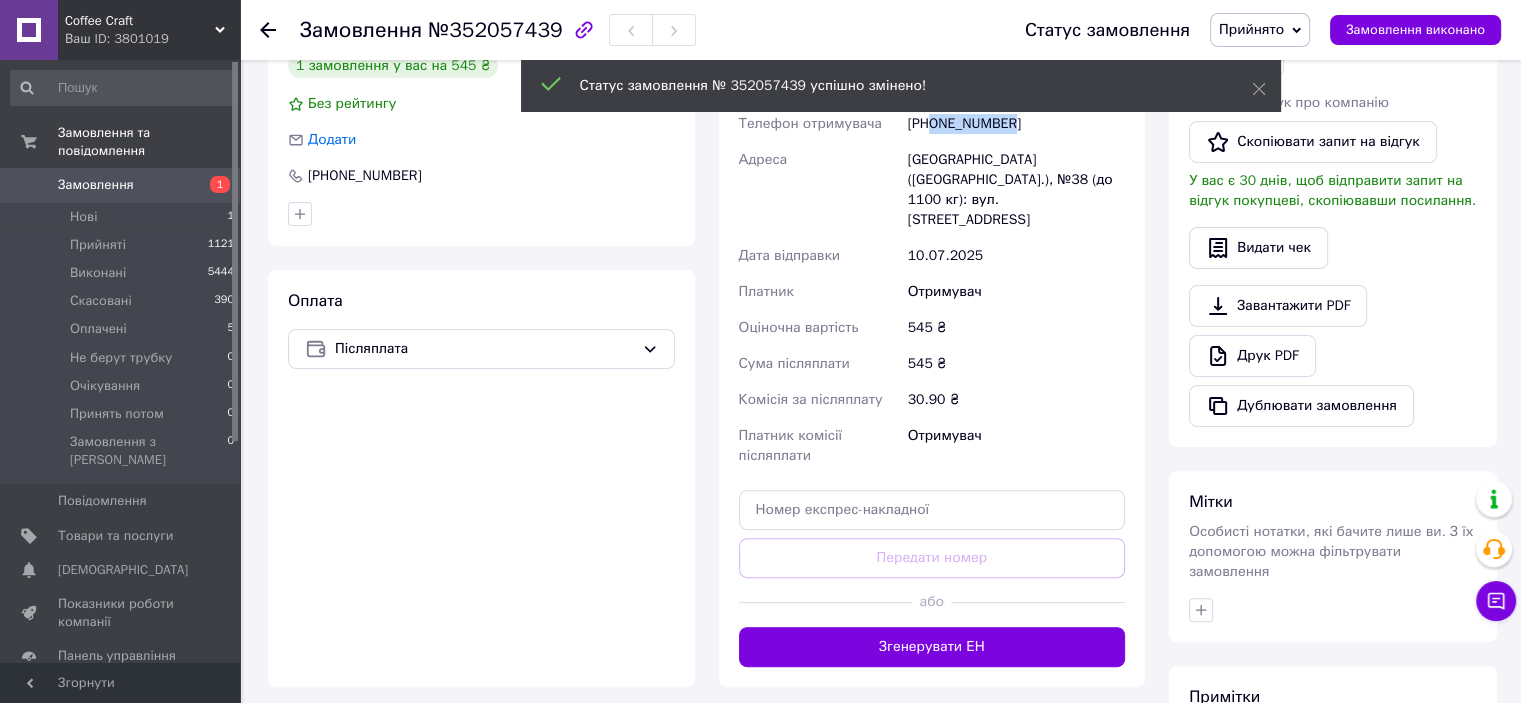 copy on "0674674224" 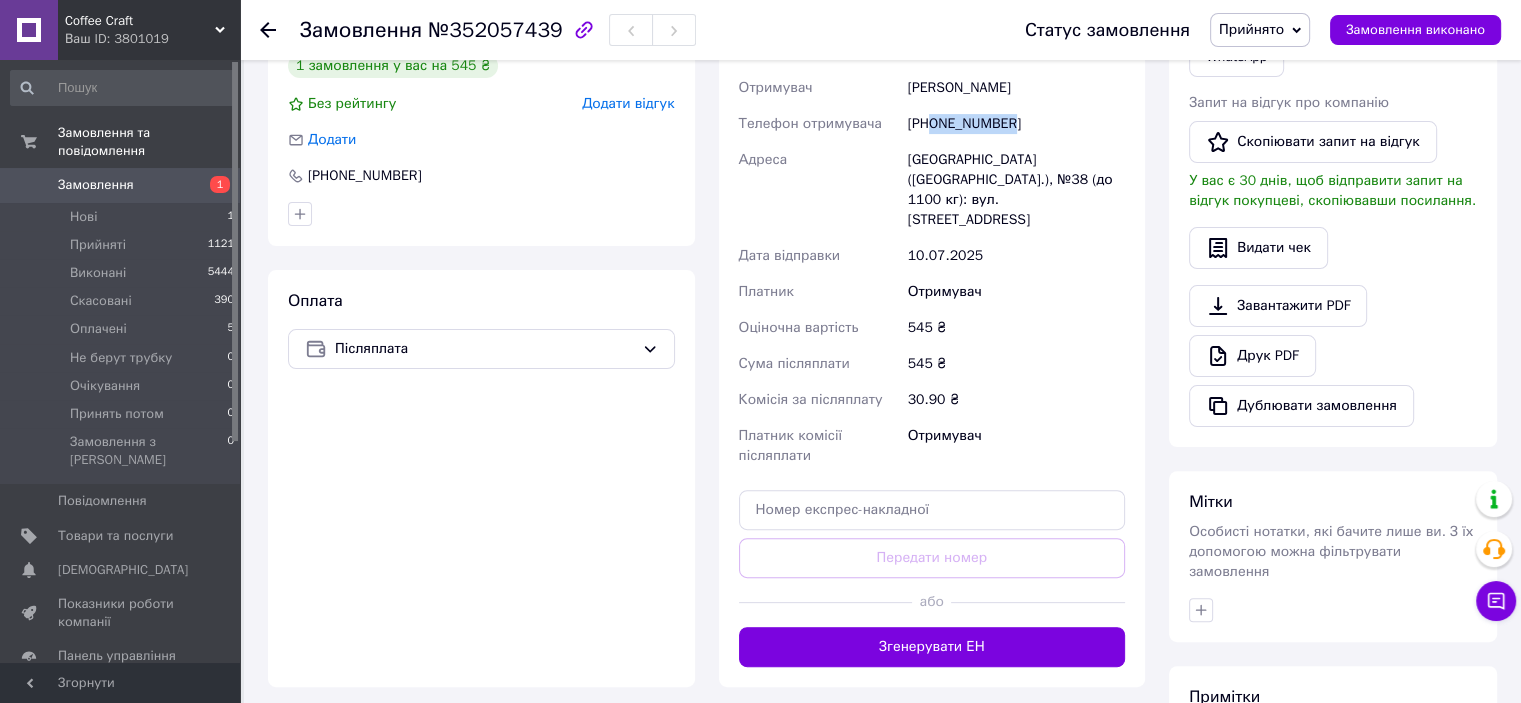 drag, startPoint x: 907, startPoint y: 91, endPoint x: 1095, endPoint y: 86, distance: 188.06648 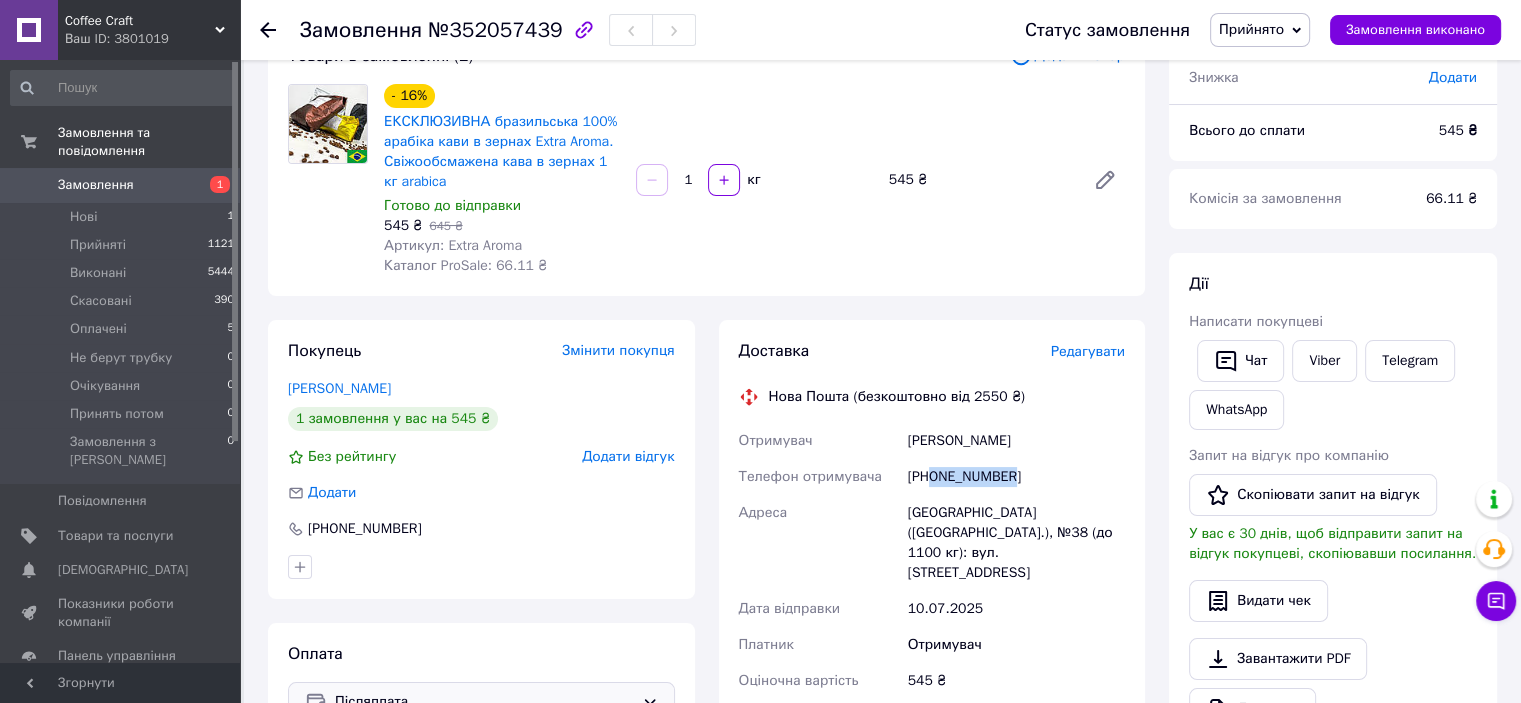 scroll, scrollTop: 400, scrollLeft: 0, axis: vertical 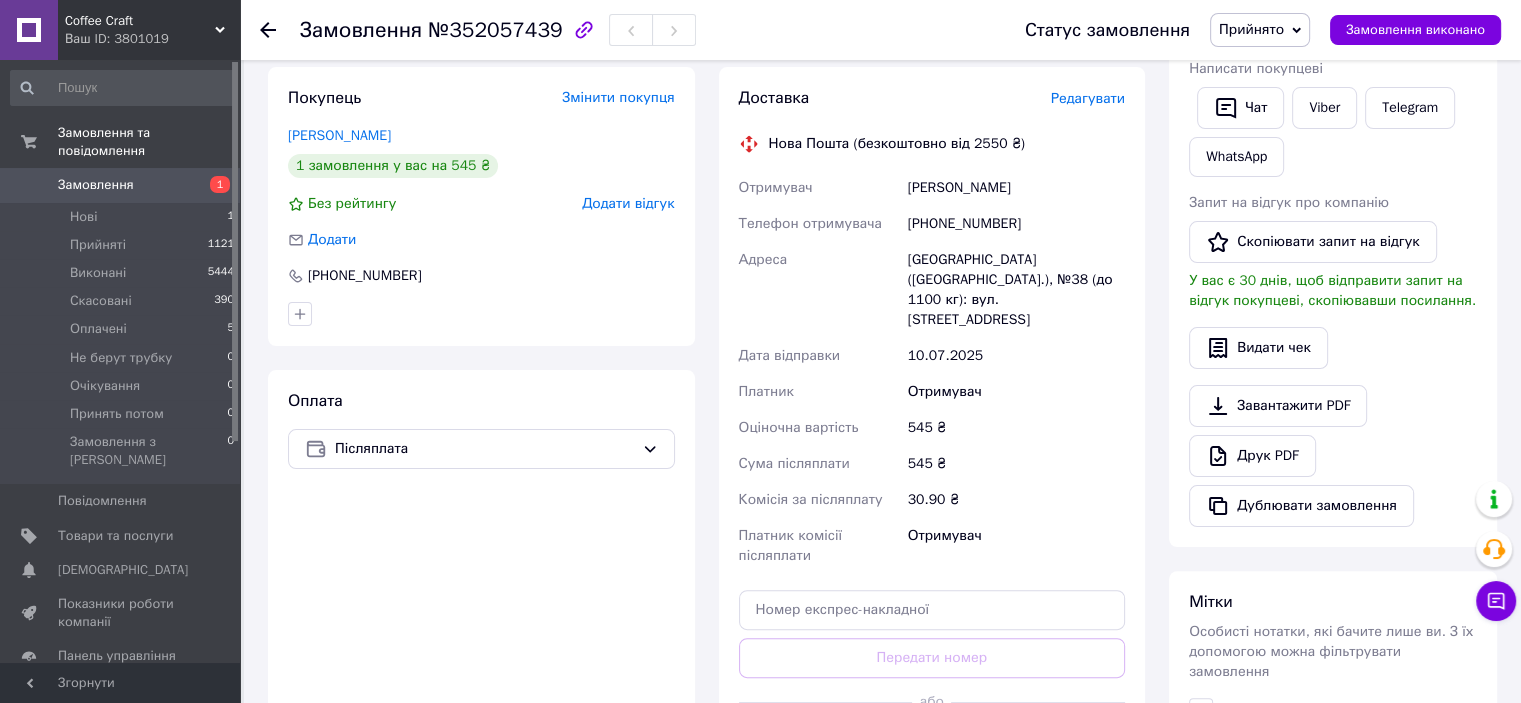 click on "Замовлення №352057439" at bounding box center (498, 30) 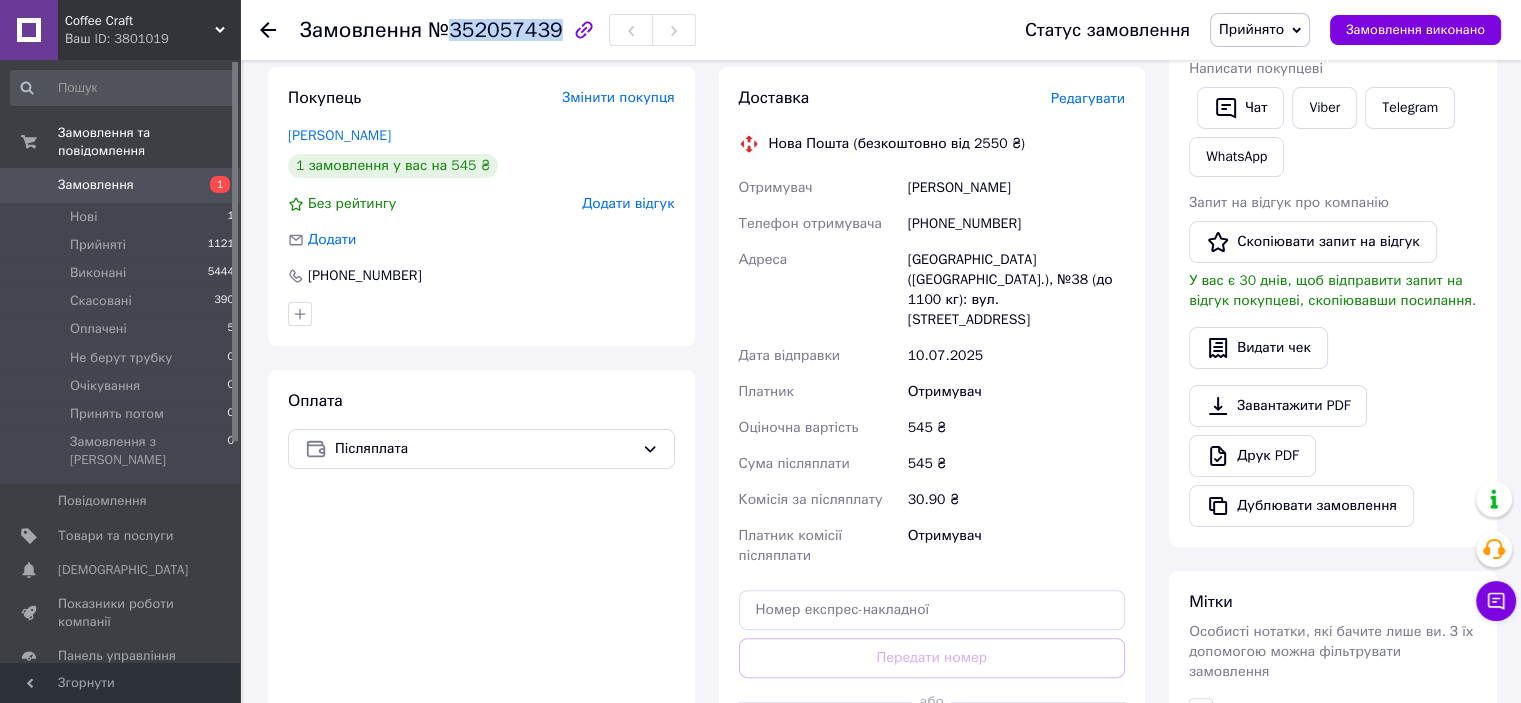 click on "Замовлення №352057439" at bounding box center [498, 30] 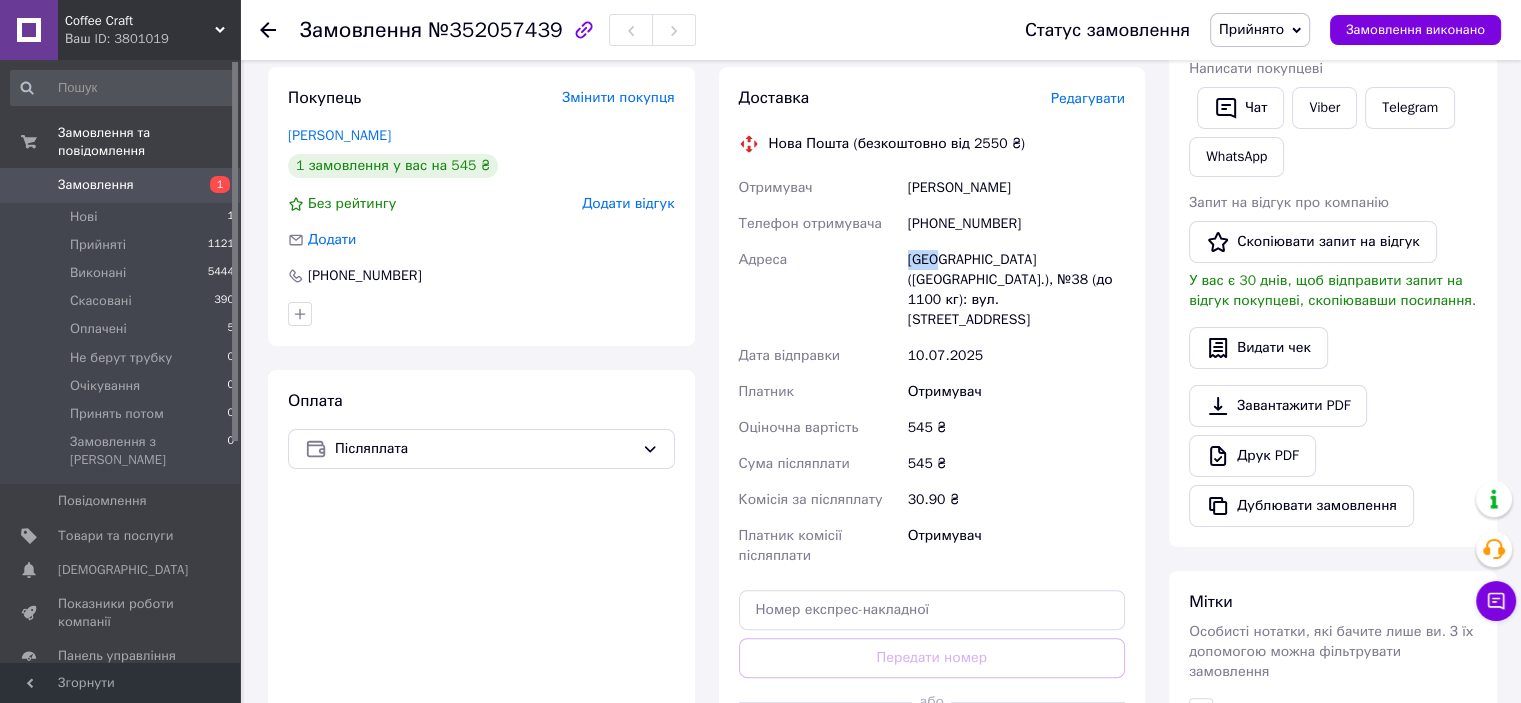 drag, startPoint x: 932, startPoint y: 257, endPoint x: 891, endPoint y: 268, distance: 42.44997 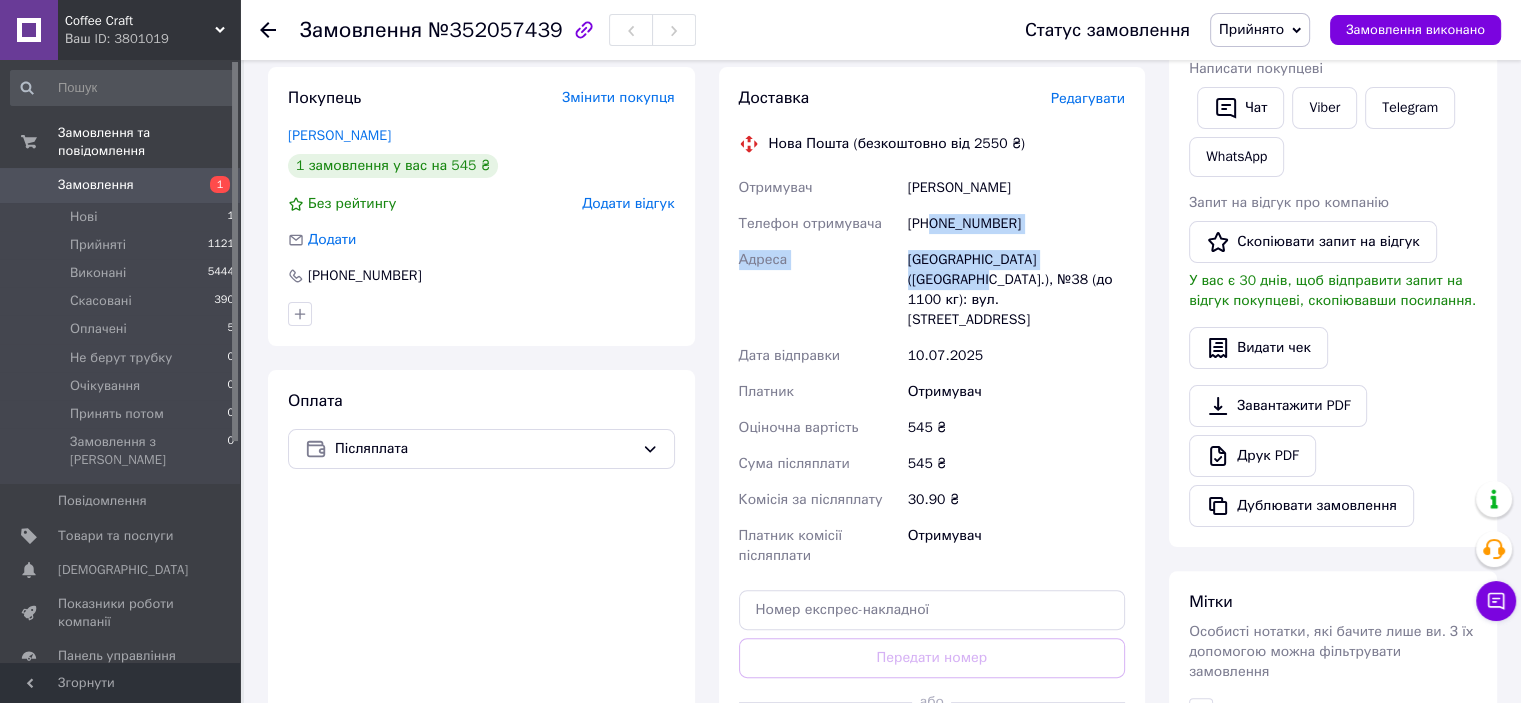 drag, startPoint x: 931, startPoint y: 231, endPoint x: 1106, endPoint y: 244, distance: 175.4822 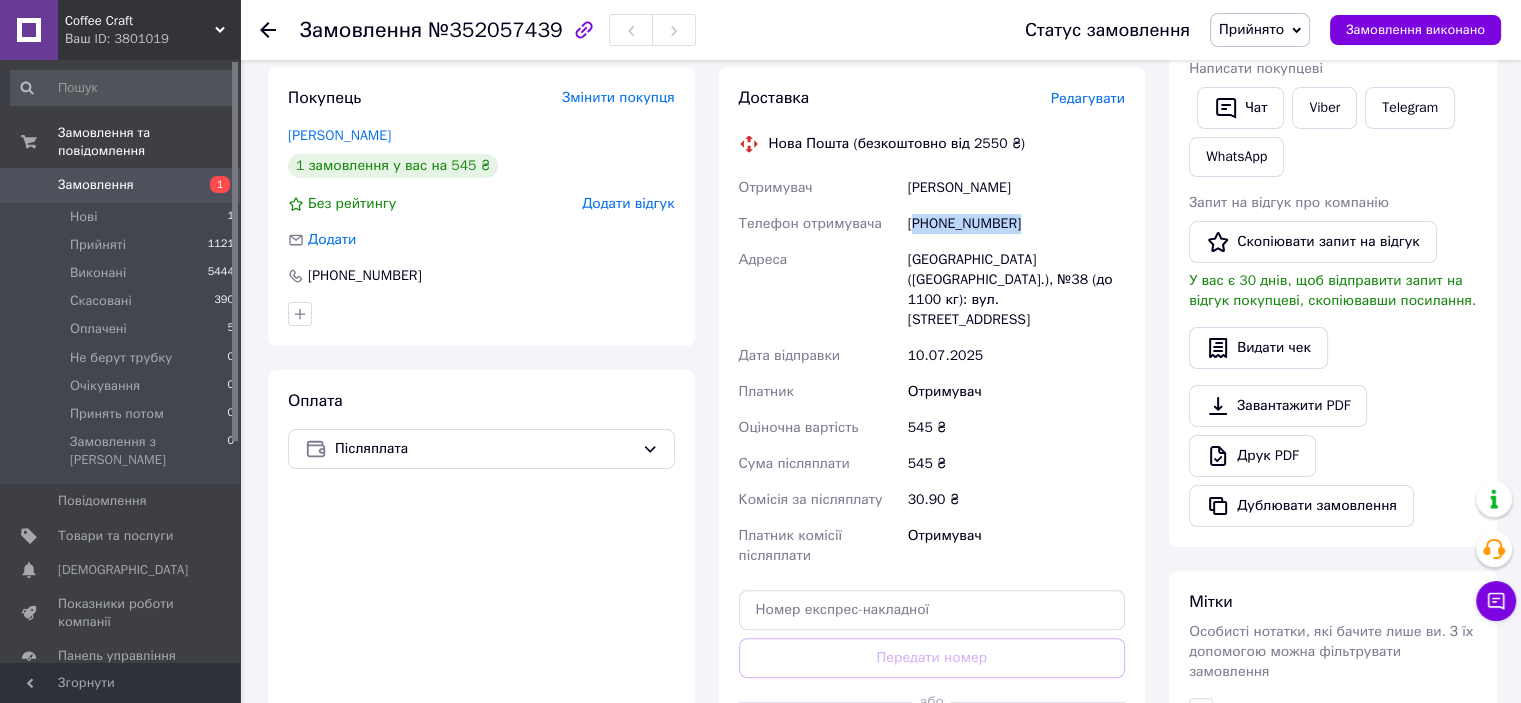 drag, startPoint x: 932, startPoint y: 226, endPoint x: 870, endPoint y: 247, distance: 65.459915 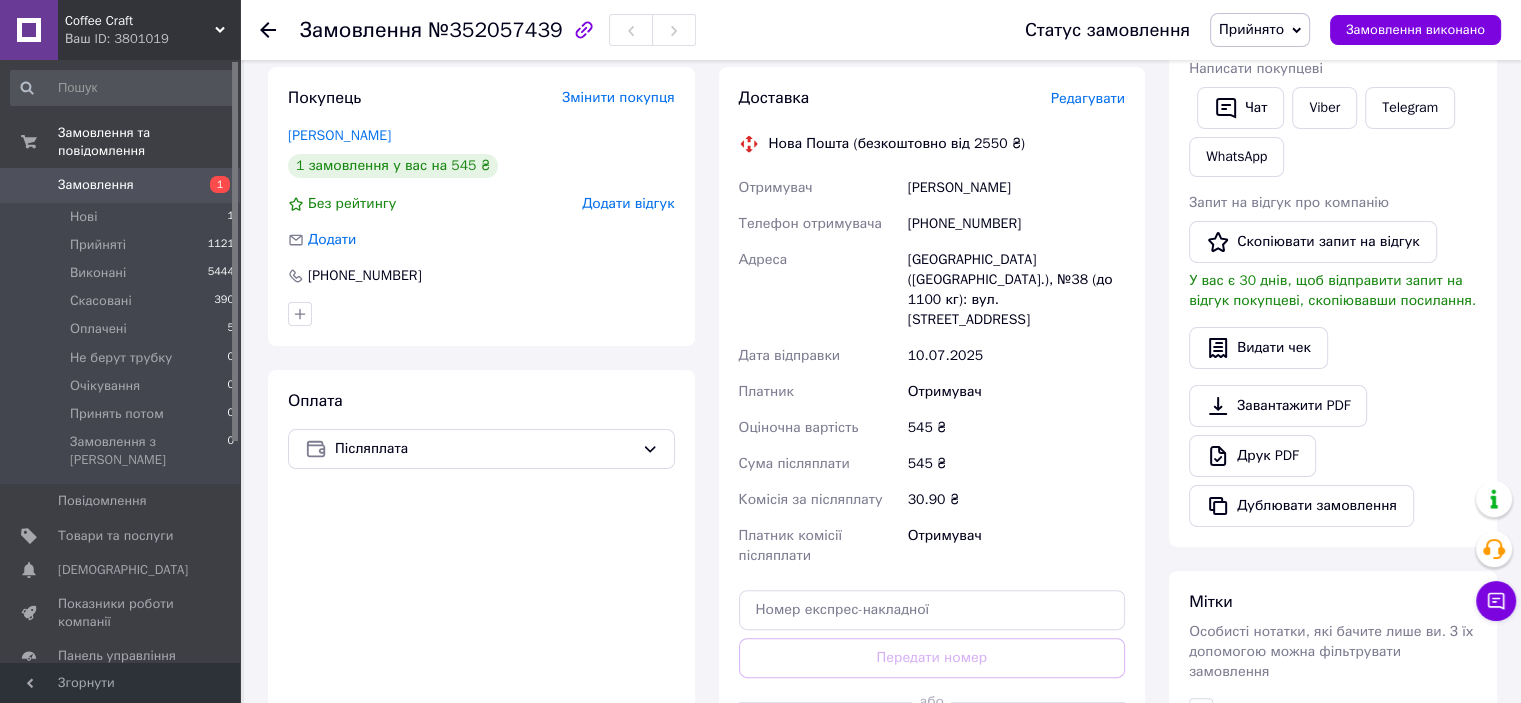 click on "Адреса" at bounding box center (819, 290) 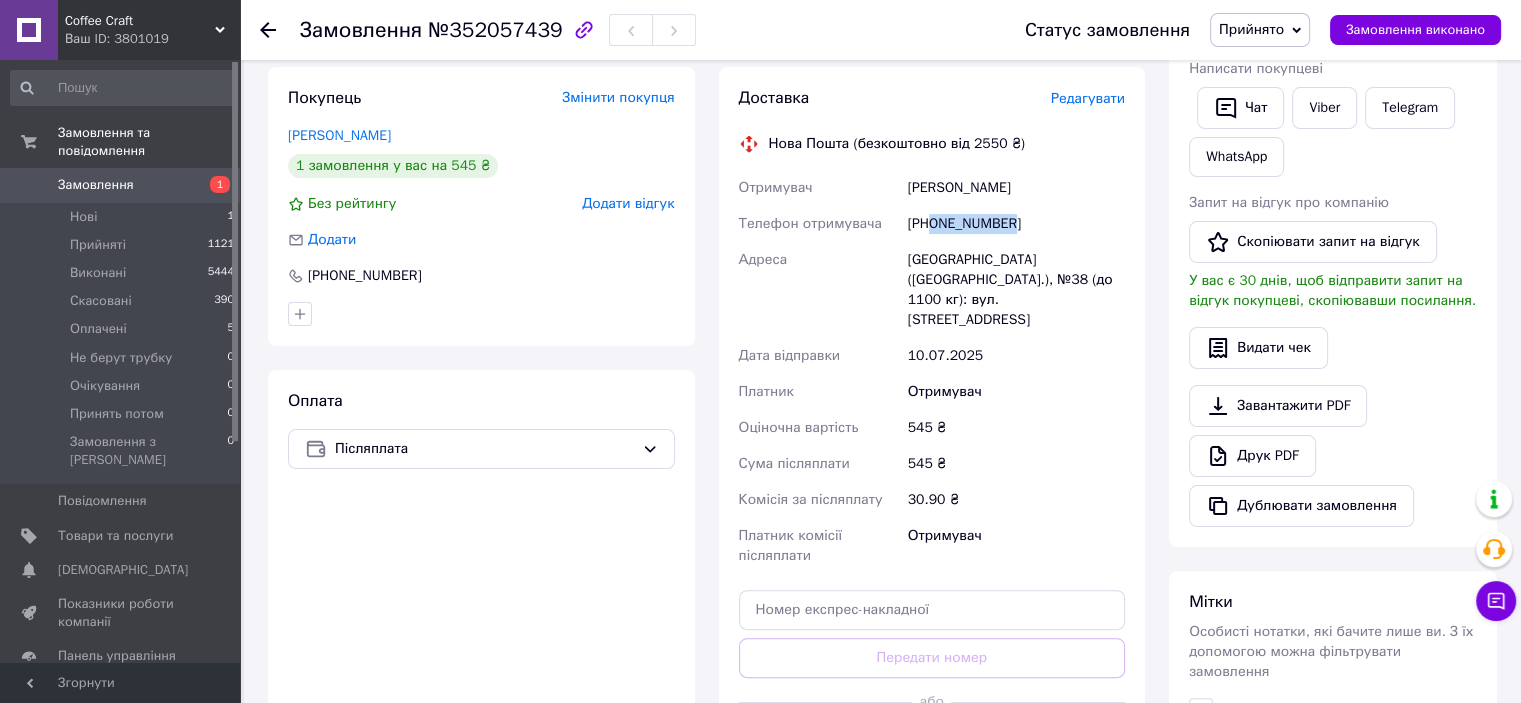 drag, startPoint x: 931, startPoint y: 229, endPoint x: 1016, endPoint y: 228, distance: 85.00588 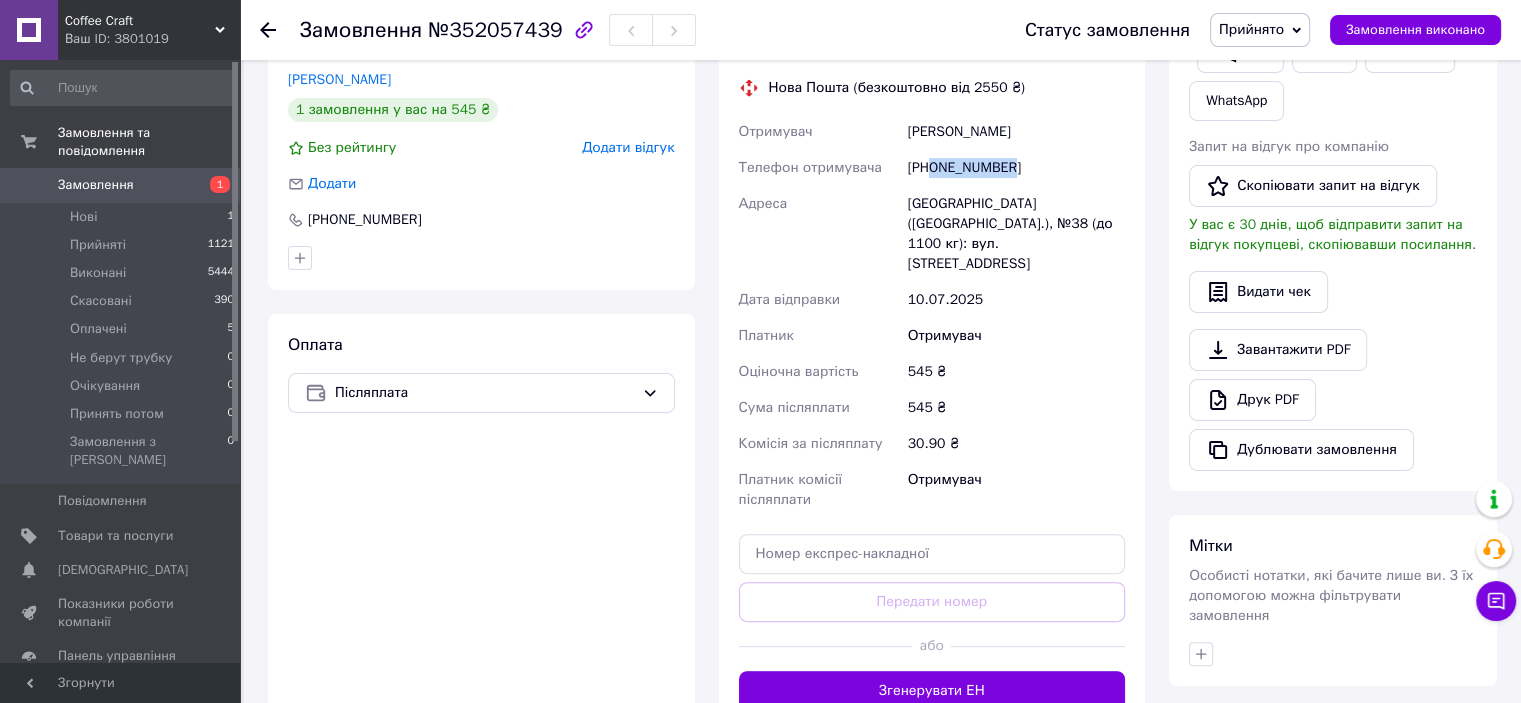 scroll, scrollTop: 500, scrollLeft: 0, axis: vertical 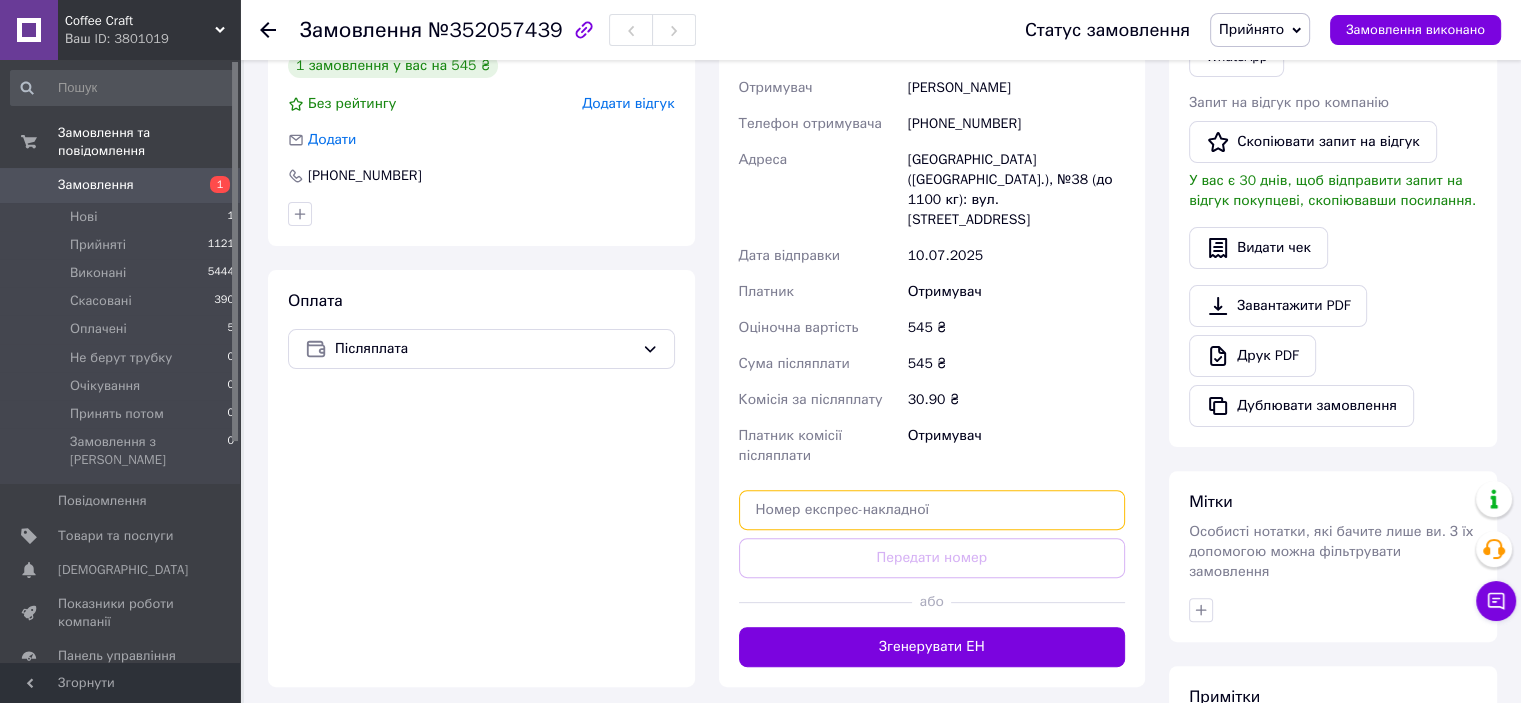 click at bounding box center (932, 510) 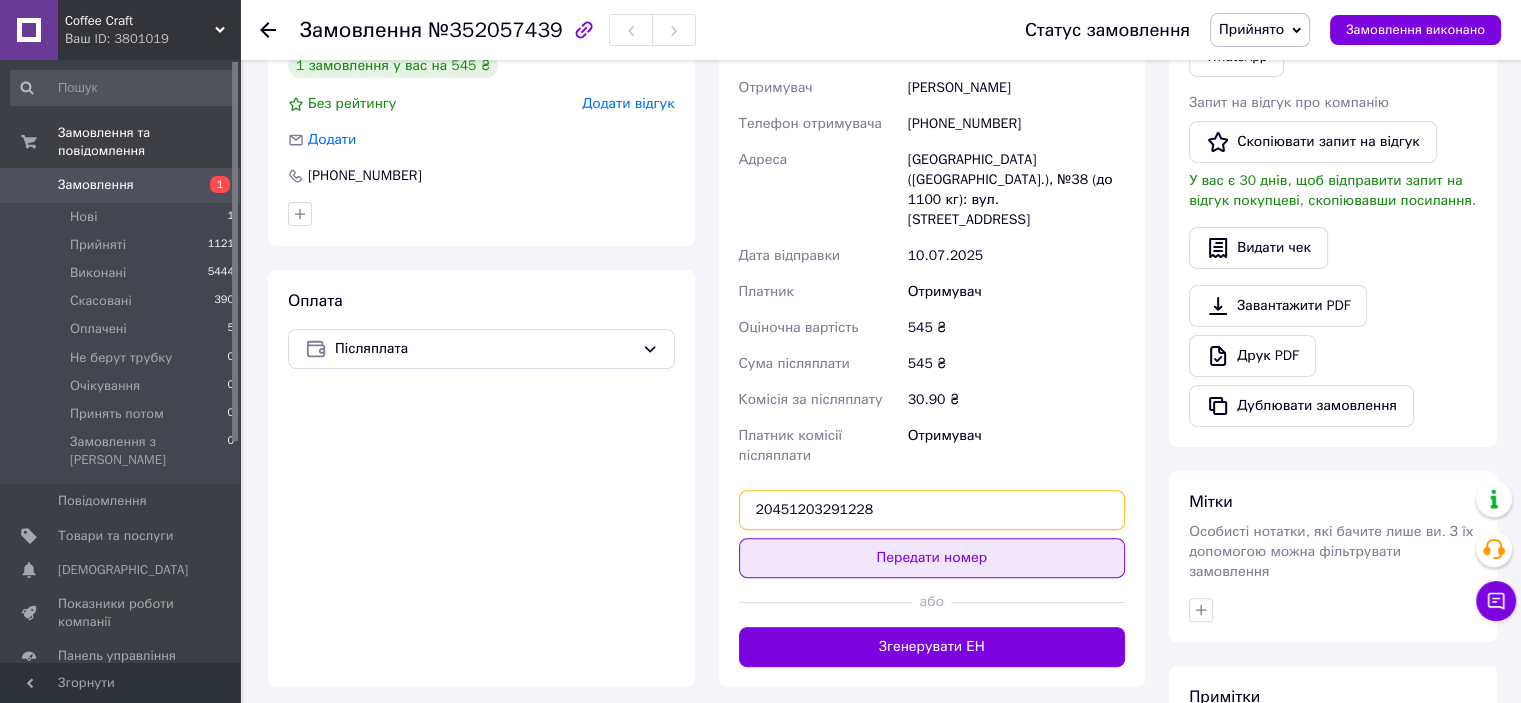 type on "20451203291228" 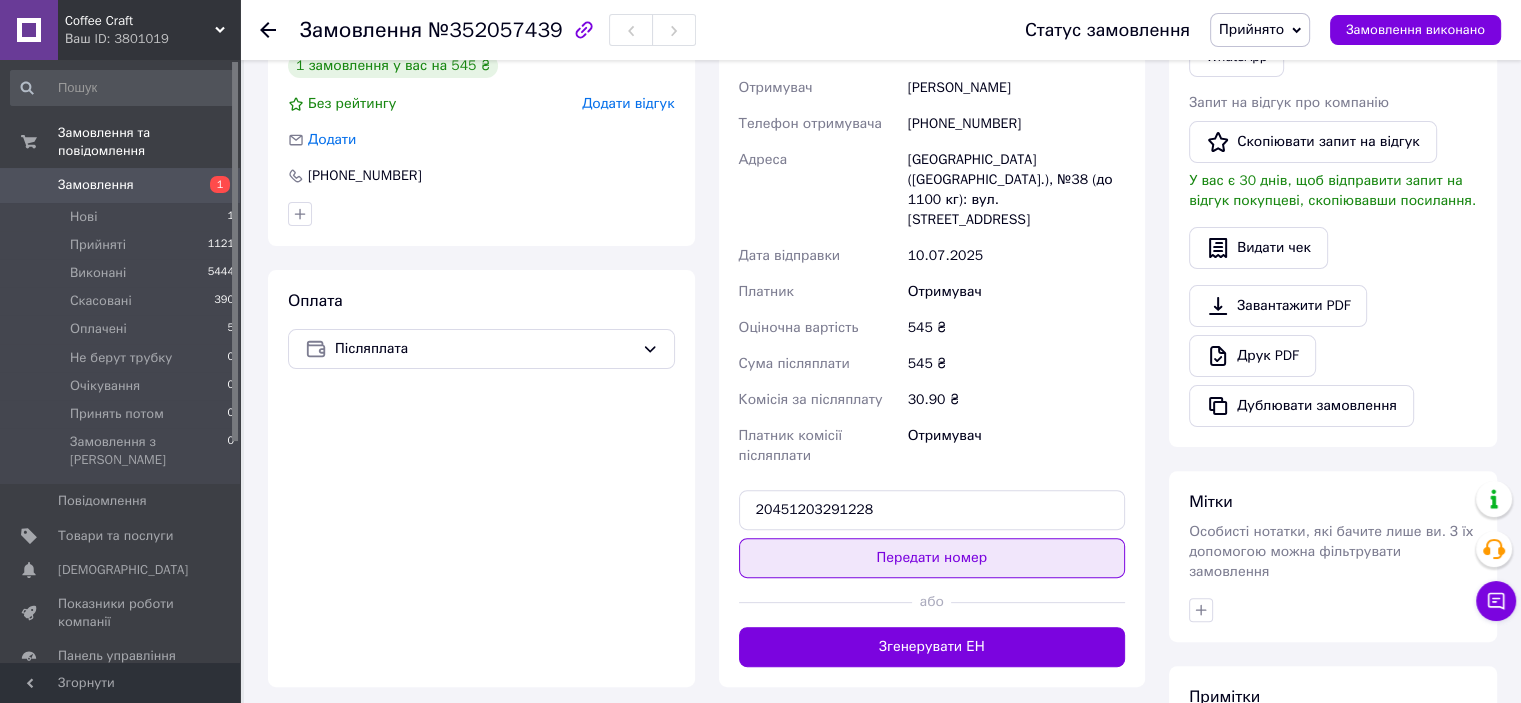 click on "Передати номер" at bounding box center [932, 558] 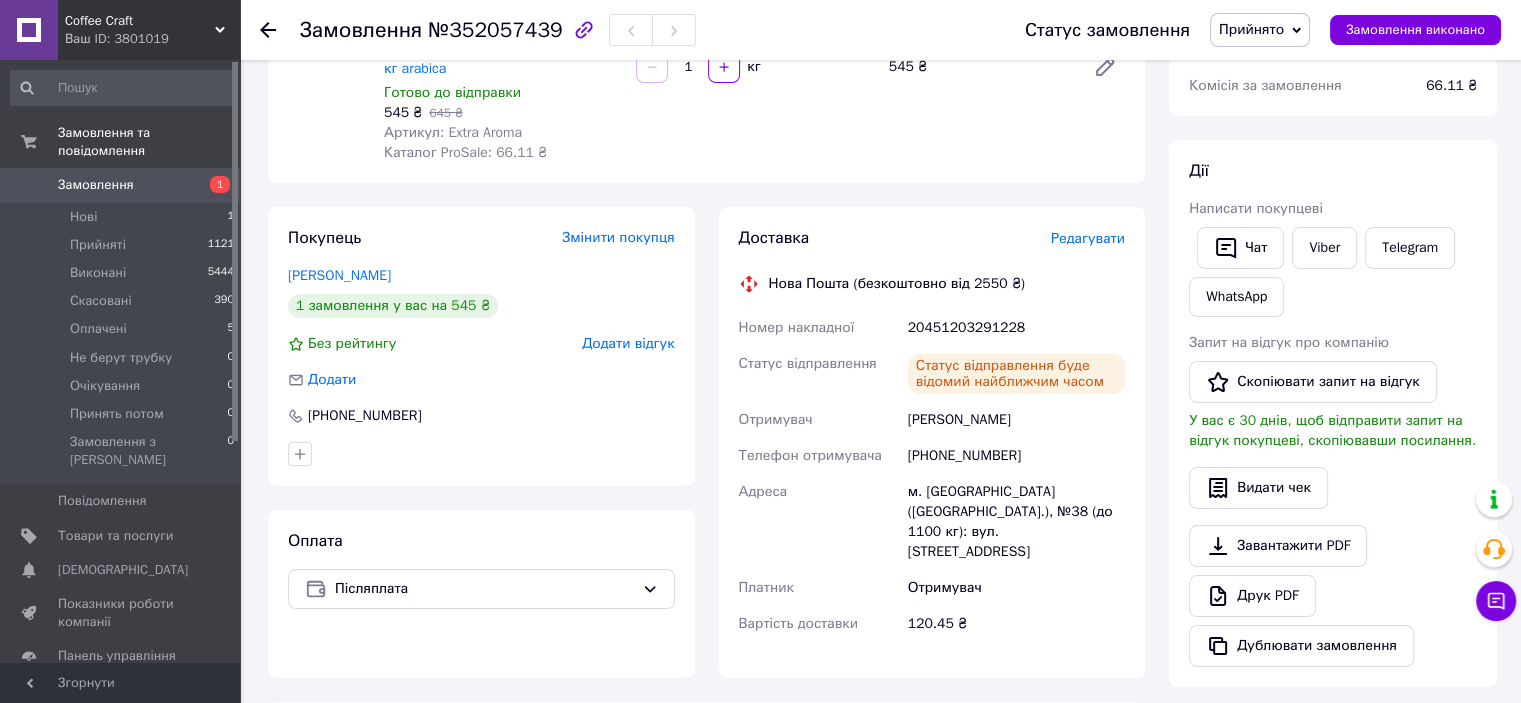 scroll, scrollTop: 0, scrollLeft: 0, axis: both 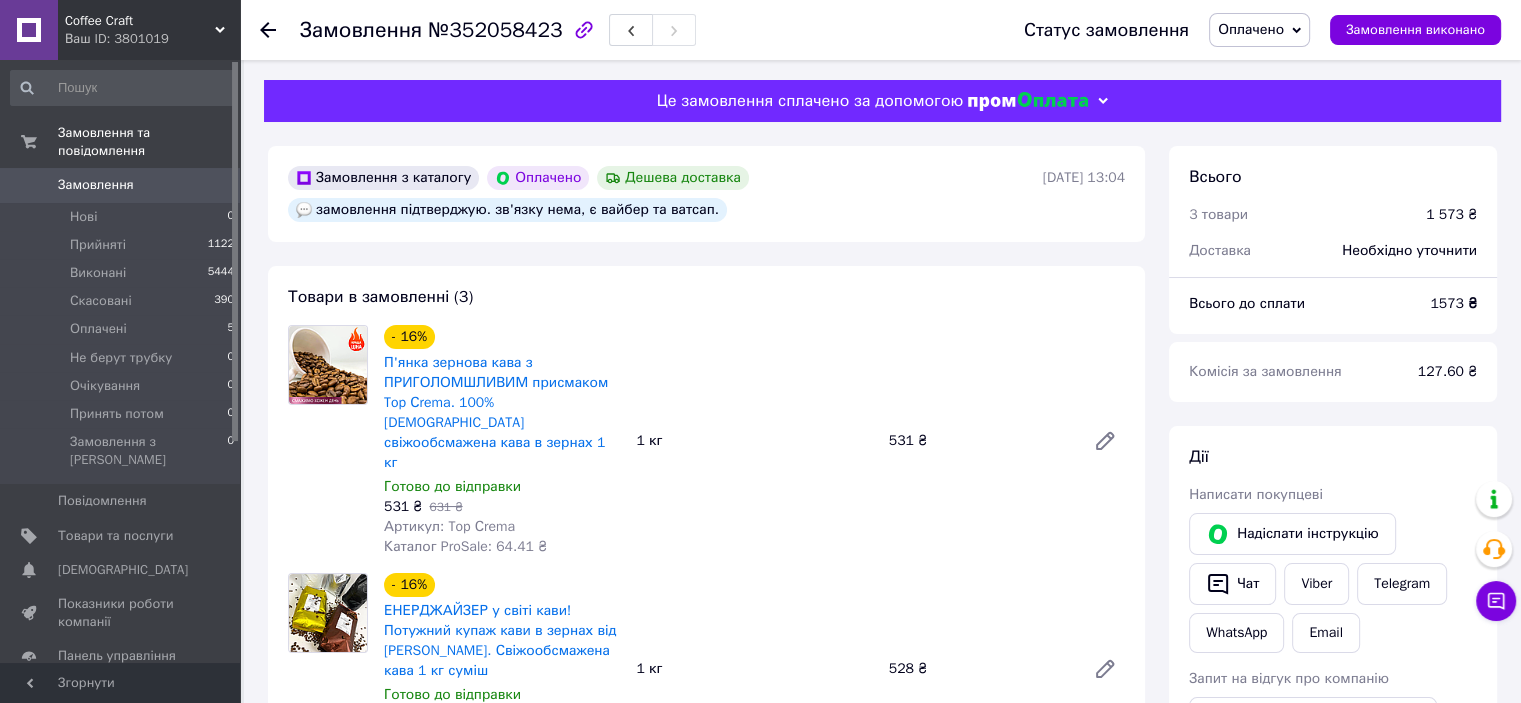click on "Оплачено" at bounding box center [1259, 30] 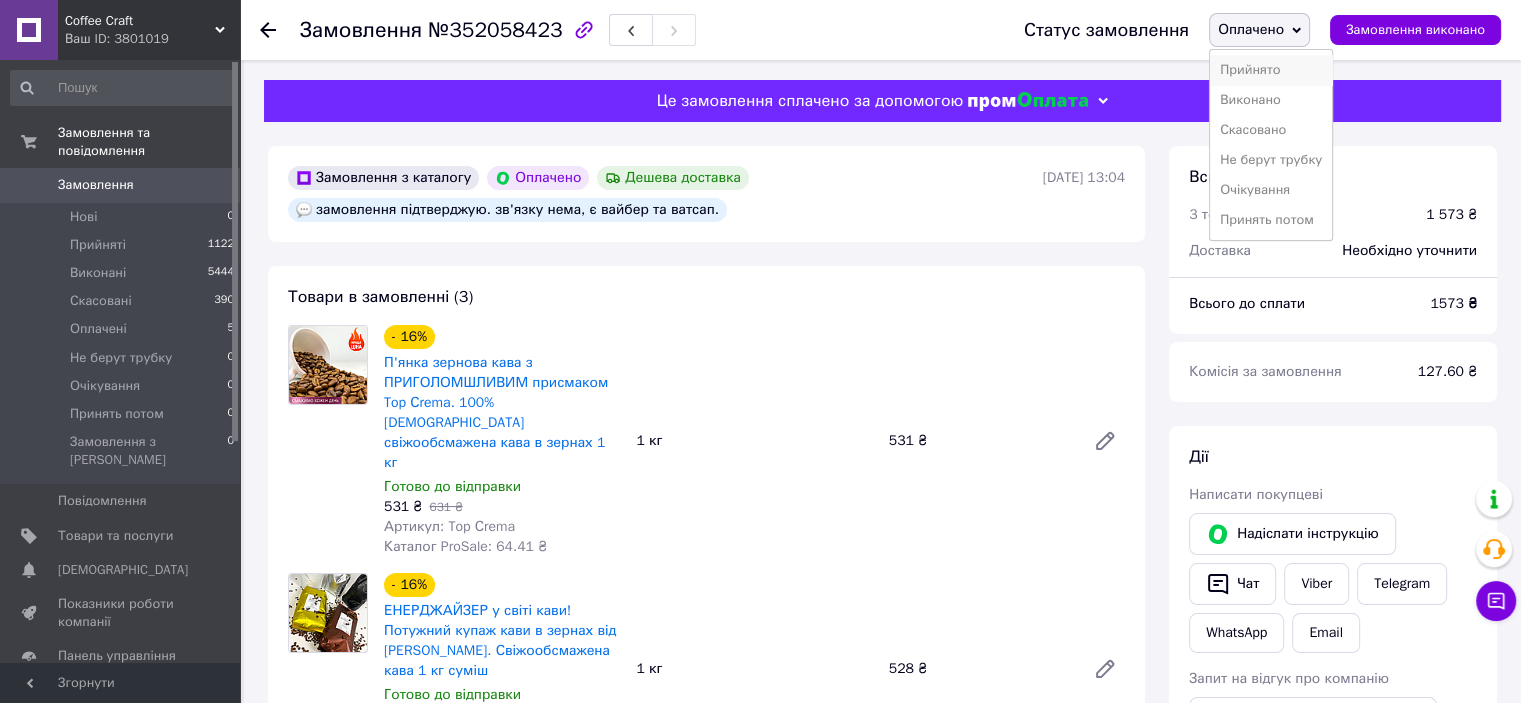 click on "Прийнято" at bounding box center [1271, 70] 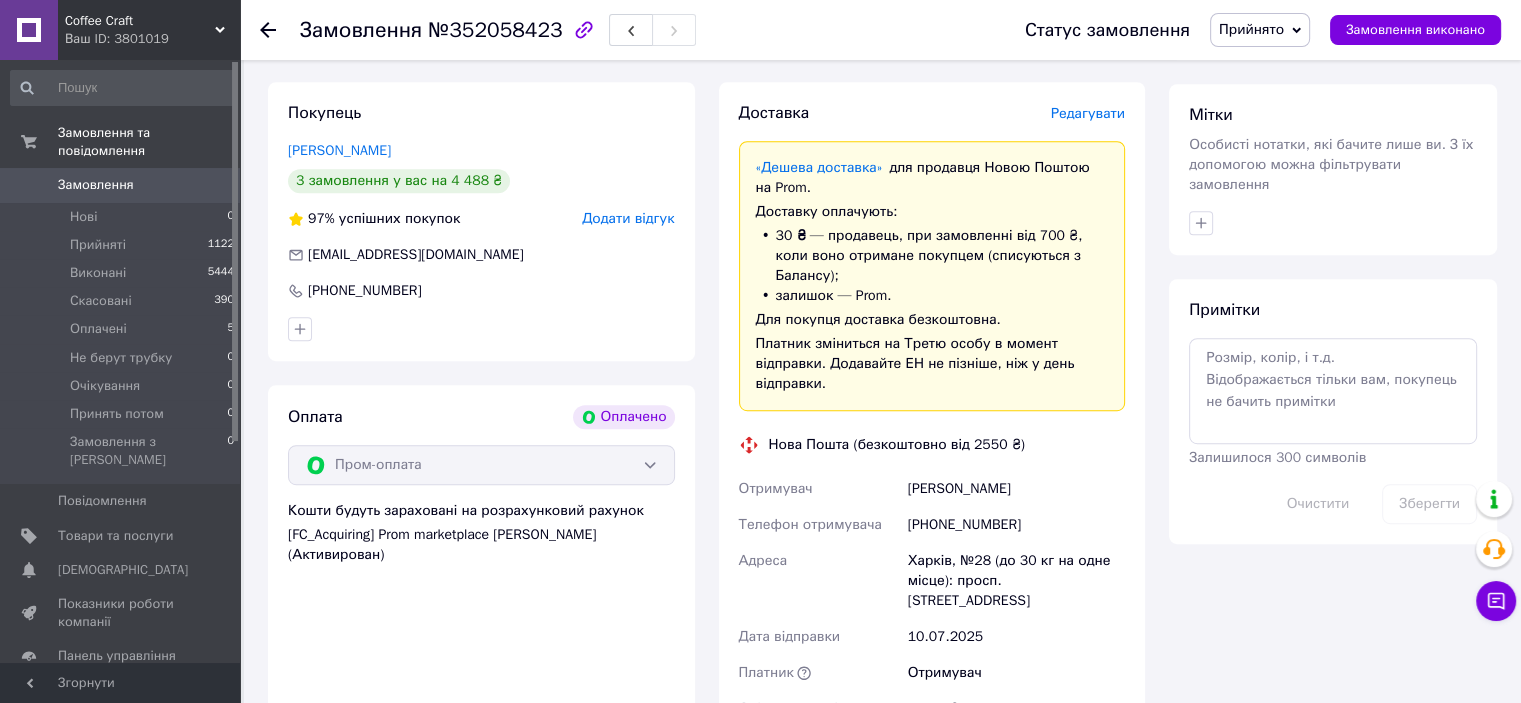 scroll, scrollTop: 1100, scrollLeft: 0, axis: vertical 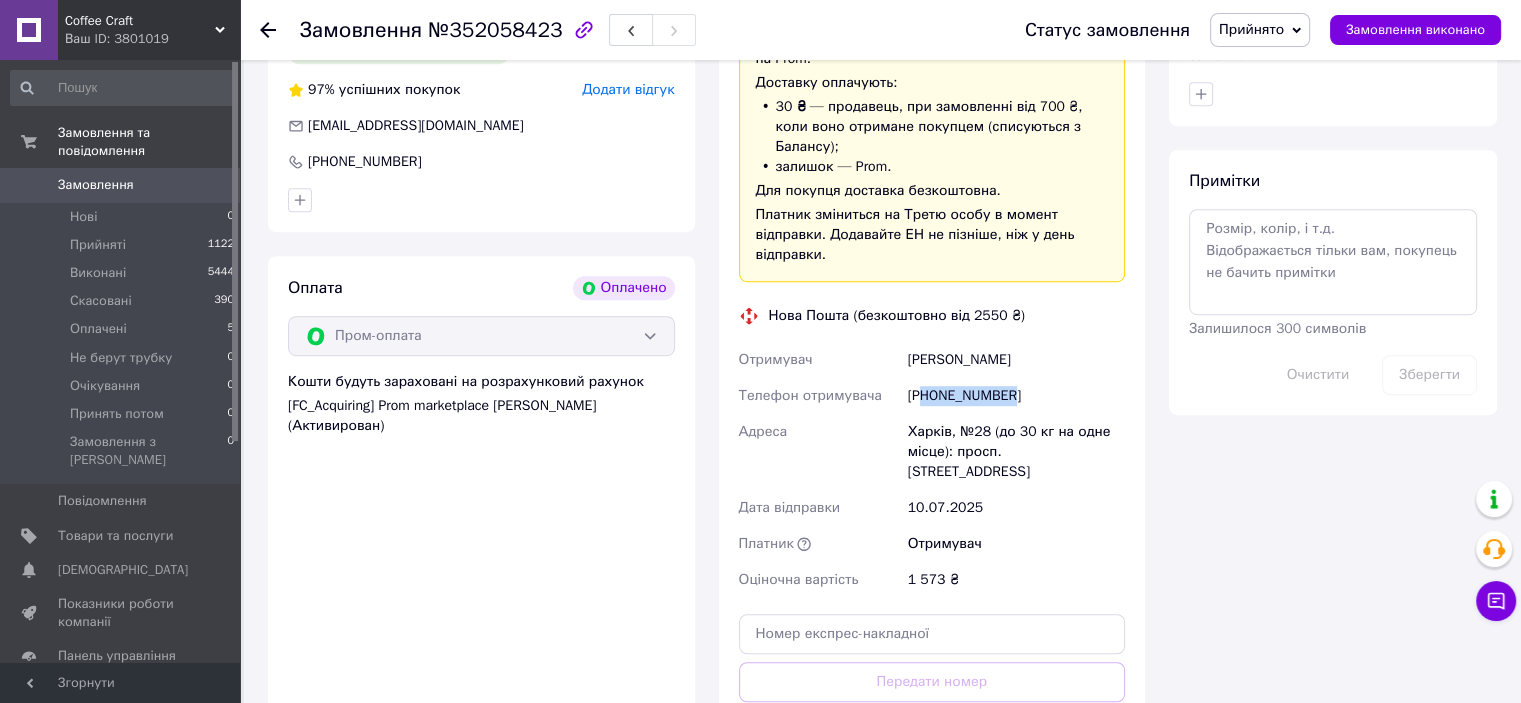 click on "[PHONE_NUMBER]" at bounding box center [1016, 396] 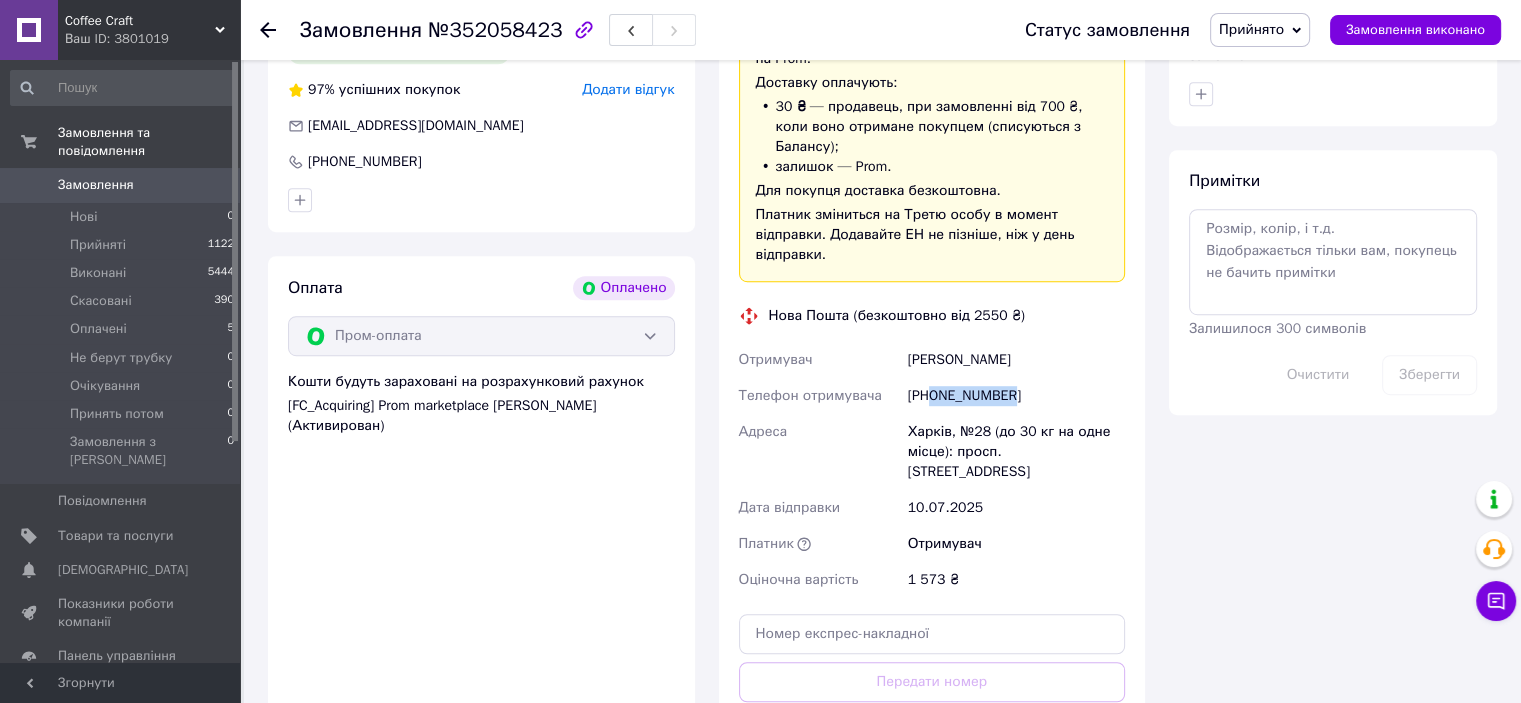 drag, startPoint x: 930, startPoint y: 338, endPoint x: 1035, endPoint y: 335, distance: 105.04285 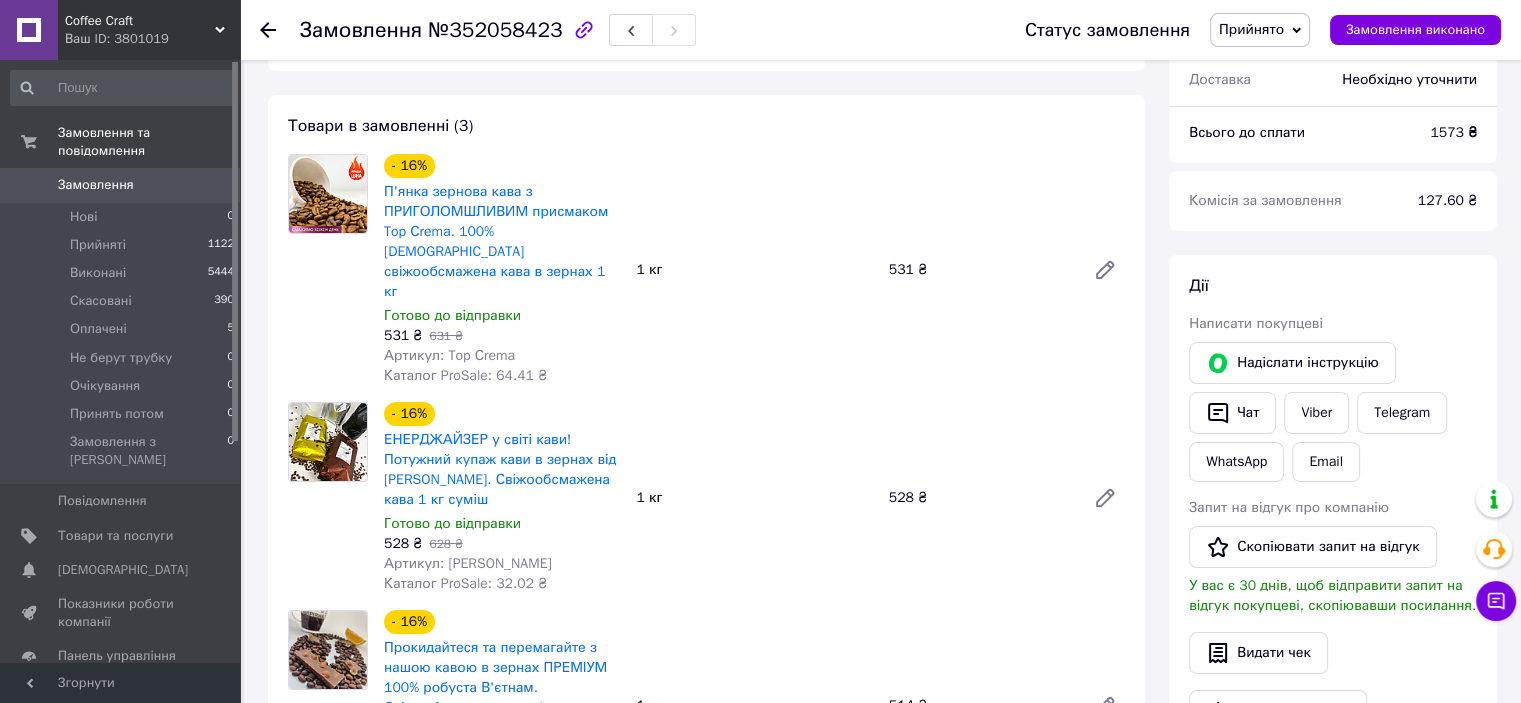 scroll, scrollTop: 0, scrollLeft: 0, axis: both 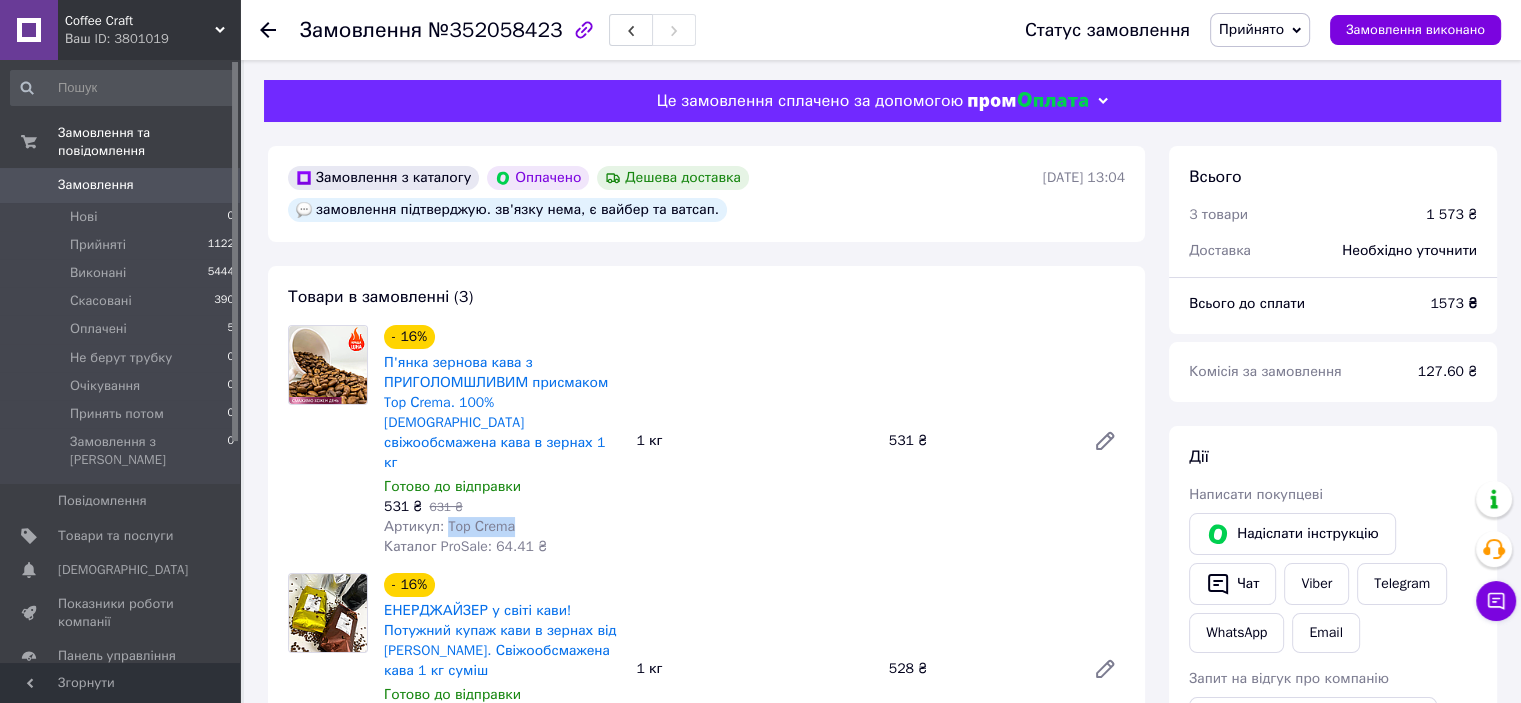 drag, startPoint x: 448, startPoint y: 484, endPoint x: 523, endPoint y: 490, distance: 75.23962 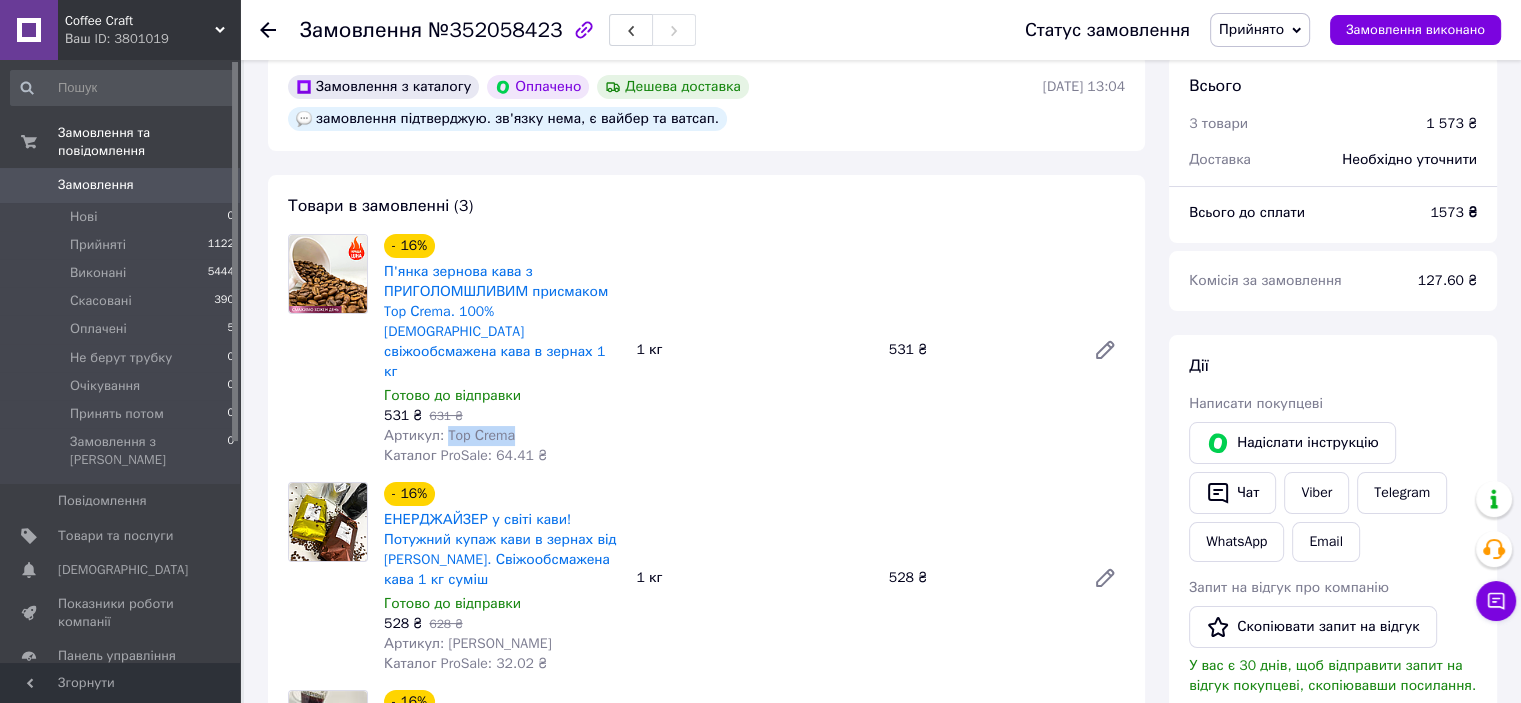 scroll, scrollTop: 200, scrollLeft: 0, axis: vertical 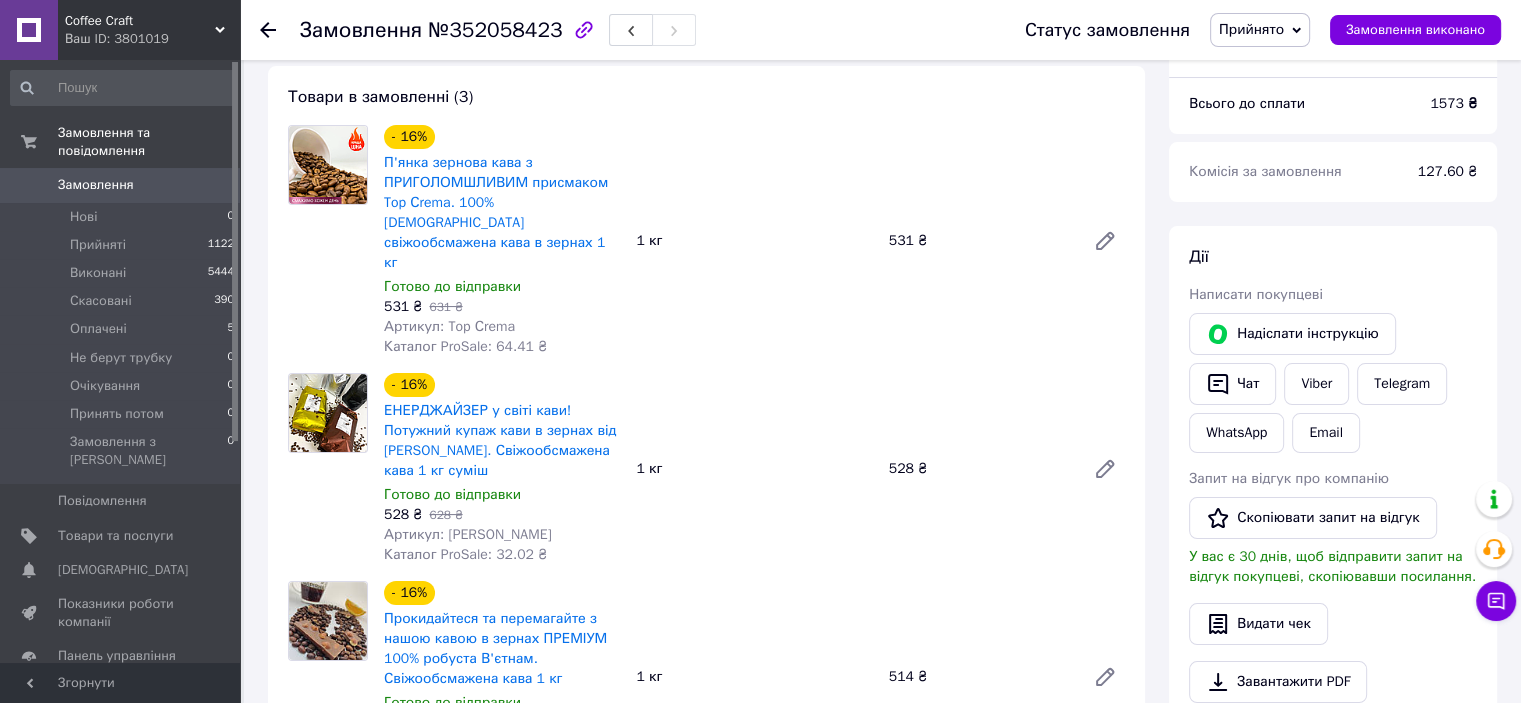 click on "Артикул: Франко Маріцо" at bounding box center (468, 534) 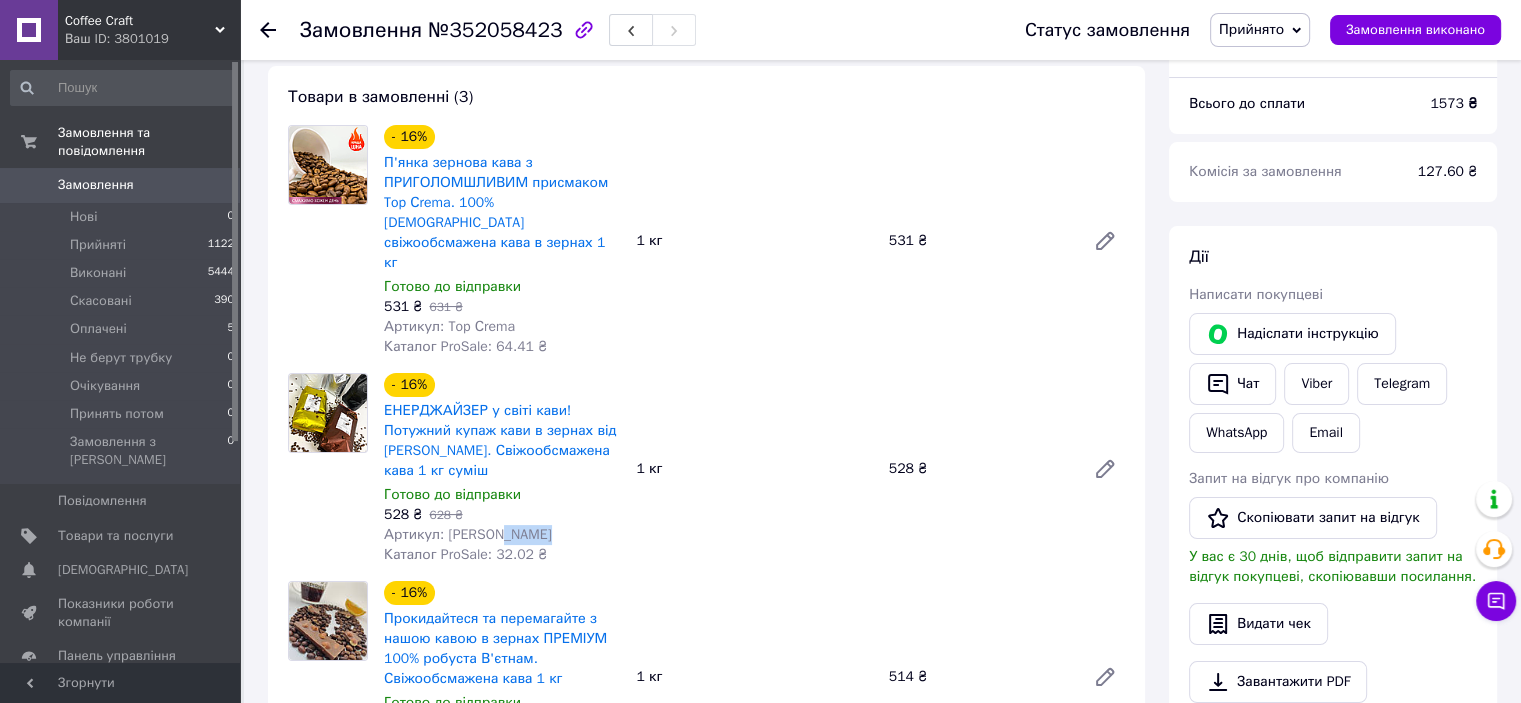 click on "Артикул: Франко Маріцо" at bounding box center (468, 534) 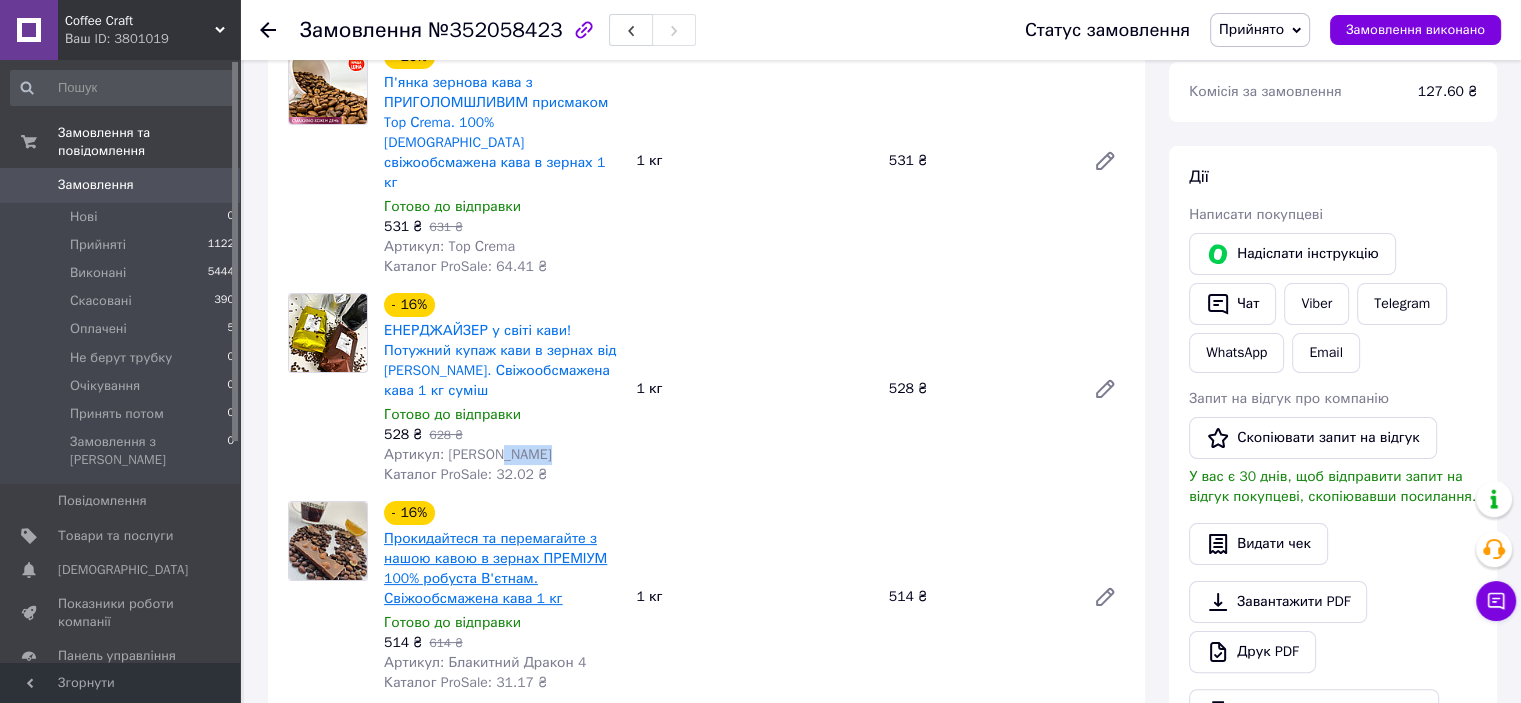 scroll, scrollTop: 400, scrollLeft: 0, axis: vertical 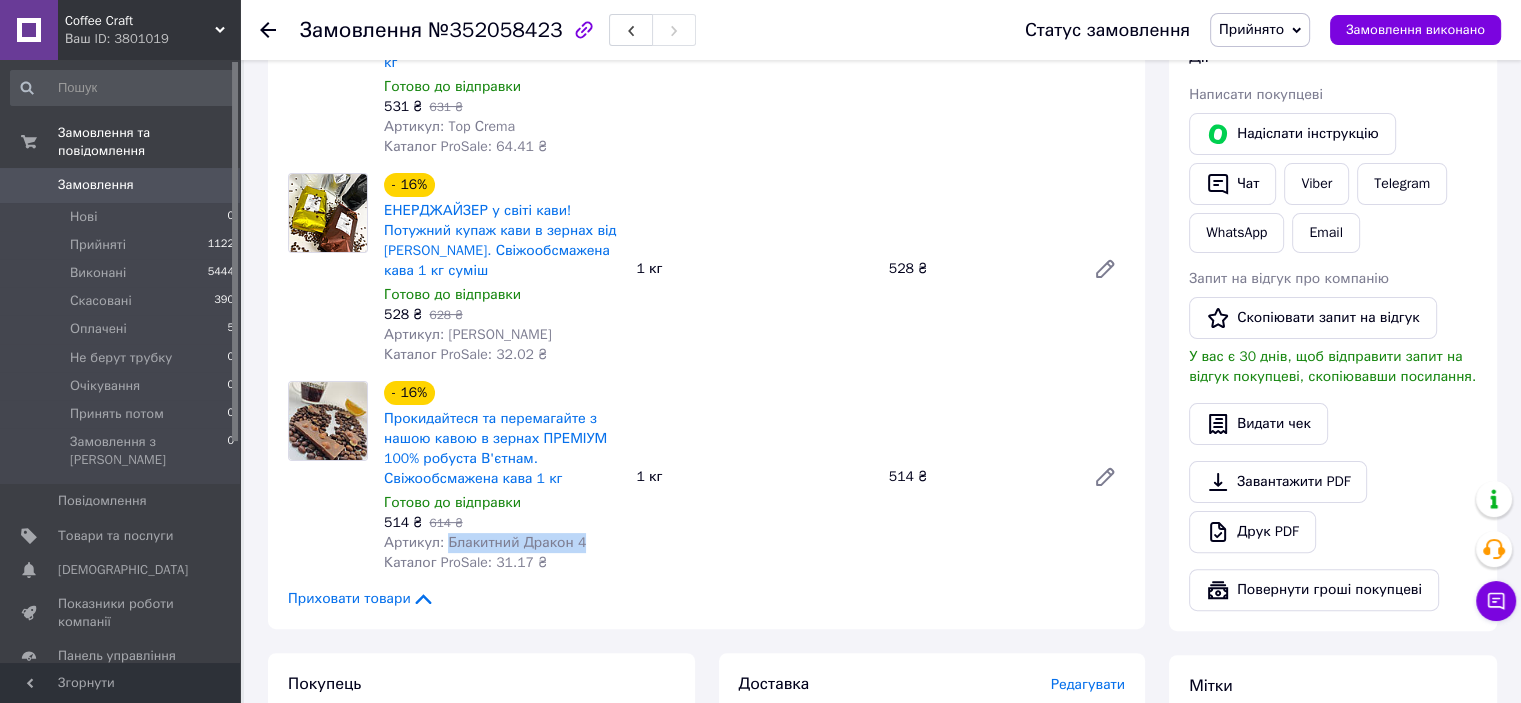 drag, startPoint x: 446, startPoint y: 509, endPoint x: 614, endPoint y: 506, distance: 168.02678 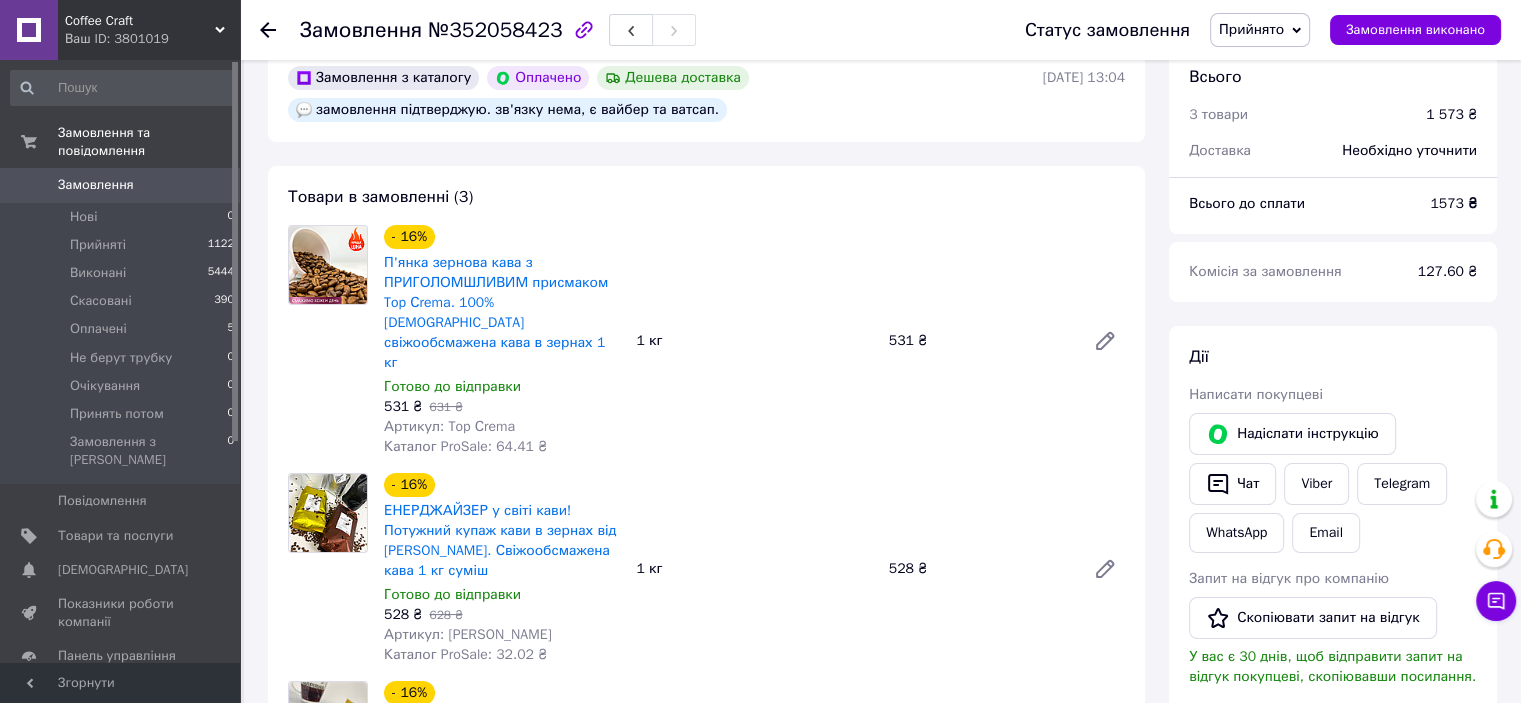 click on "531 ₴" at bounding box center (979, 341) 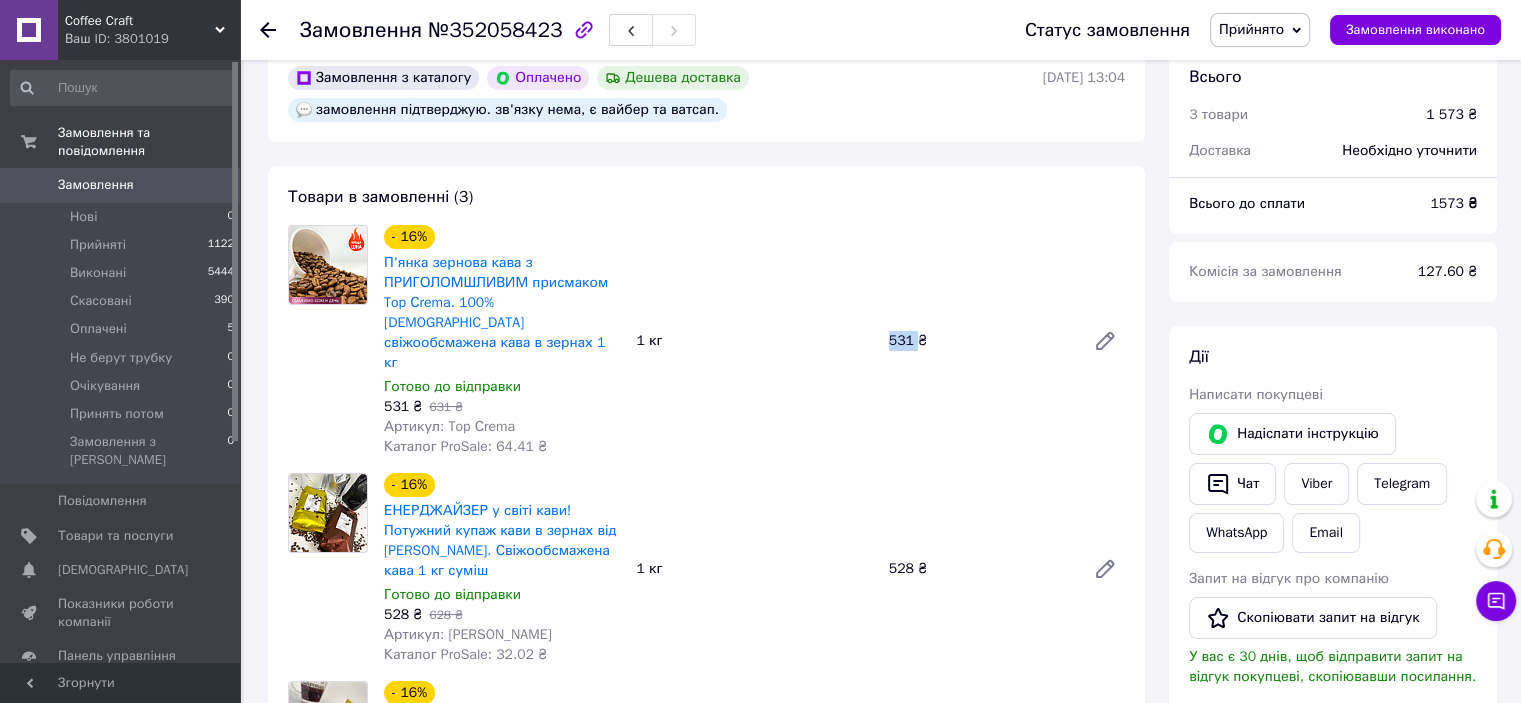 click on "531 ₴" at bounding box center [979, 341] 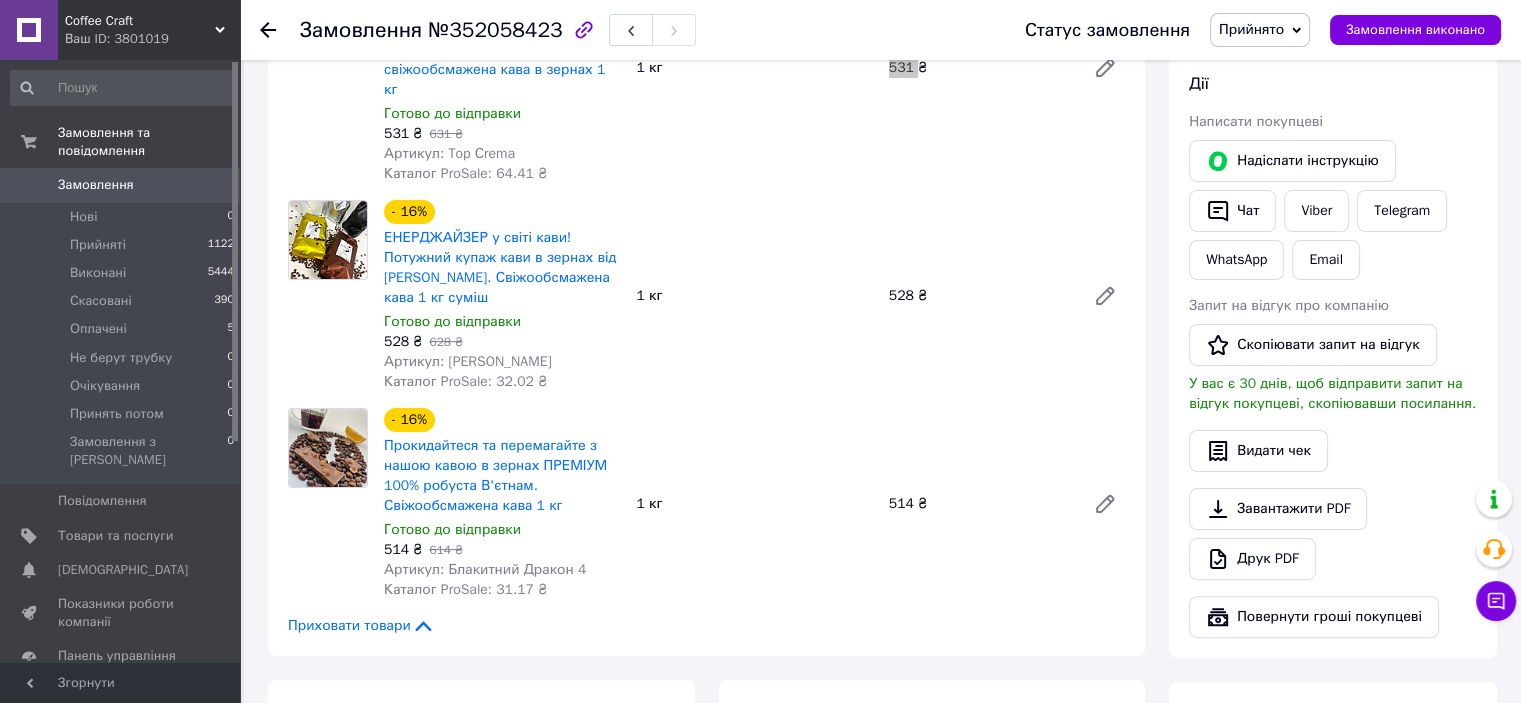scroll, scrollTop: 400, scrollLeft: 0, axis: vertical 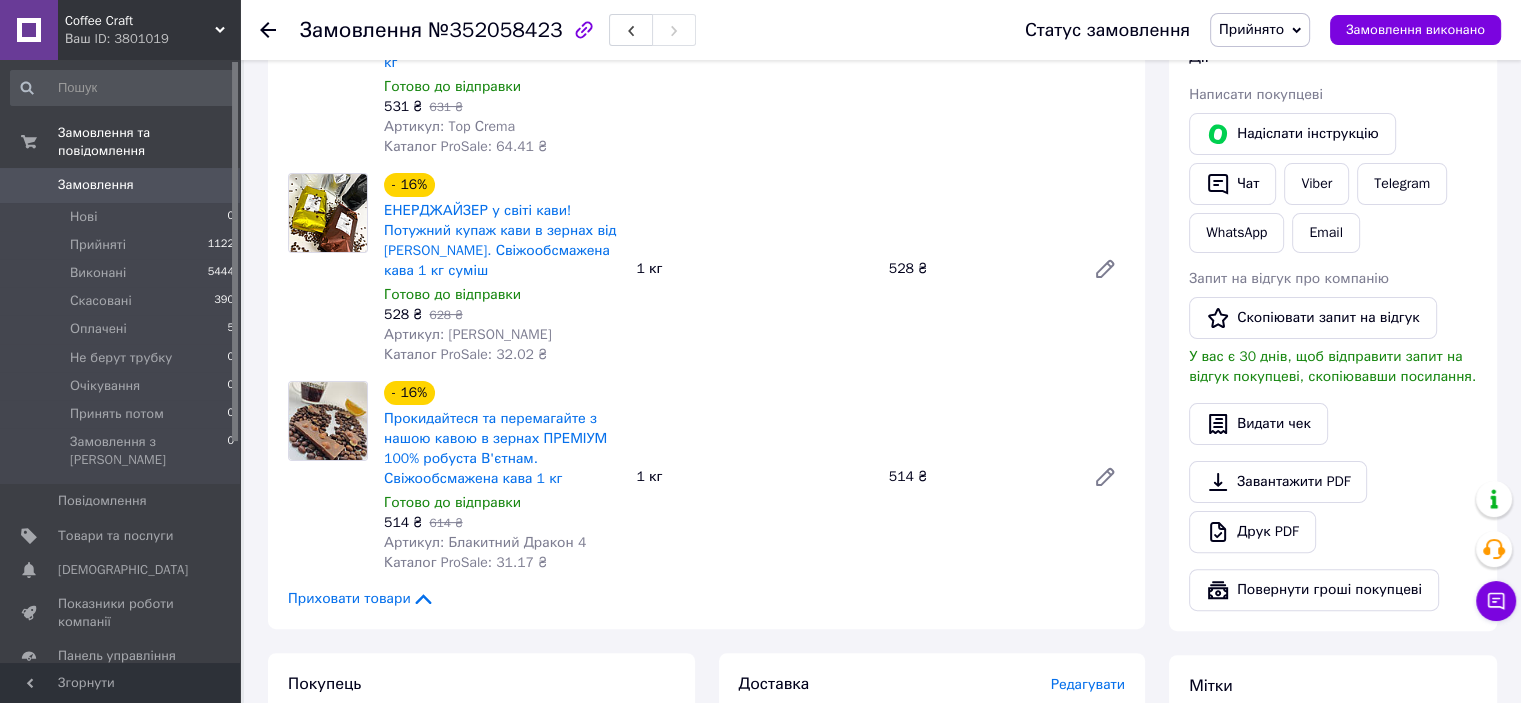 click on "№352058423" at bounding box center [495, 30] 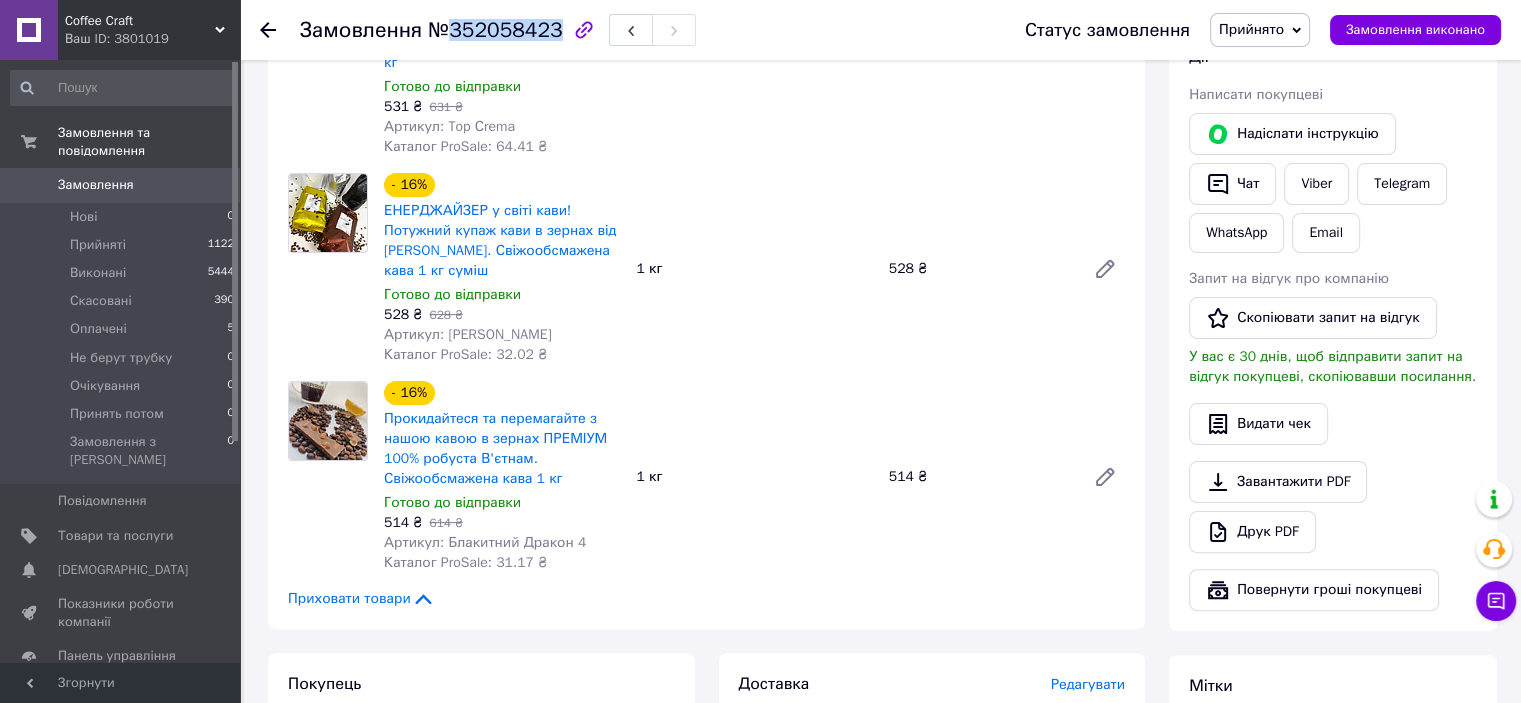 click on "№352058423" at bounding box center [495, 30] 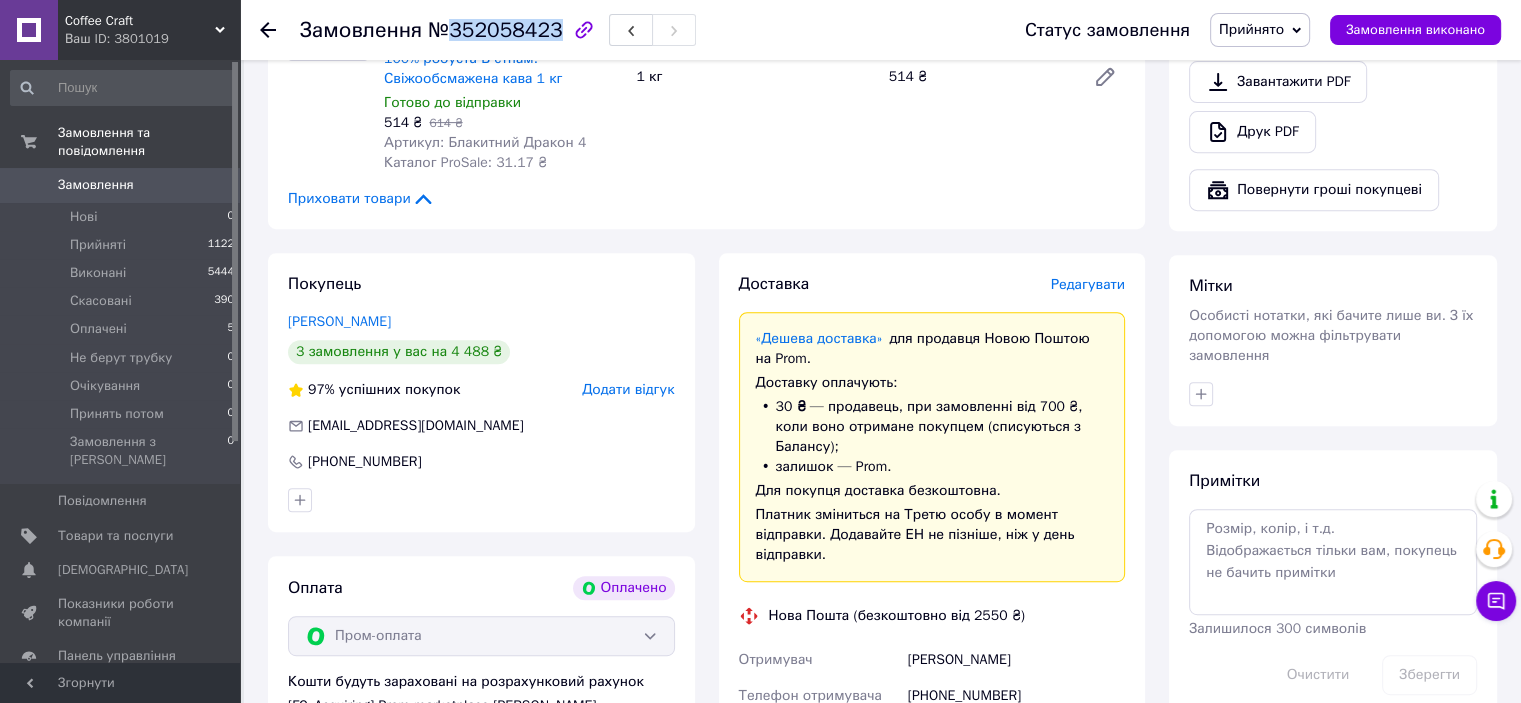 scroll, scrollTop: 1000, scrollLeft: 0, axis: vertical 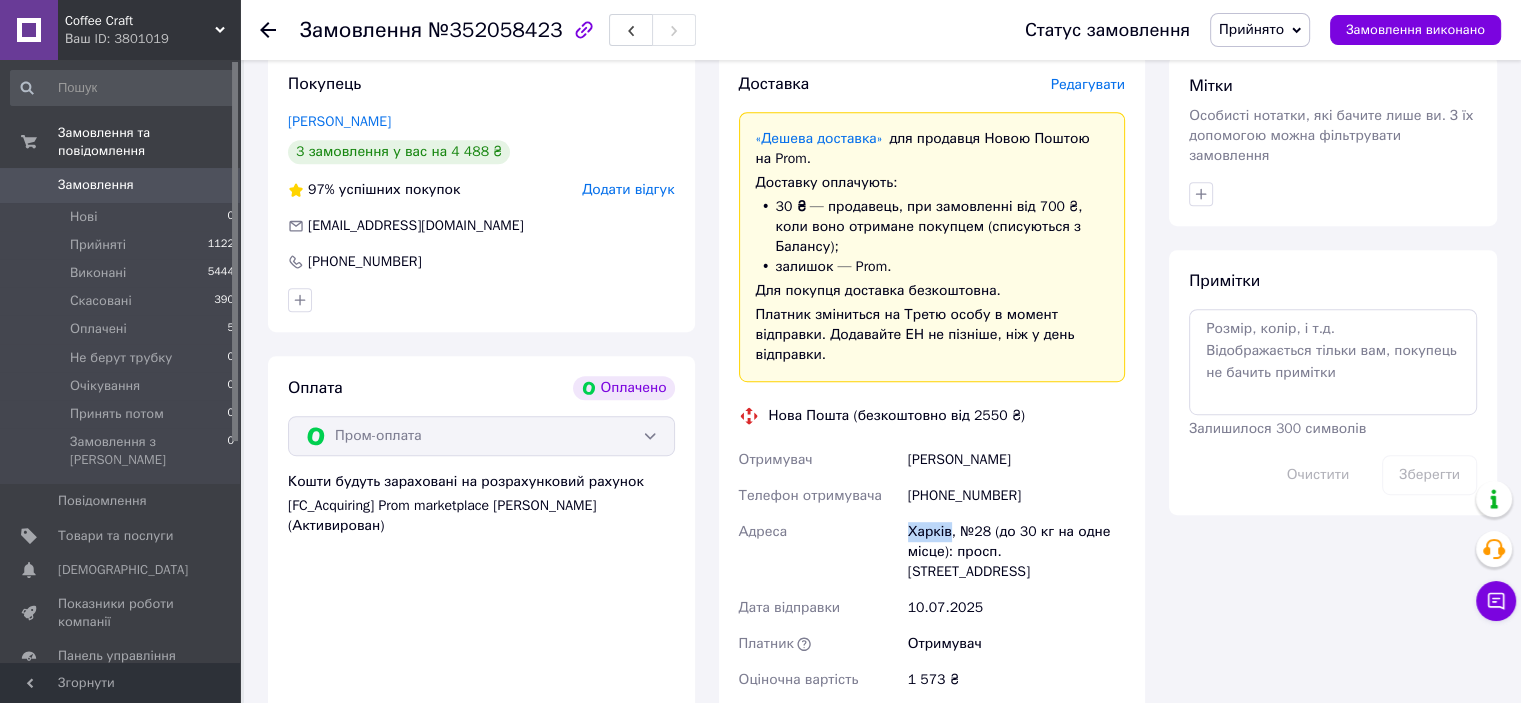 drag, startPoint x: 947, startPoint y: 475, endPoint x: 889, endPoint y: 473, distance: 58.034473 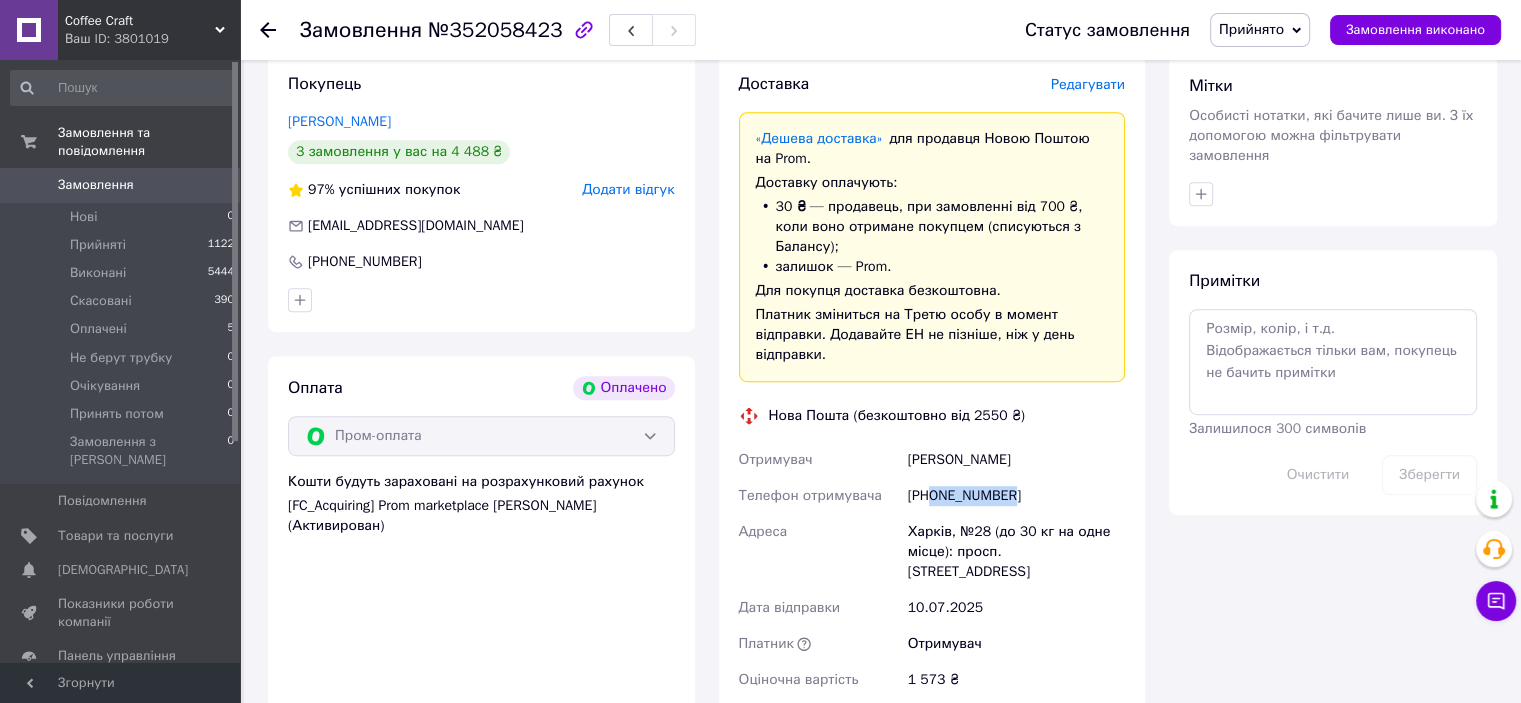 drag, startPoint x: 932, startPoint y: 435, endPoint x: 1063, endPoint y: 442, distance: 131.18689 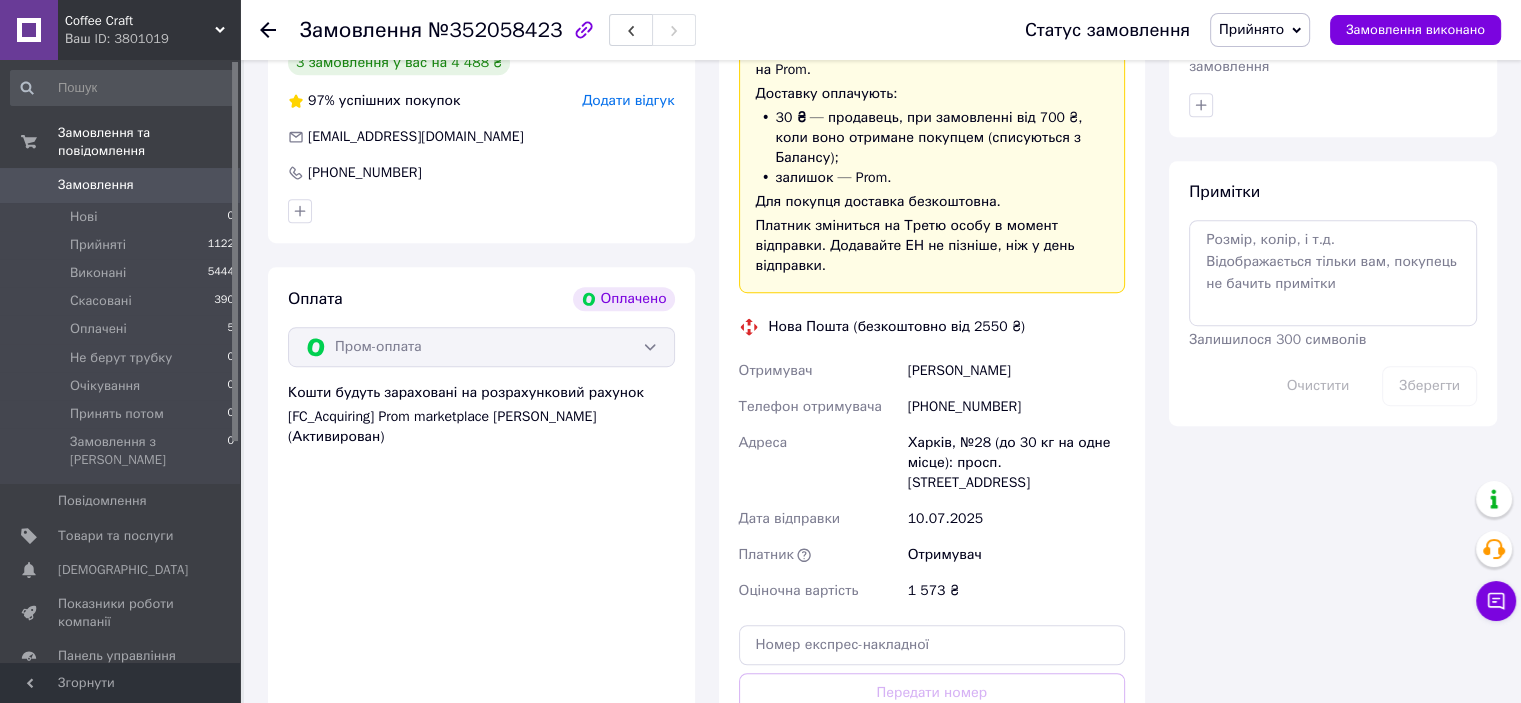 scroll, scrollTop: 1200, scrollLeft: 0, axis: vertical 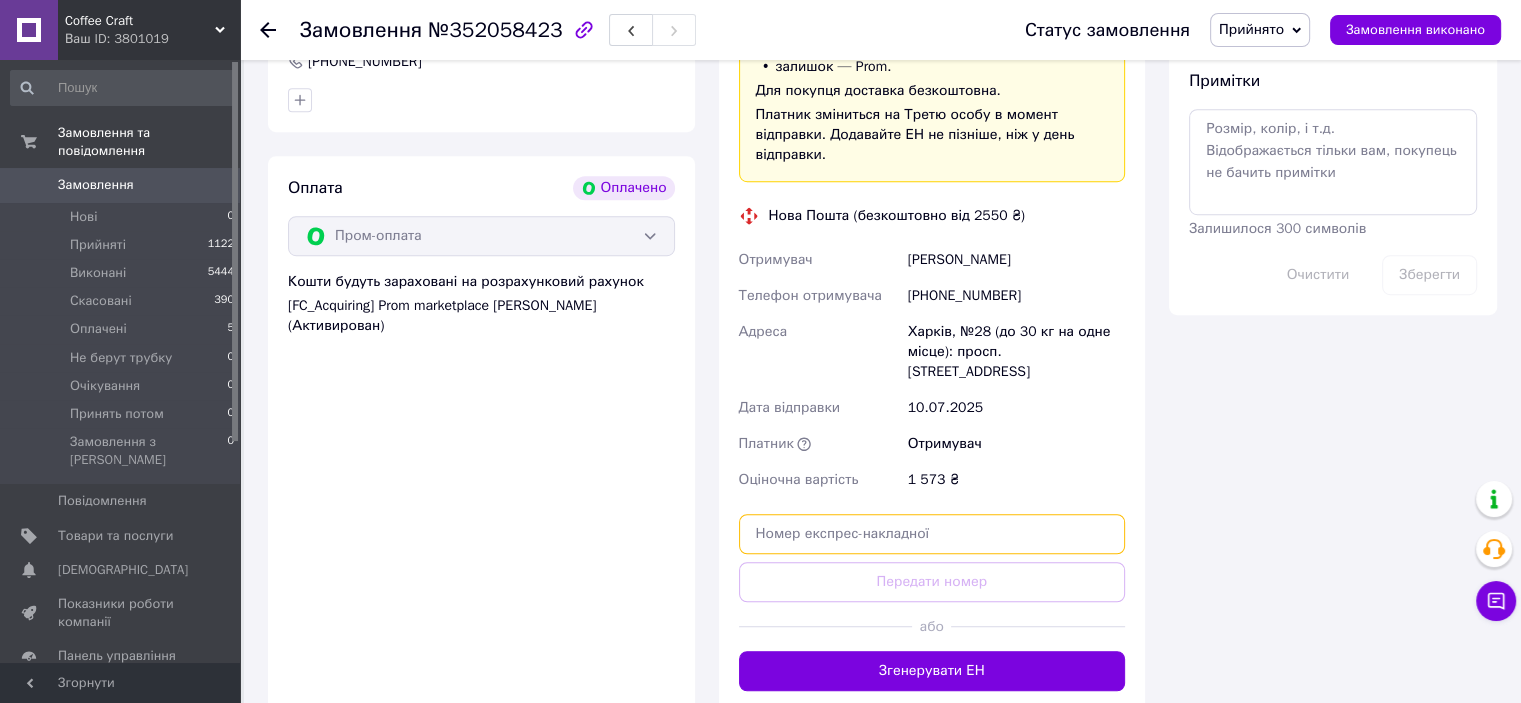 click at bounding box center [932, 534] 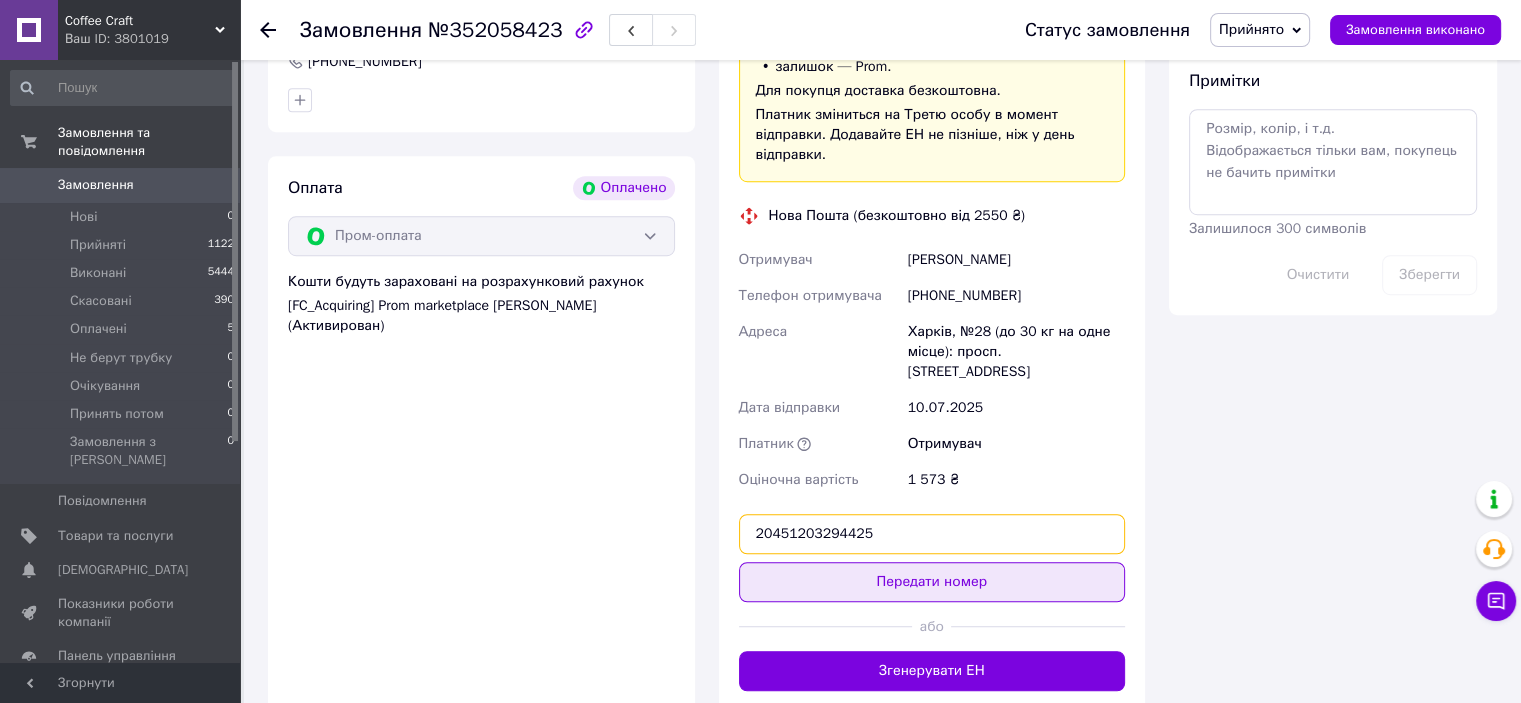 type on "20451203294425" 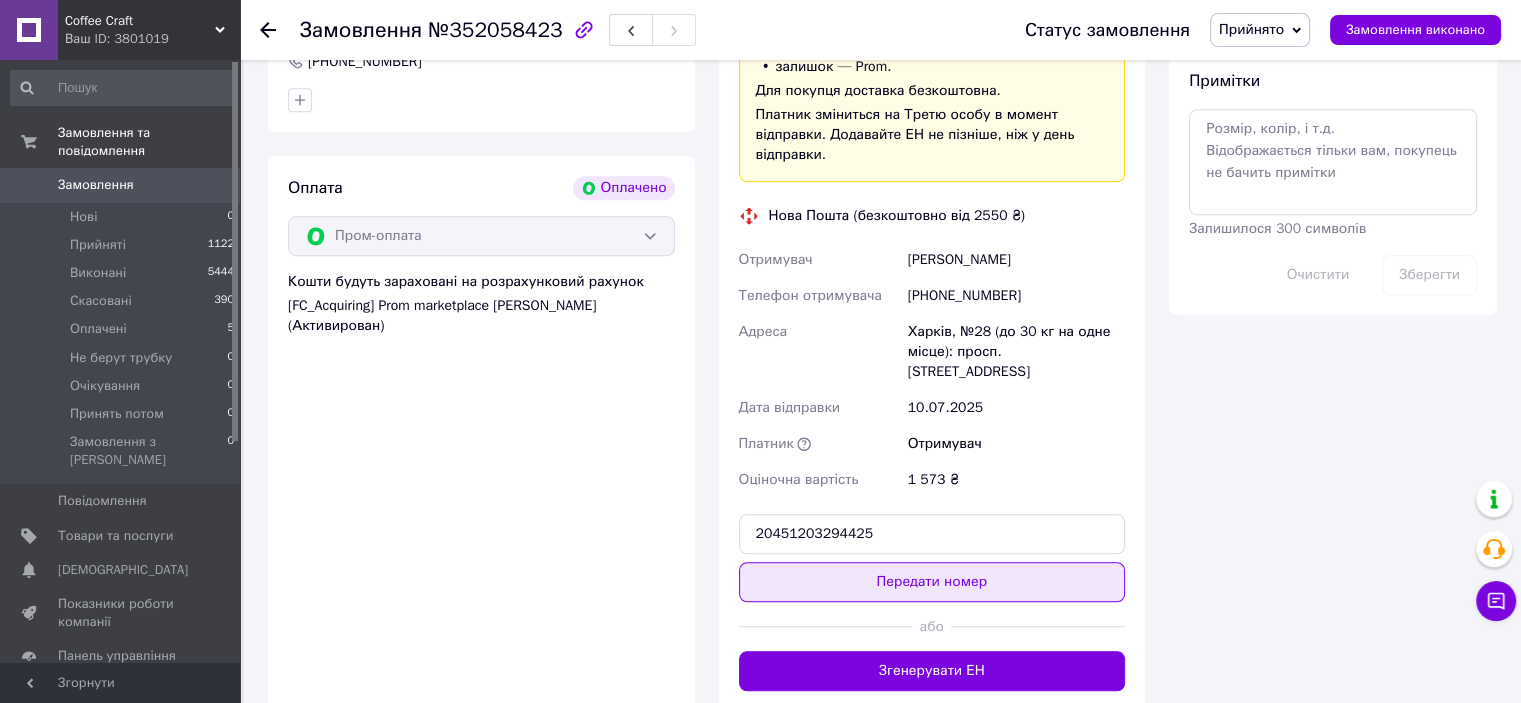 click on "Передати номер" at bounding box center (932, 582) 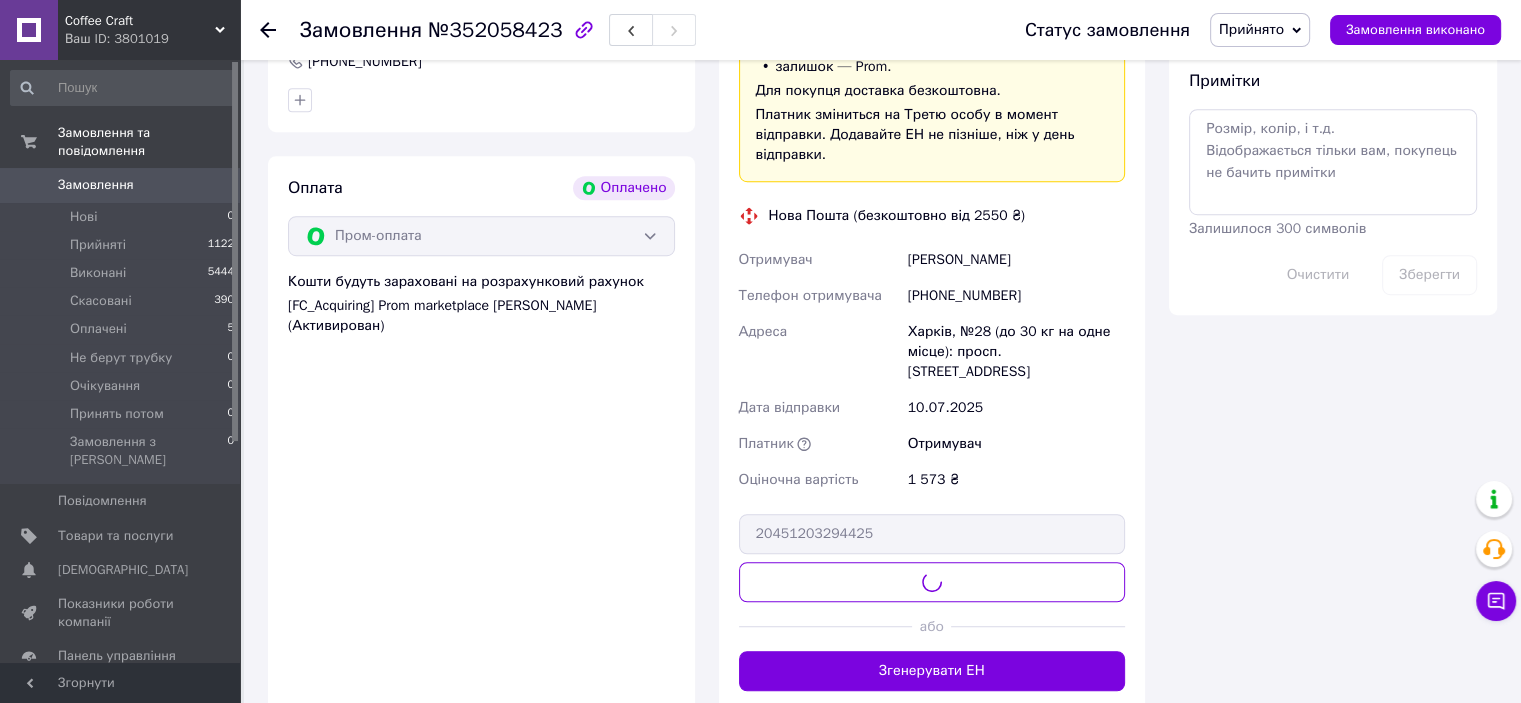 type 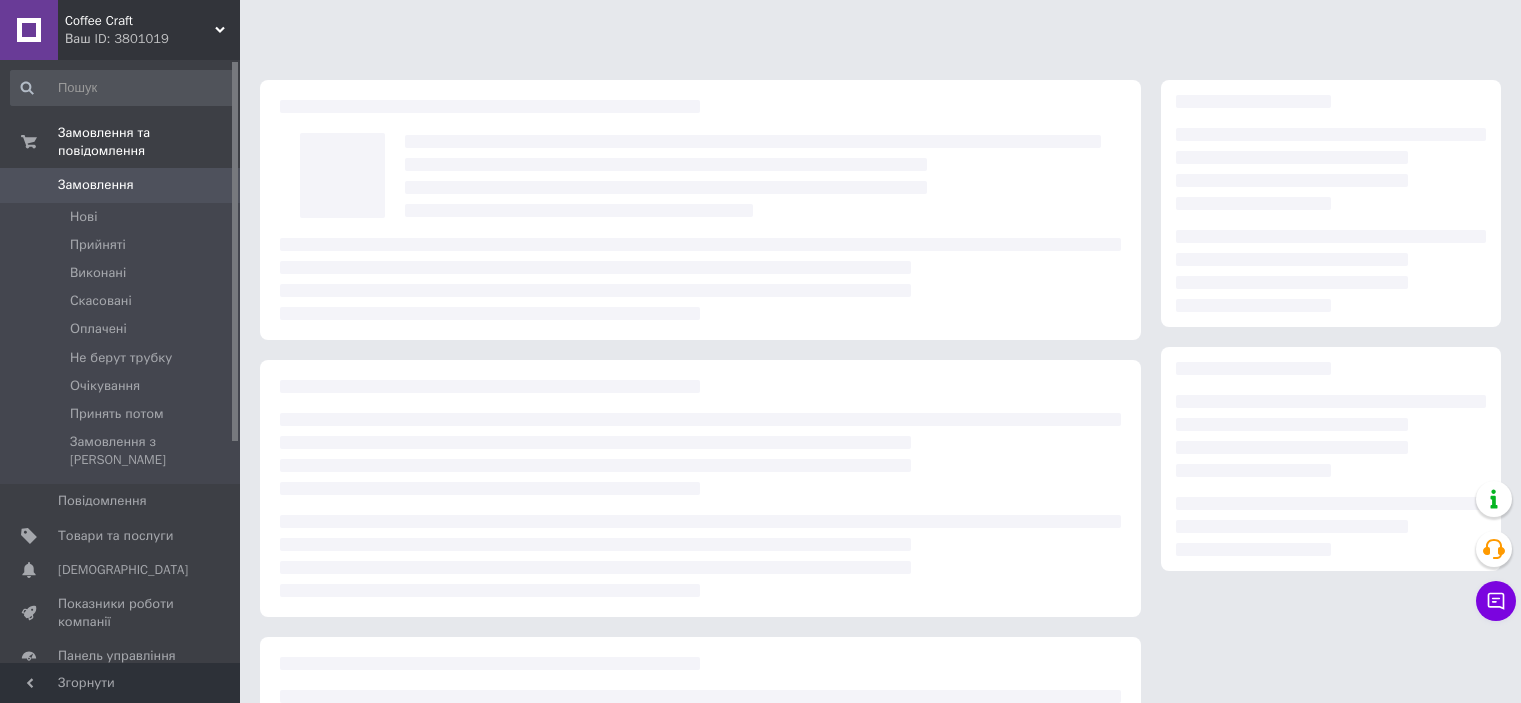 scroll, scrollTop: 0, scrollLeft: 0, axis: both 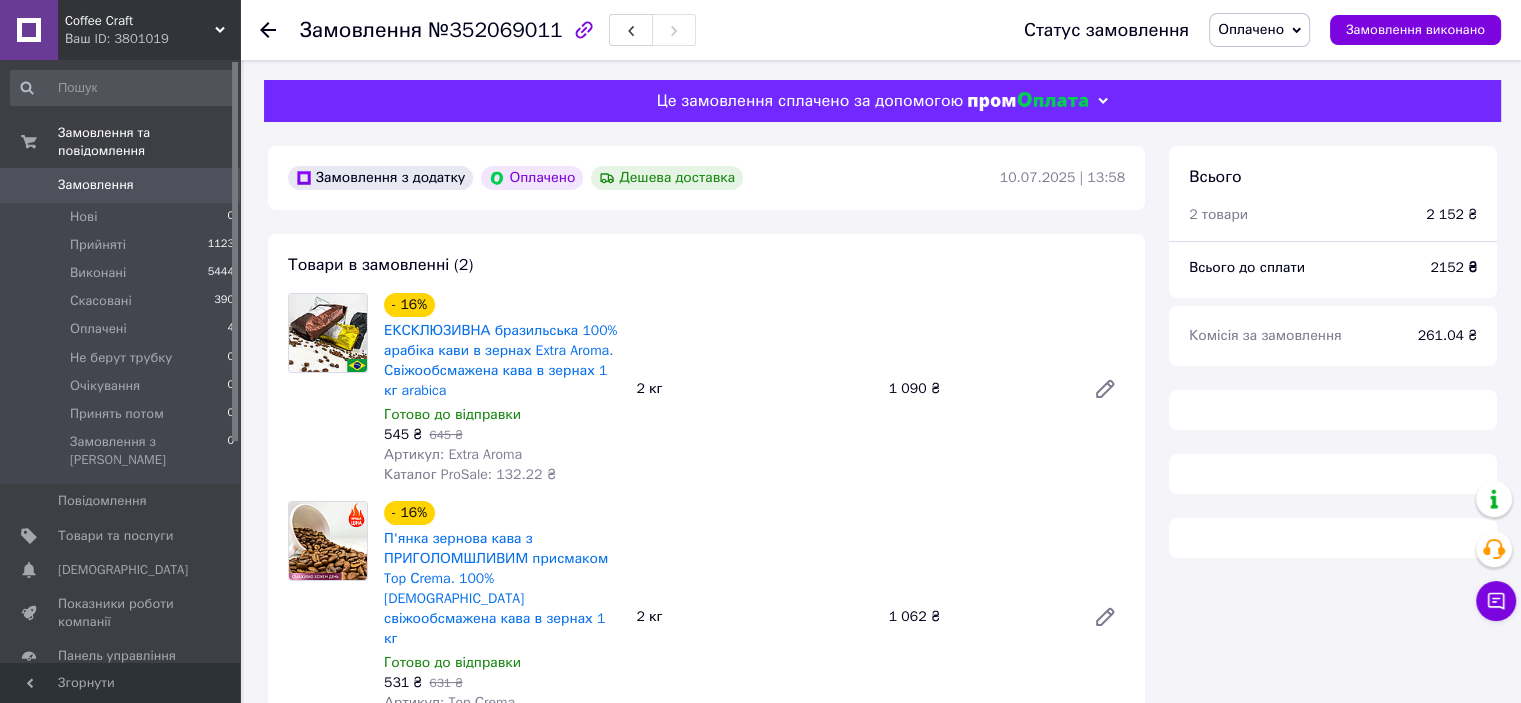 click 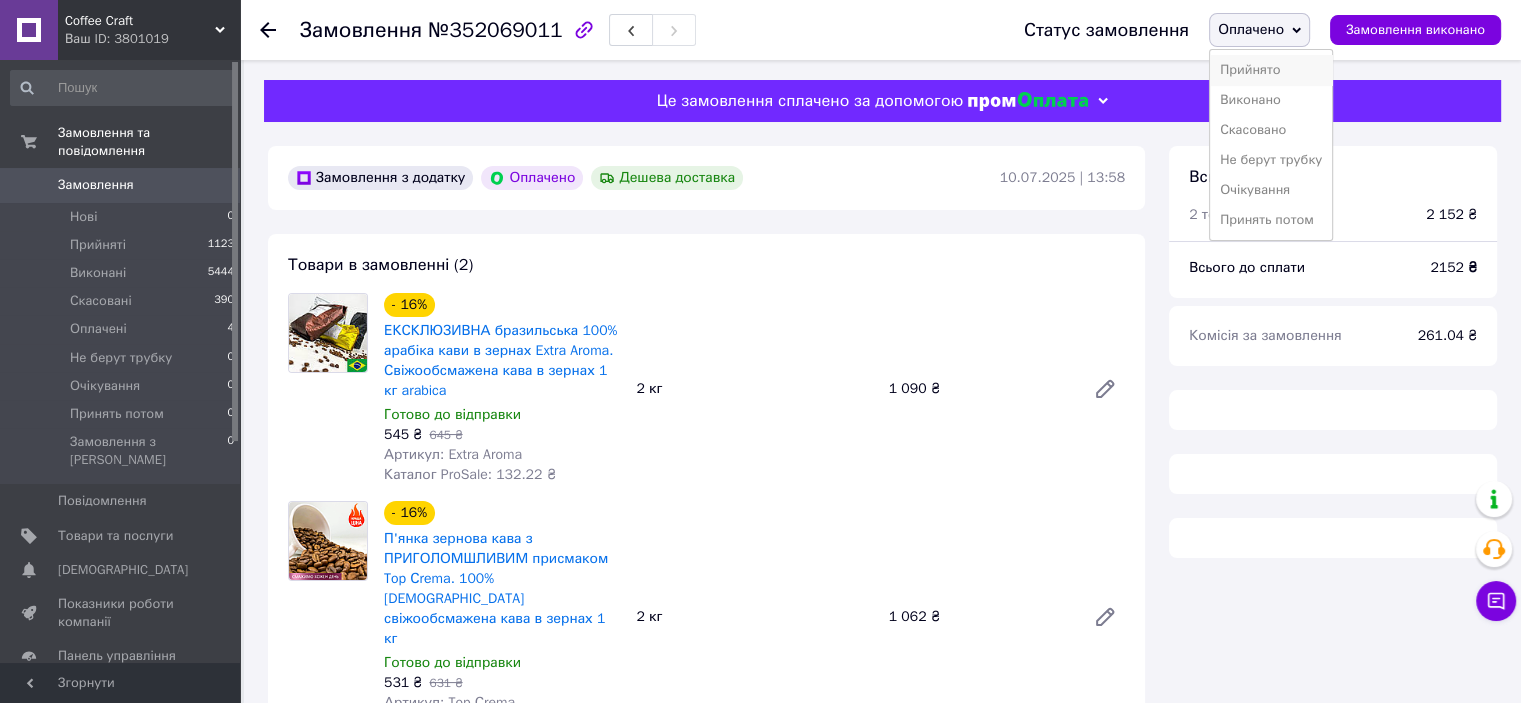 click on "Прийнято" at bounding box center [1271, 70] 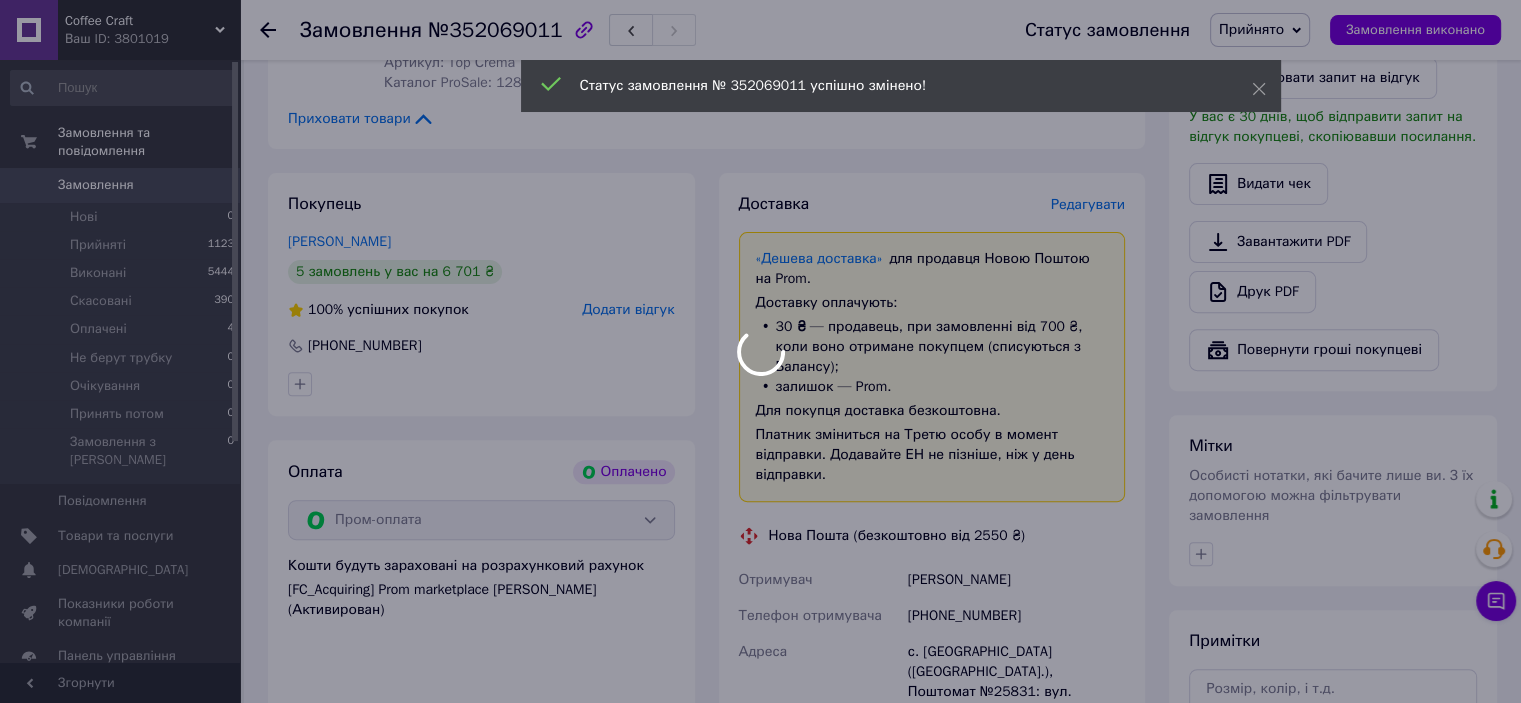 scroll, scrollTop: 700, scrollLeft: 0, axis: vertical 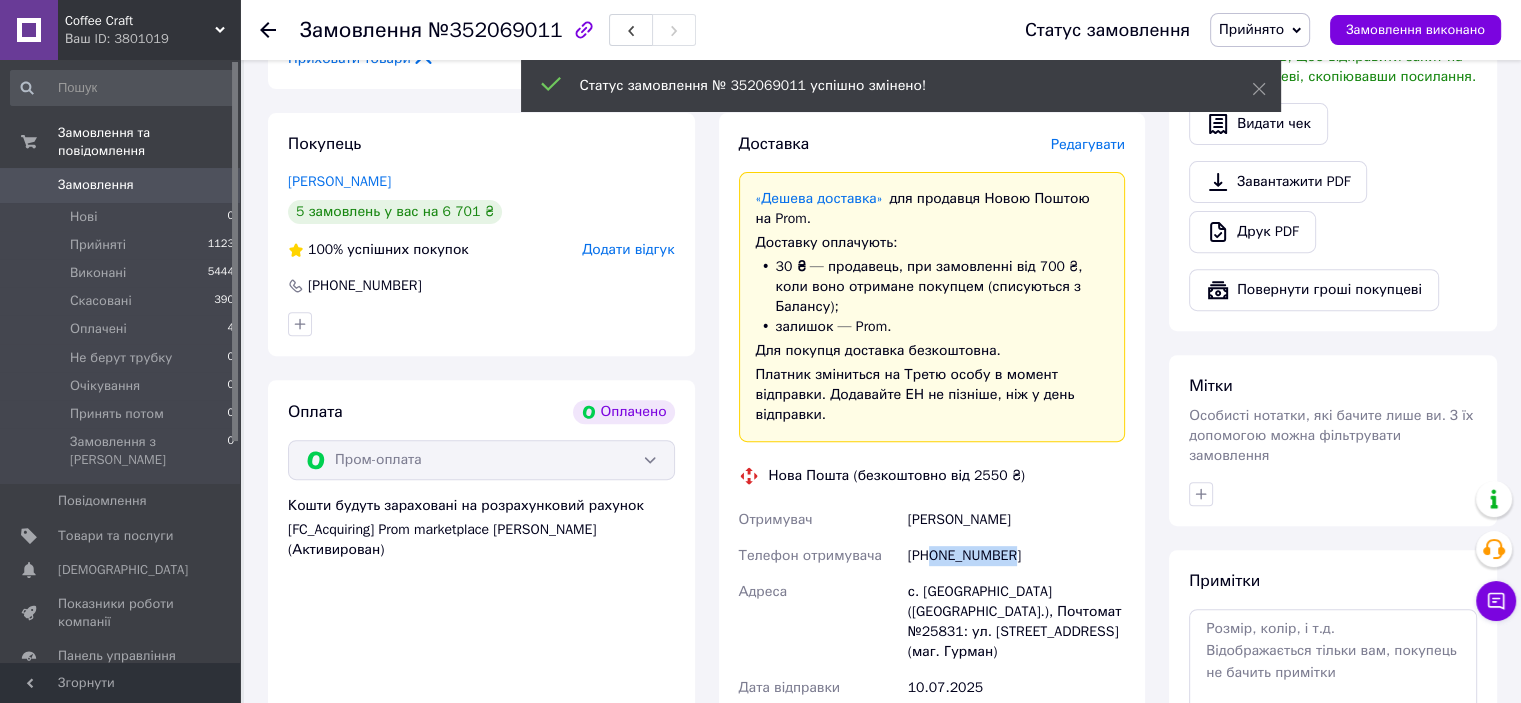 drag, startPoint x: 929, startPoint y: 499, endPoint x: 1038, endPoint y: 499, distance: 109 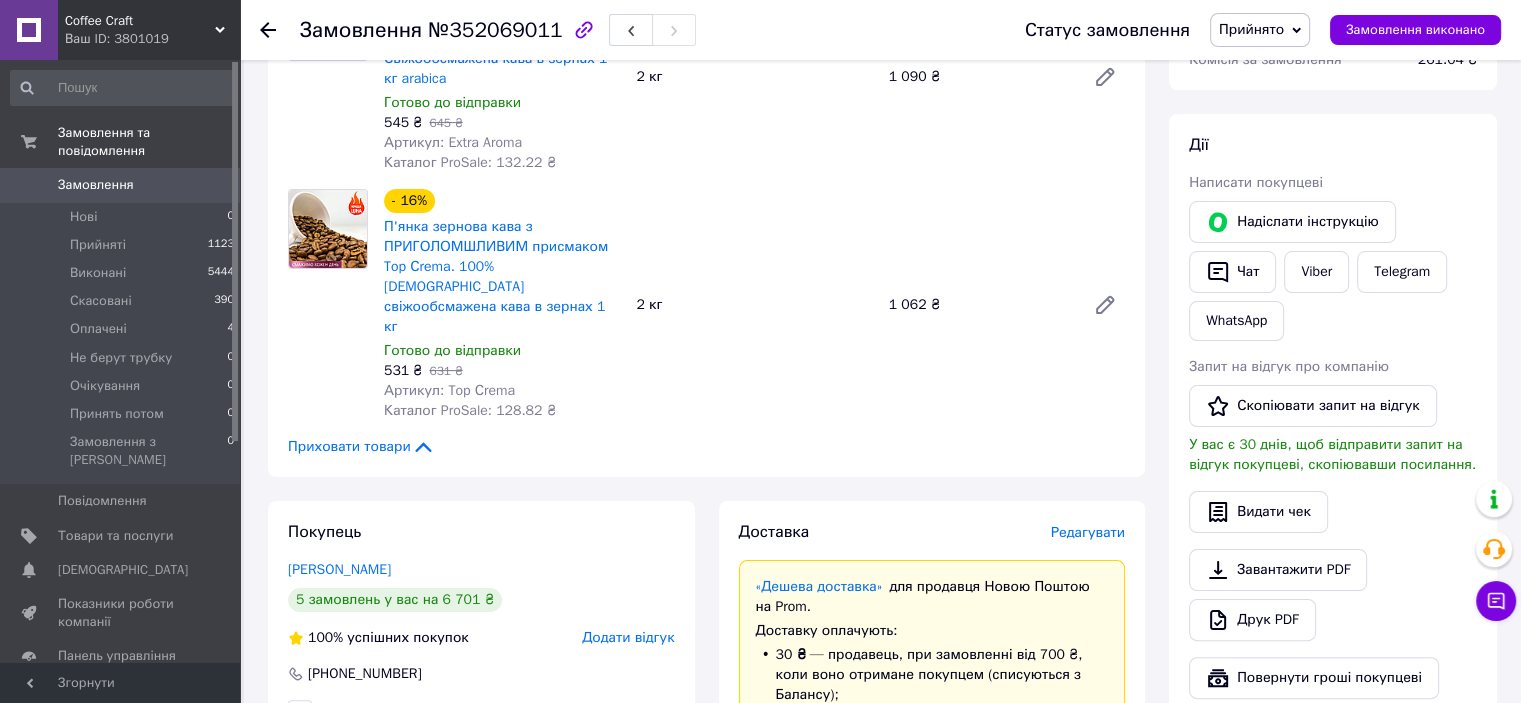 scroll, scrollTop: 200, scrollLeft: 0, axis: vertical 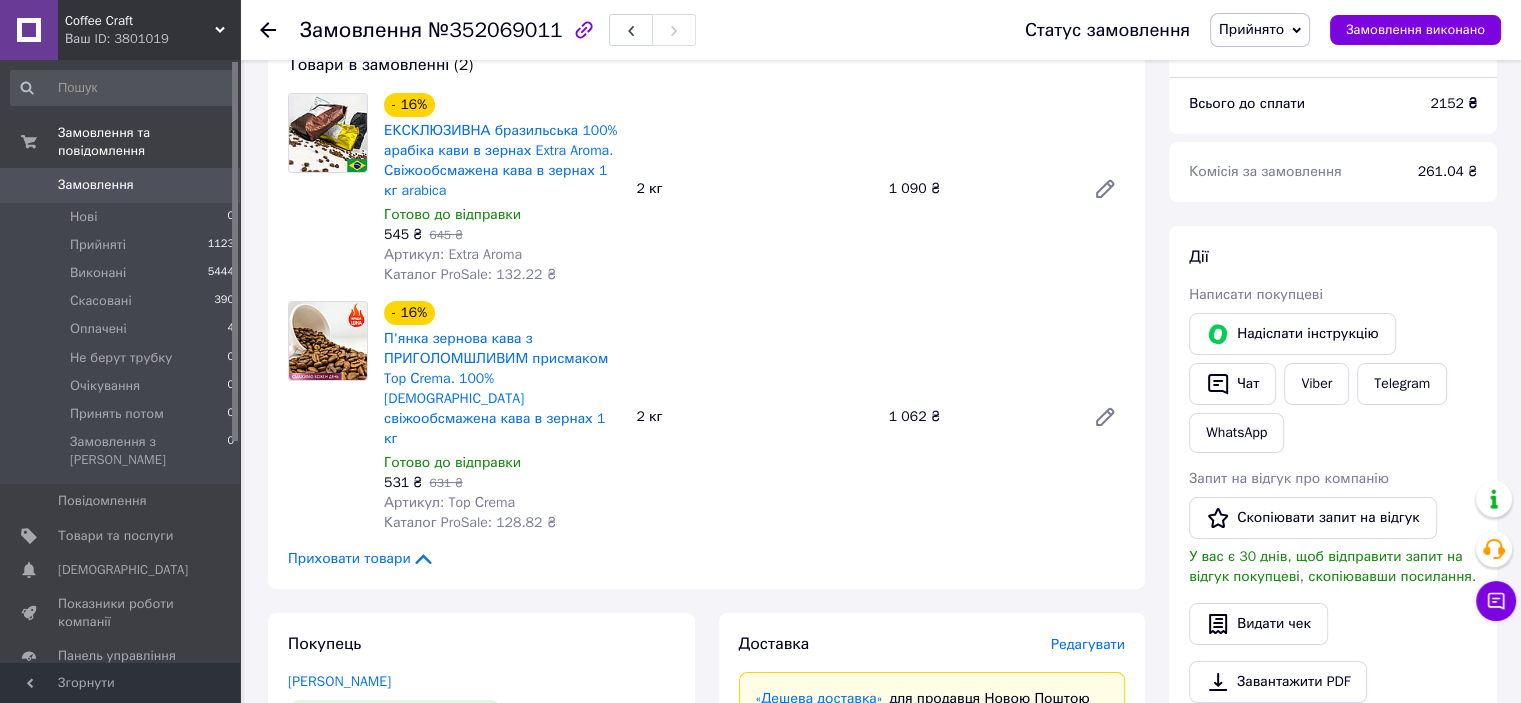 click on "1 090 ₴" at bounding box center [979, 189] 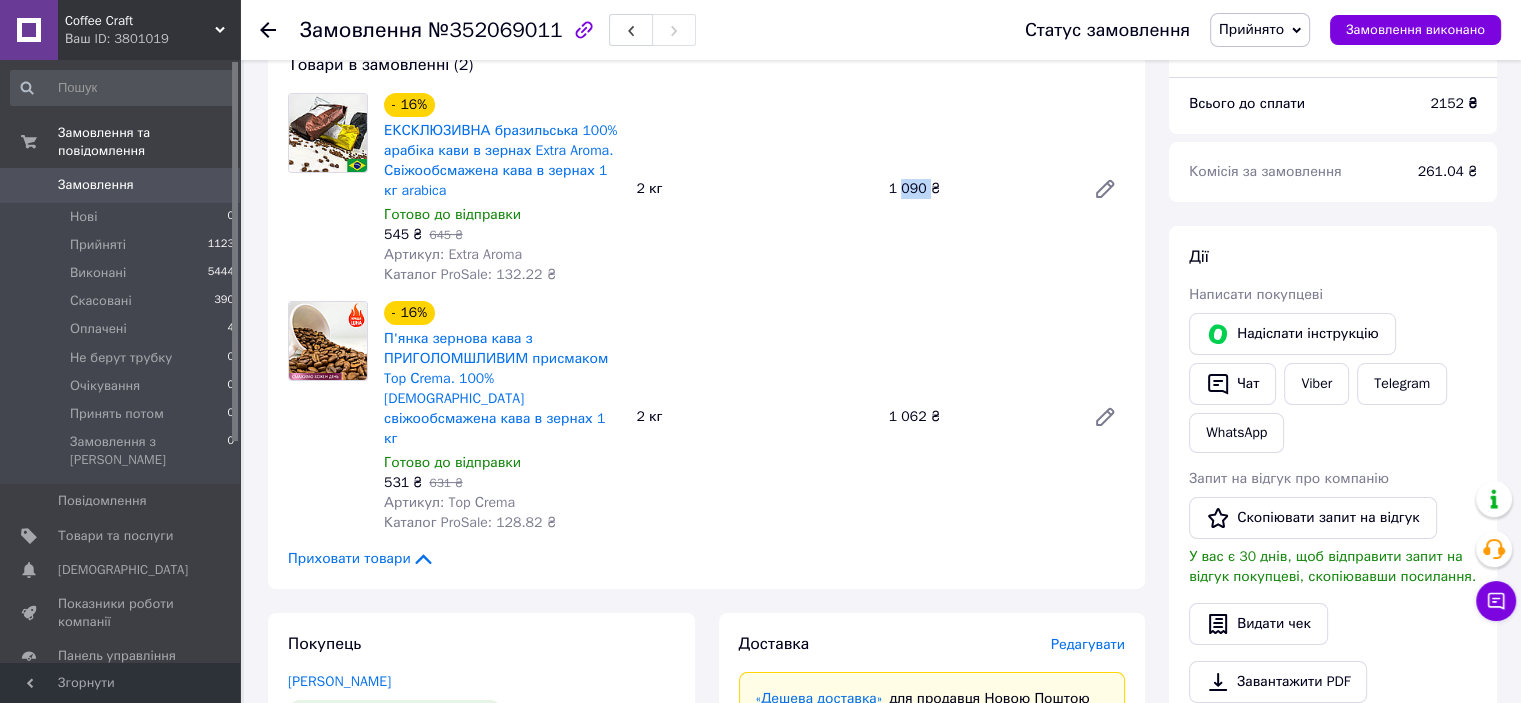 click on "1 090 ₴" at bounding box center [979, 189] 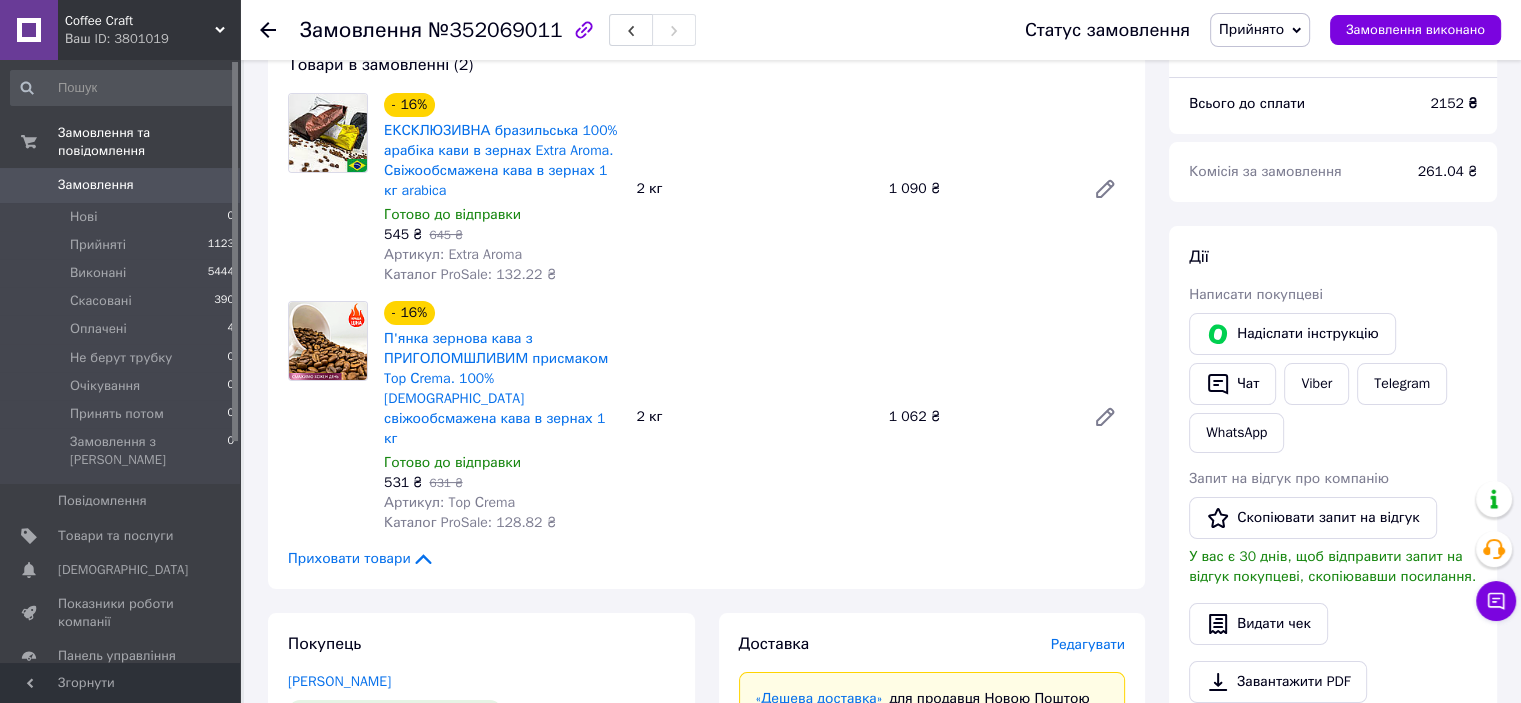 click on "1 090 ₴" at bounding box center (979, 189) 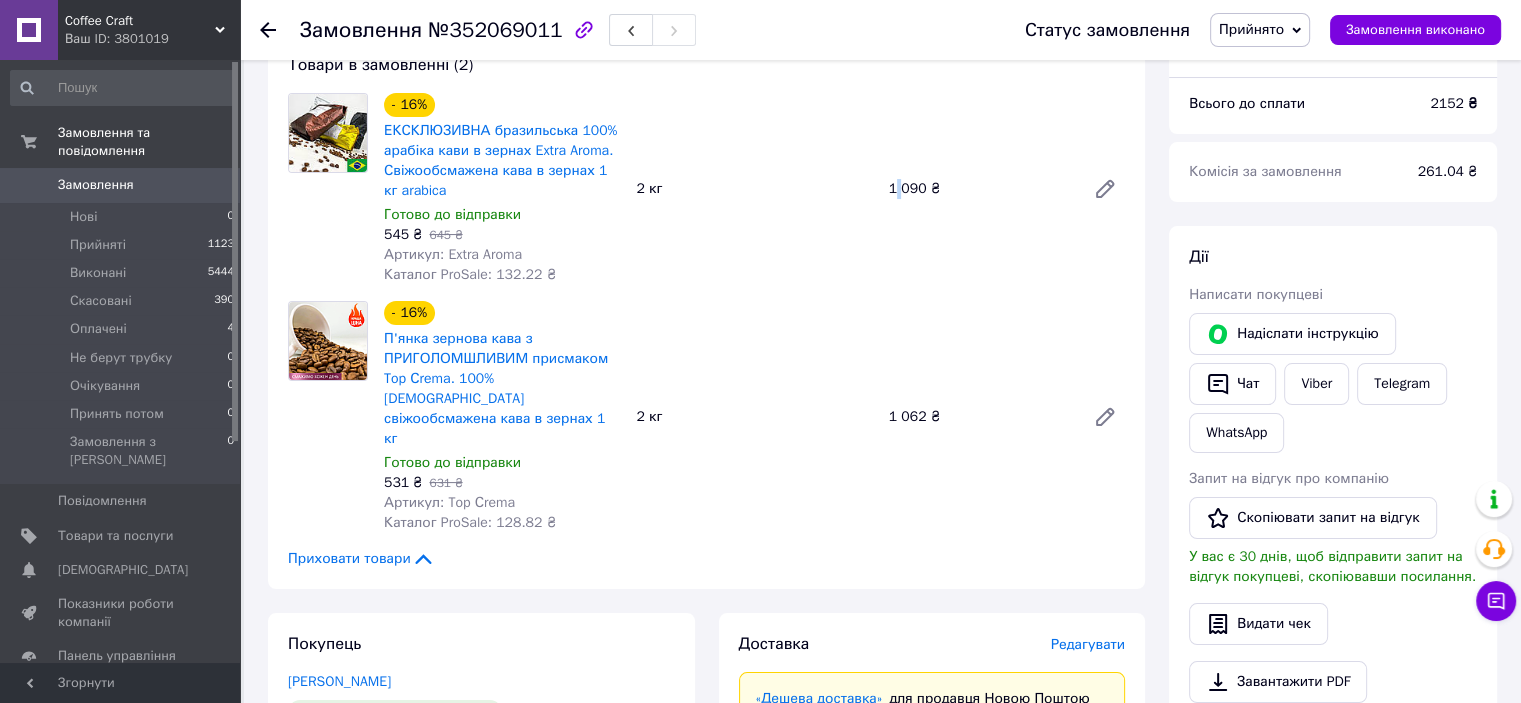 click on "1 090 ₴" at bounding box center (979, 189) 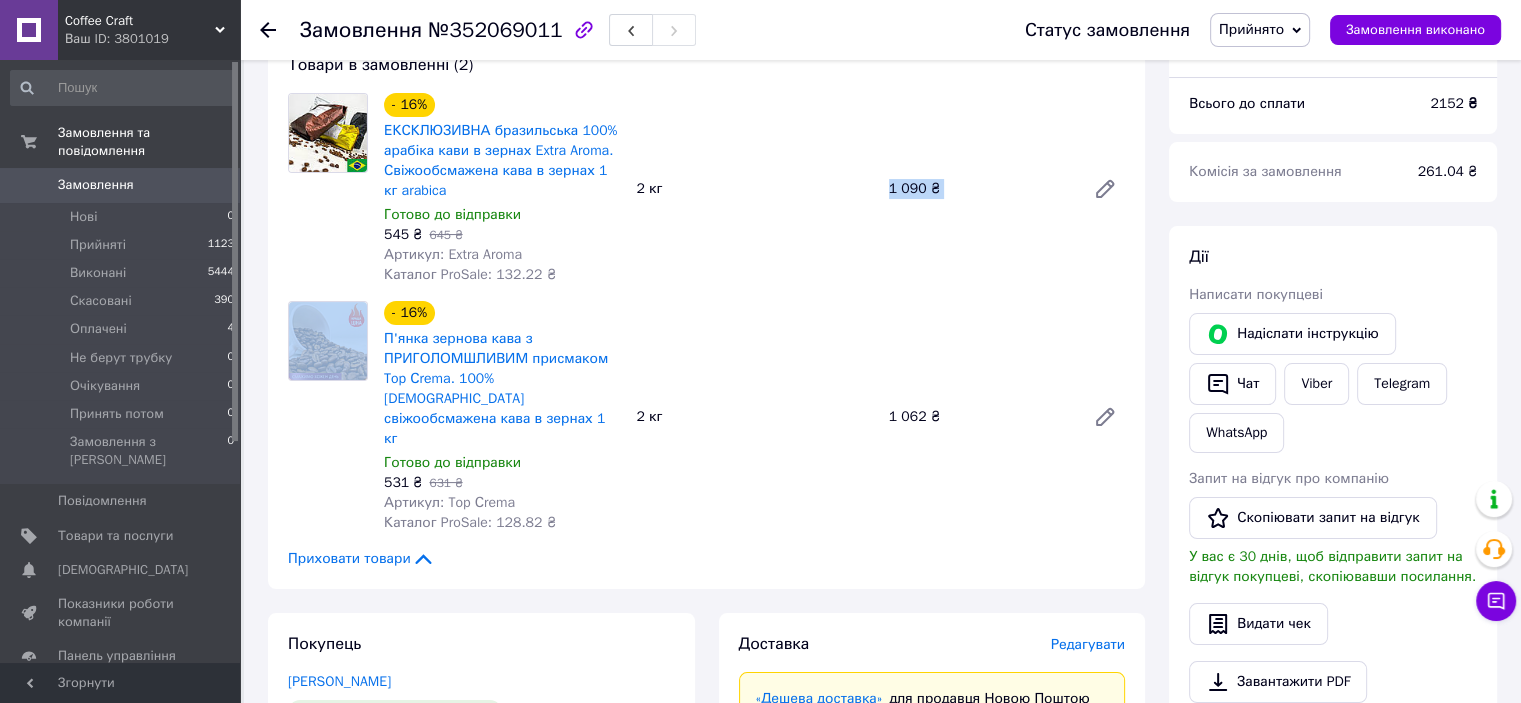 click on "1 090 ₴" at bounding box center [979, 189] 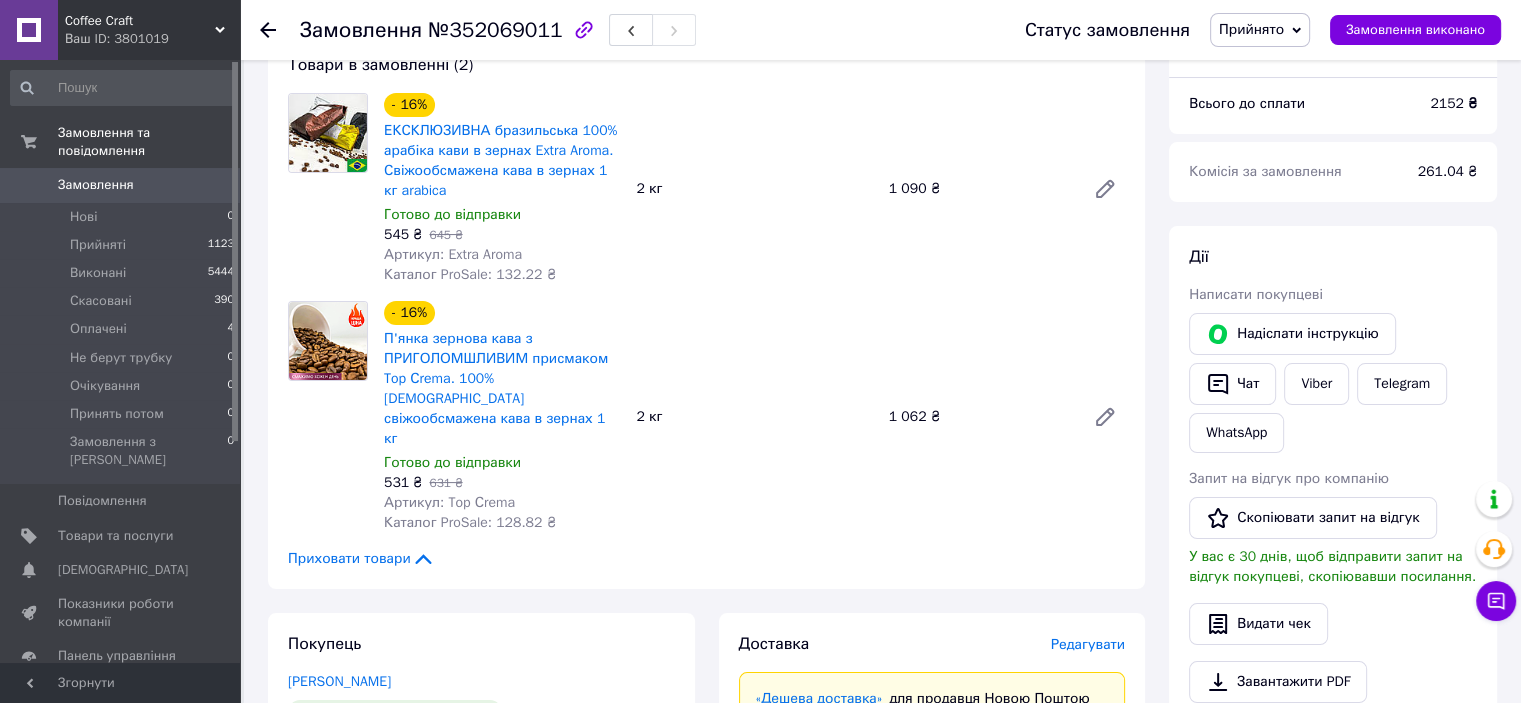 click on "1 062 ₴" at bounding box center [979, 417] 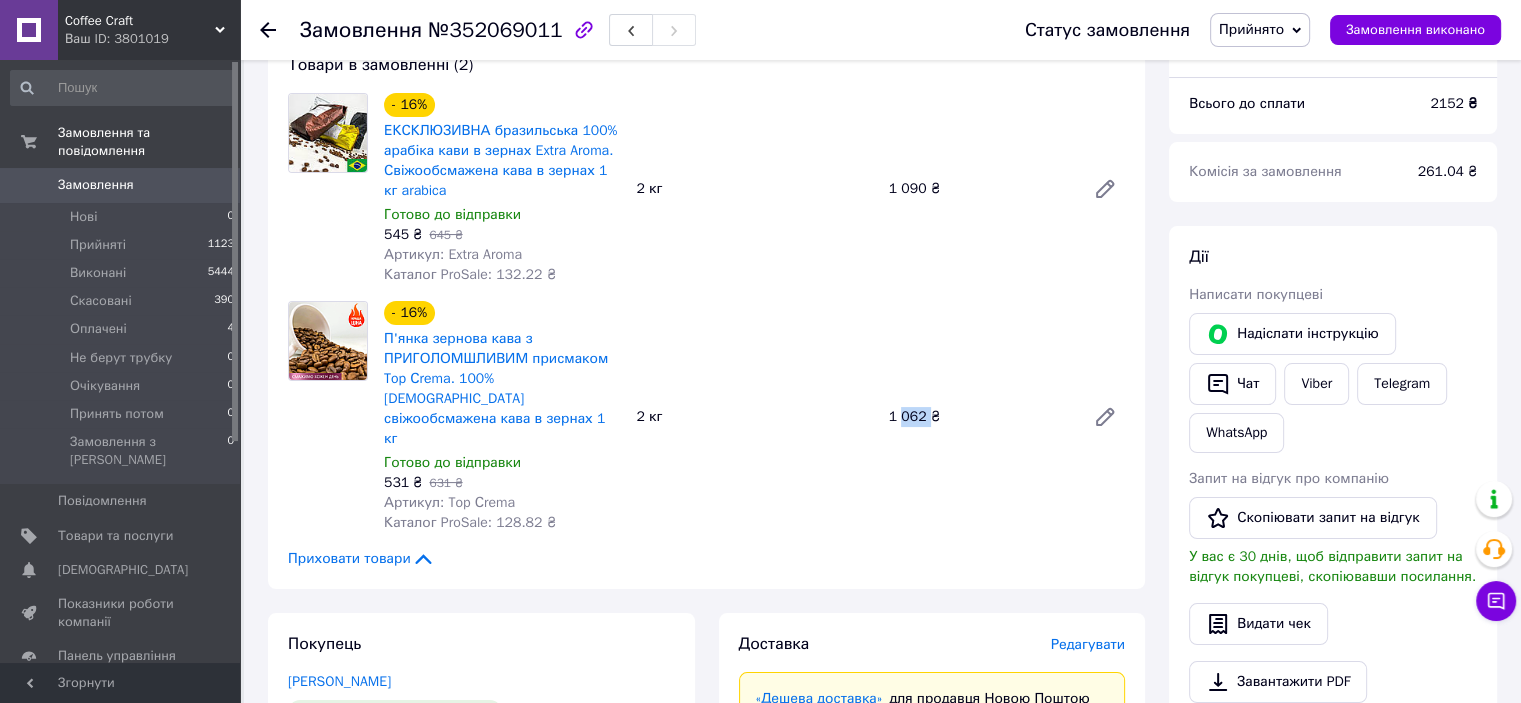 click on "1 062 ₴" at bounding box center (979, 417) 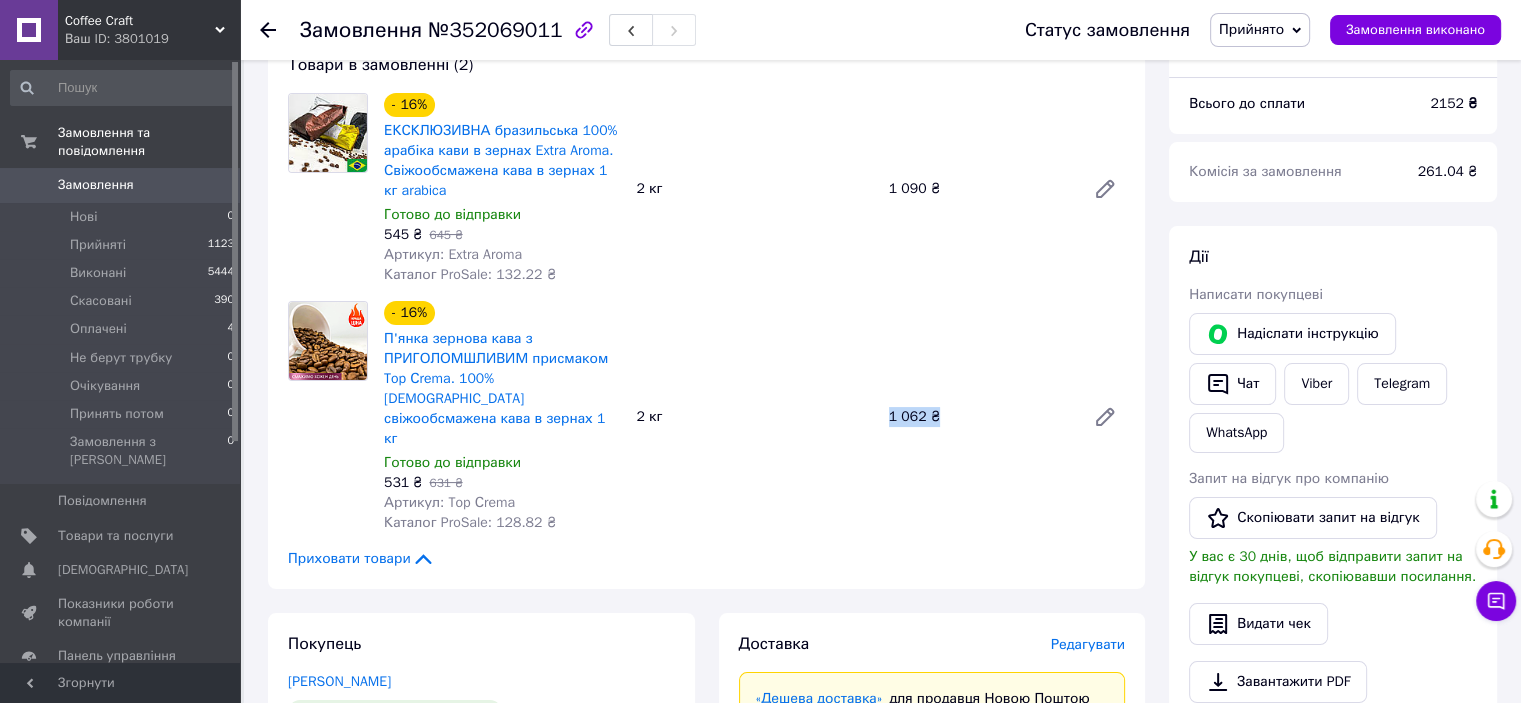 click on "1 062 ₴" at bounding box center [979, 417] 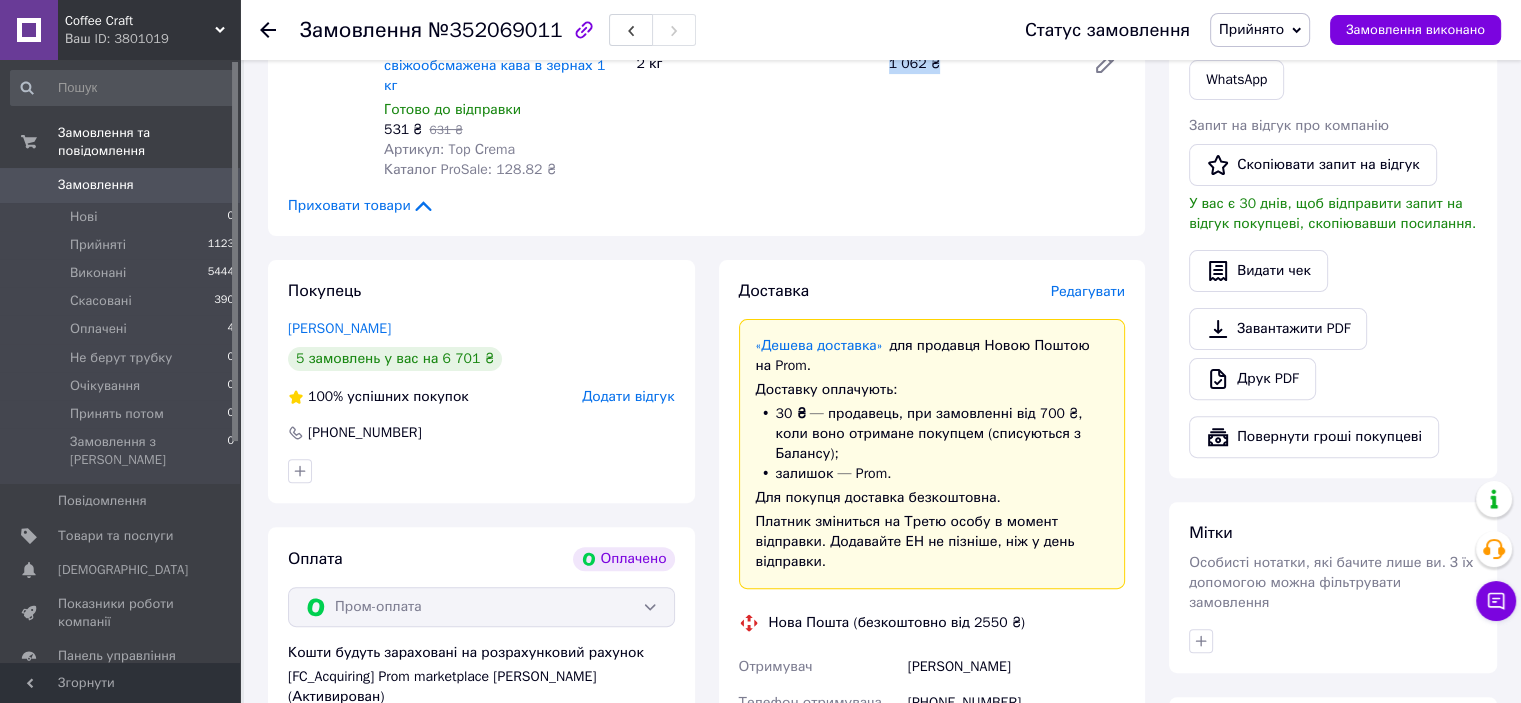 scroll, scrollTop: 800, scrollLeft: 0, axis: vertical 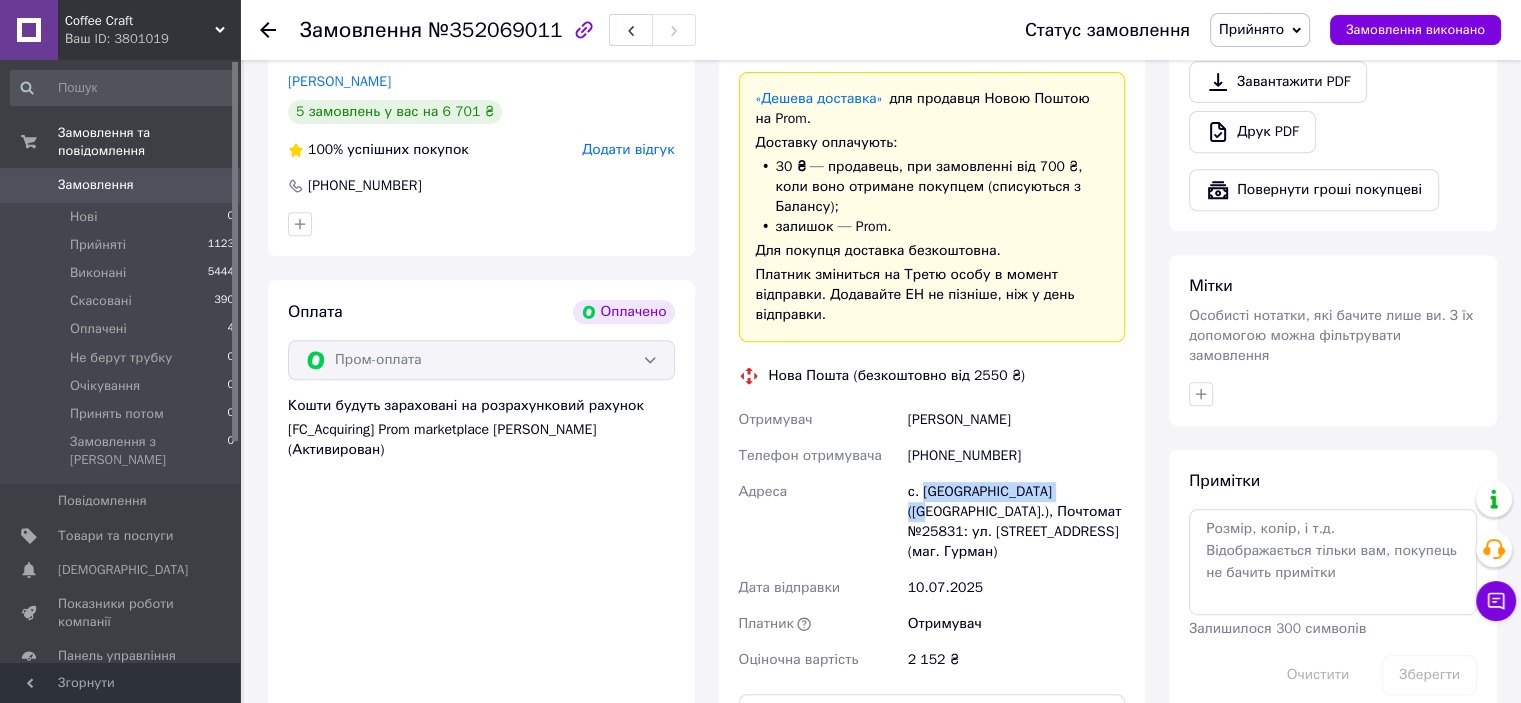 drag, startPoint x: 921, startPoint y: 435, endPoint x: 1072, endPoint y: 432, distance: 151.0298 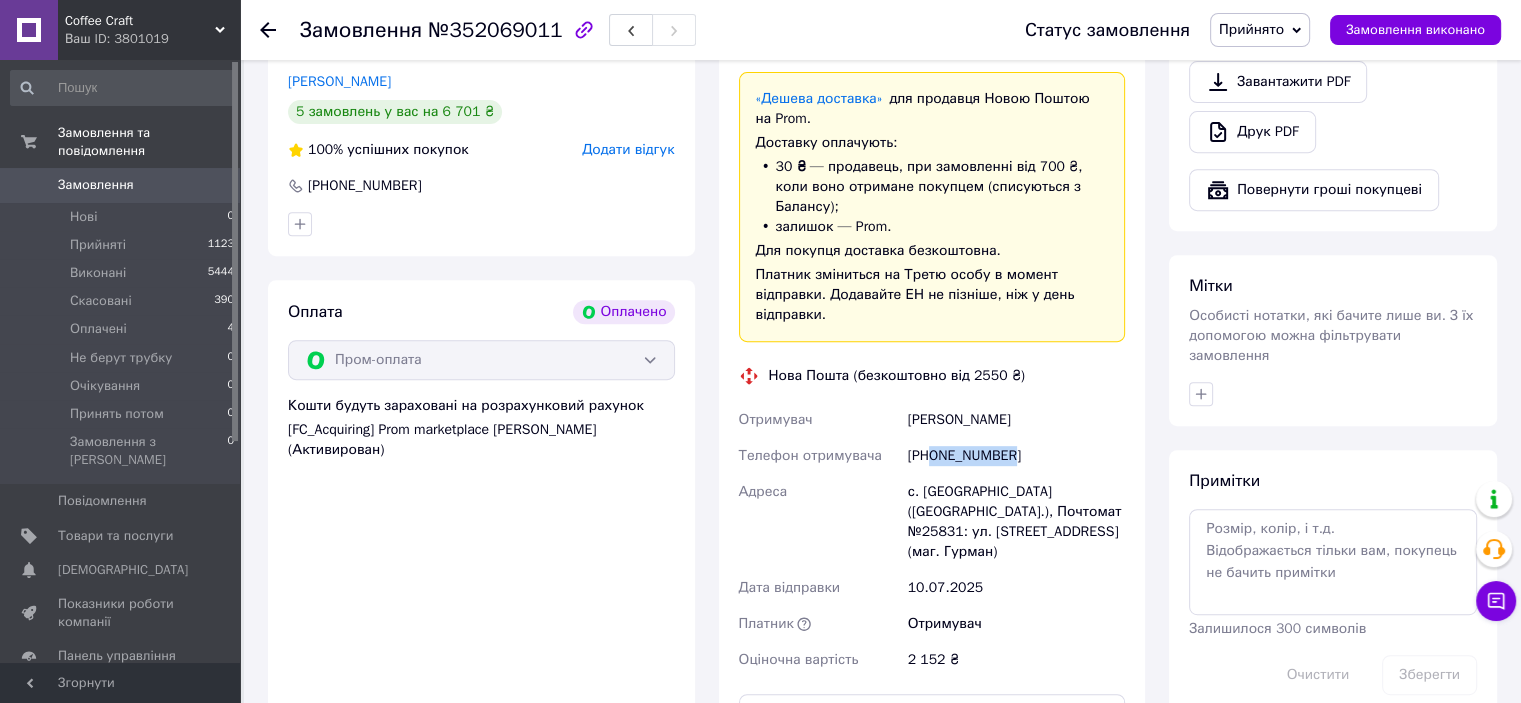 drag, startPoint x: 934, startPoint y: 401, endPoint x: 1018, endPoint y: 395, distance: 84.21401 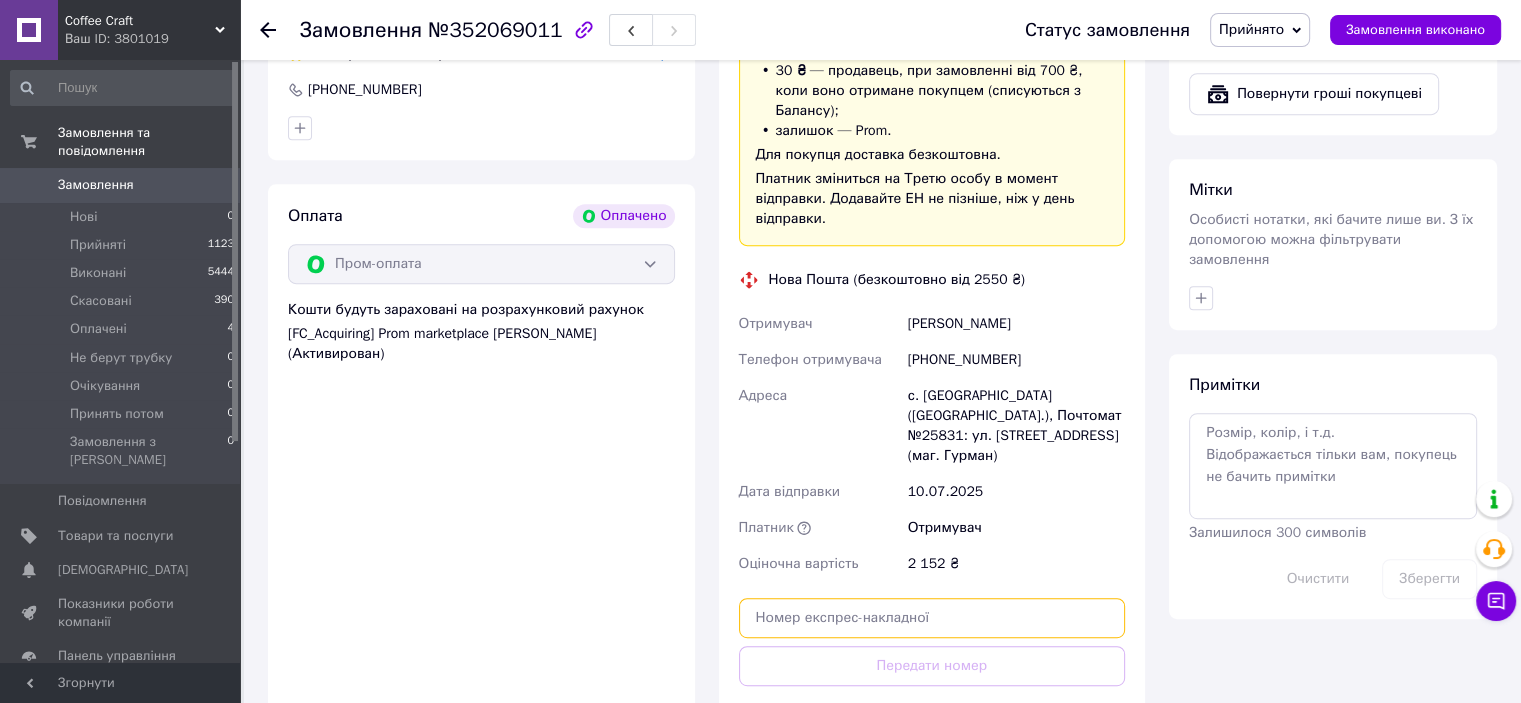 scroll, scrollTop: 900, scrollLeft: 0, axis: vertical 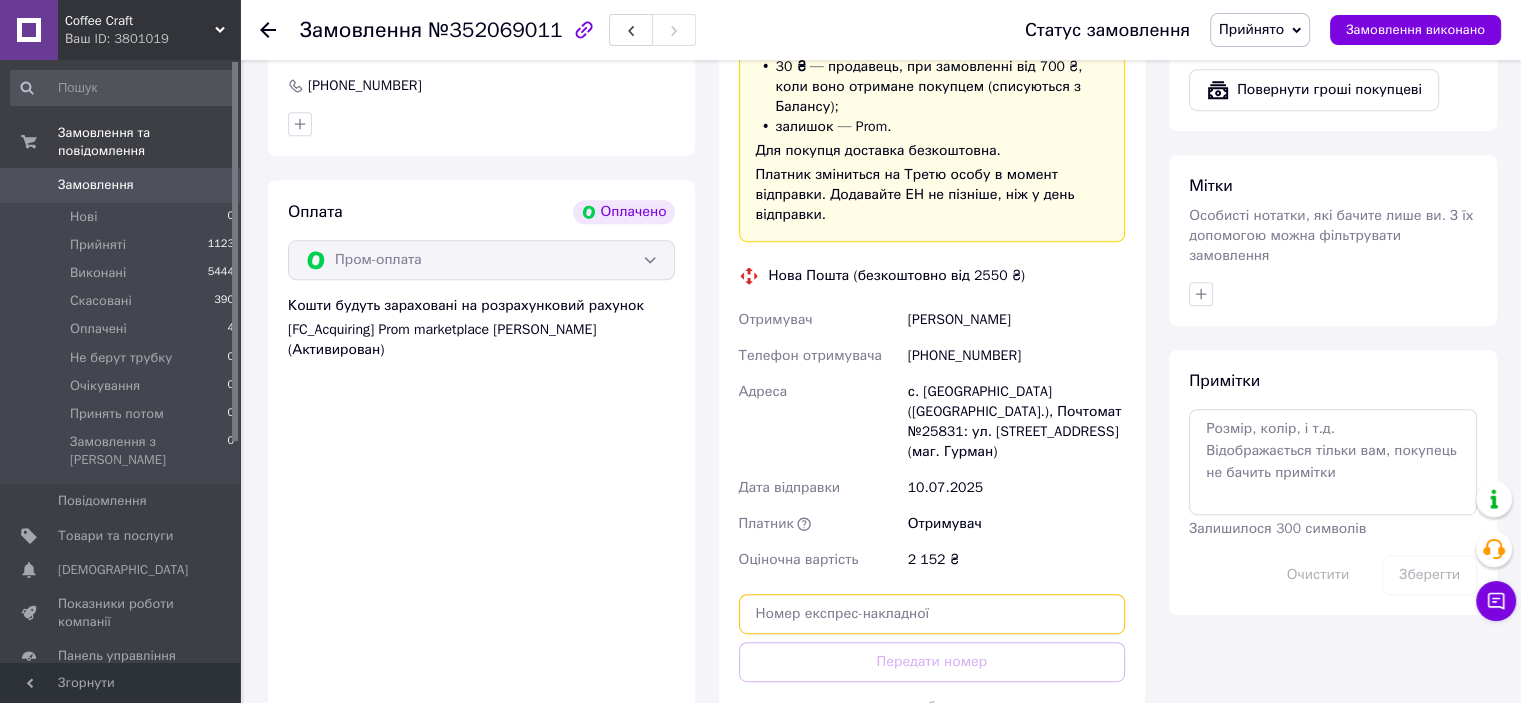 click at bounding box center (932, 614) 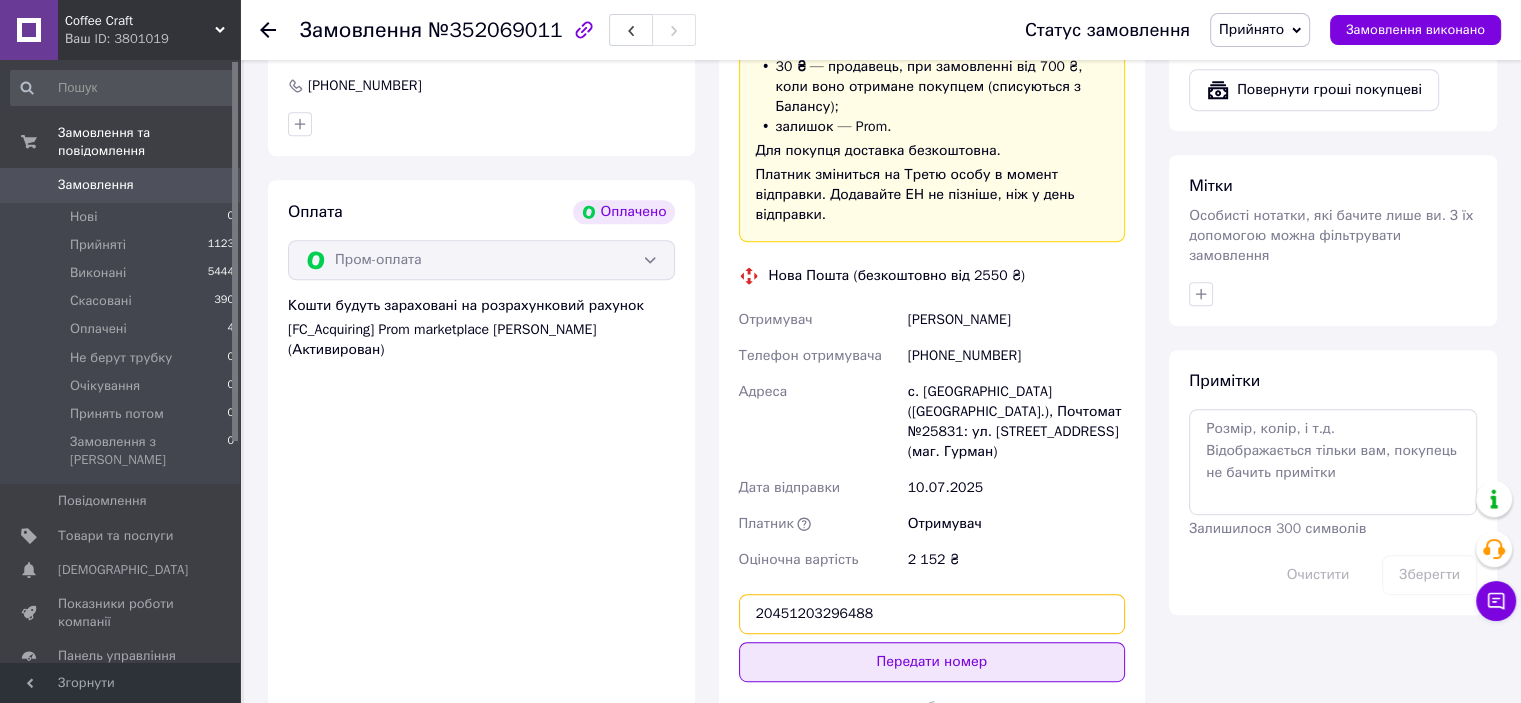 type on "20451203296488" 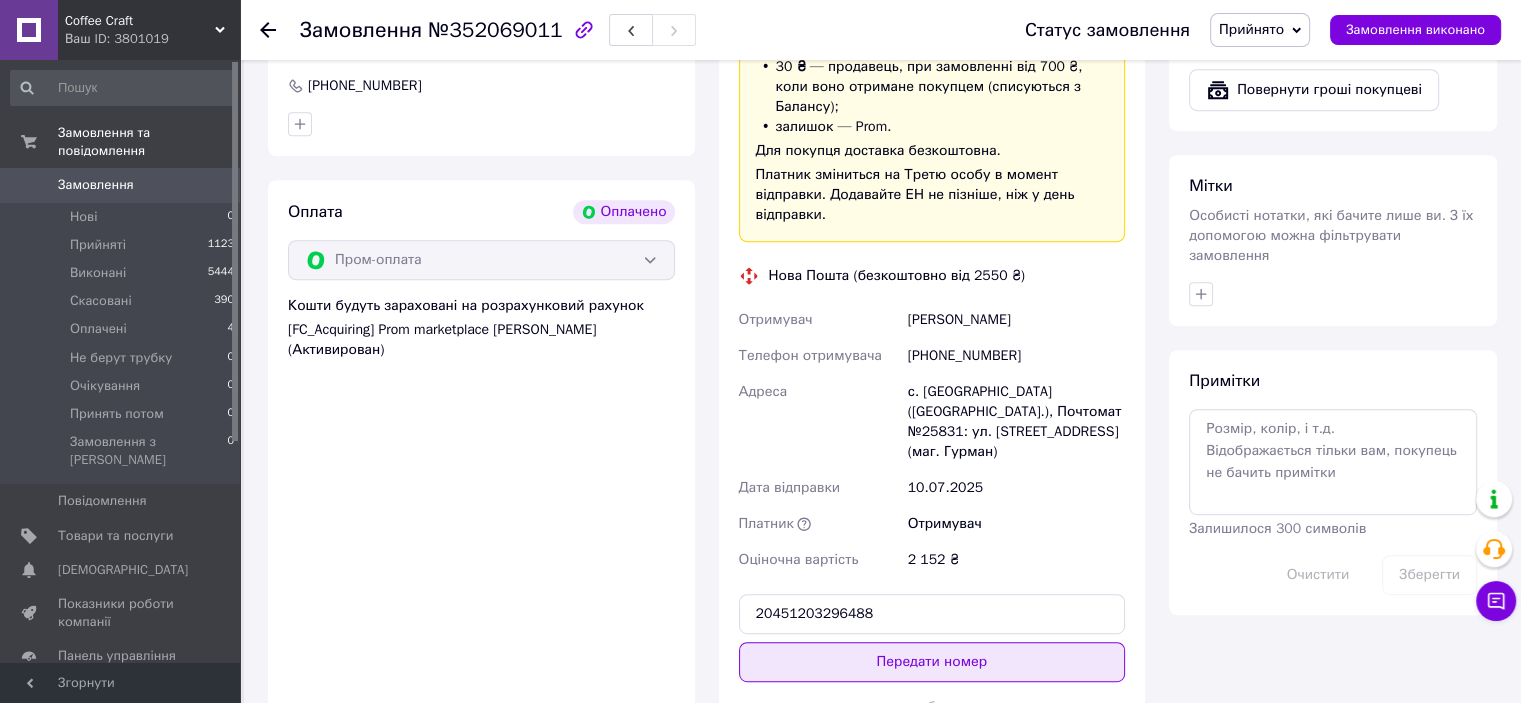 click on "Передати номер" at bounding box center [932, 662] 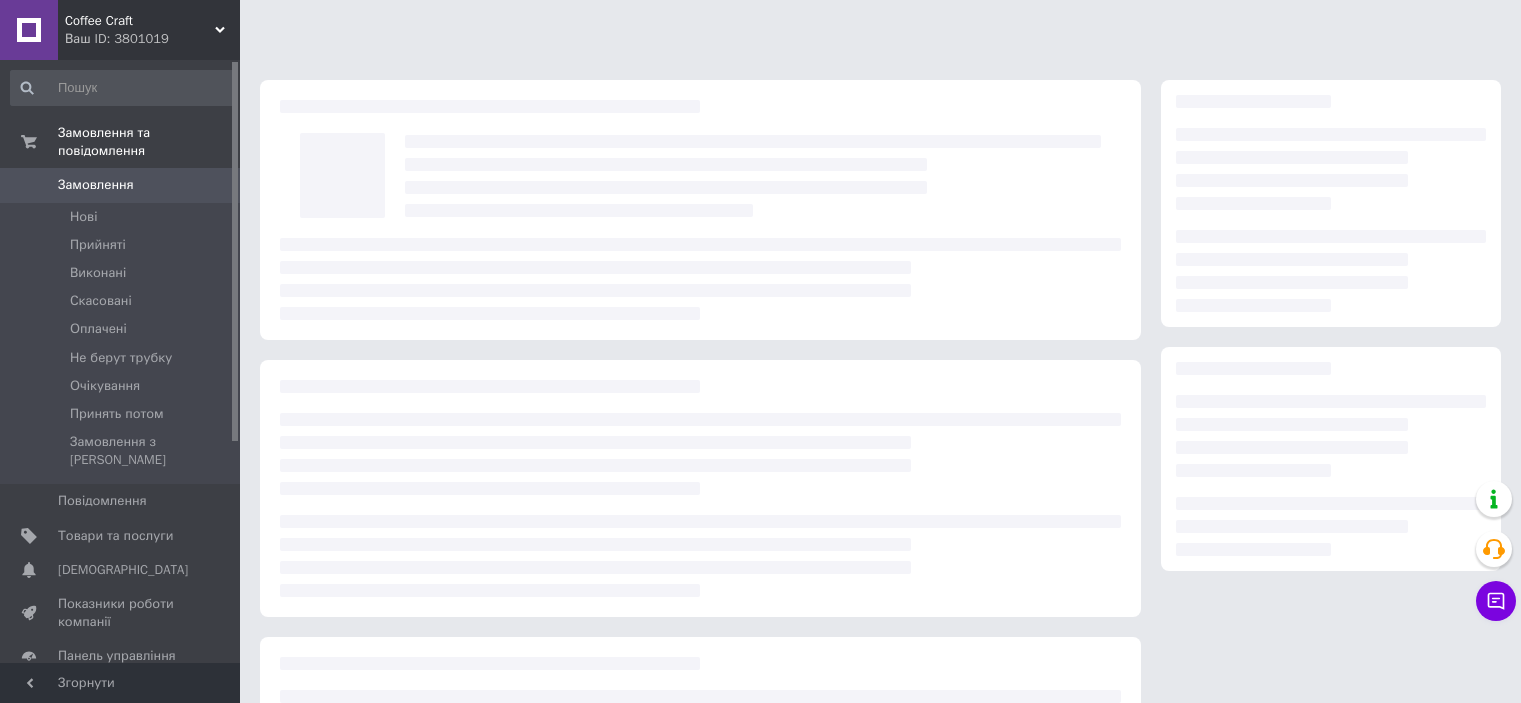 scroll, scrollTop: 0, scrollLeft: 0, axis: both 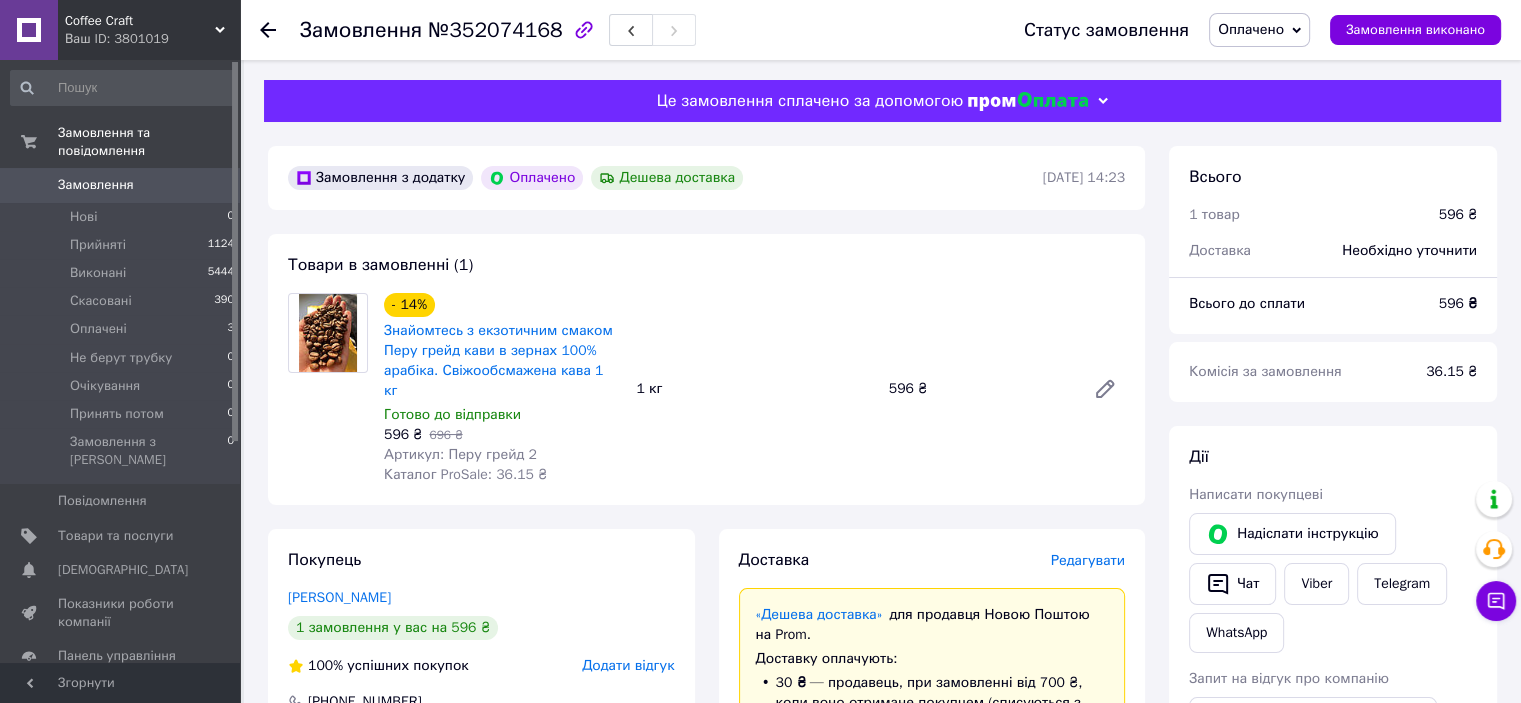 click on "Статус замовлення Оплачено Прийнято Виконано Скасовано Не берут трубку Очікування Принять потом Замовлення виконано" at bounding box center [1242, 30] 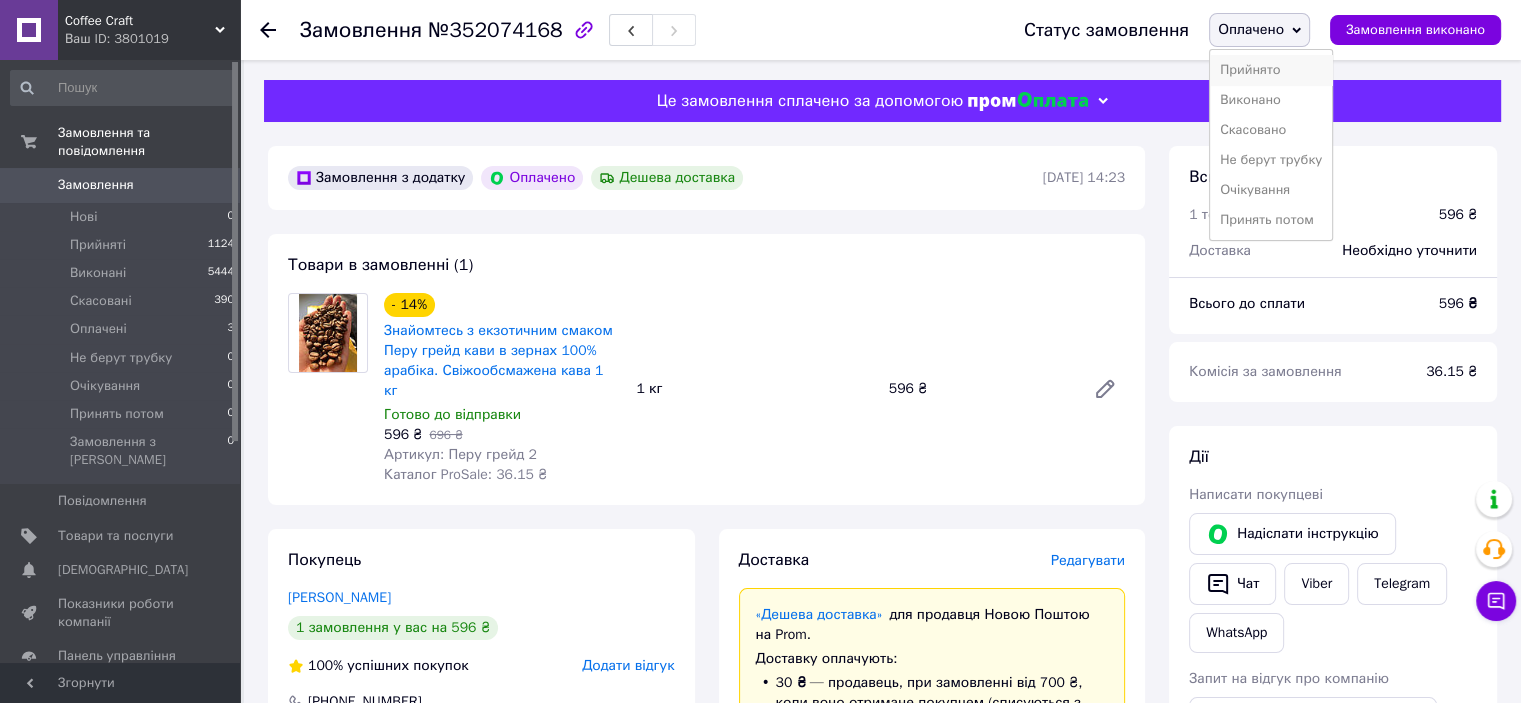 click on "Прийнято" at bounding box center (1271, 70) 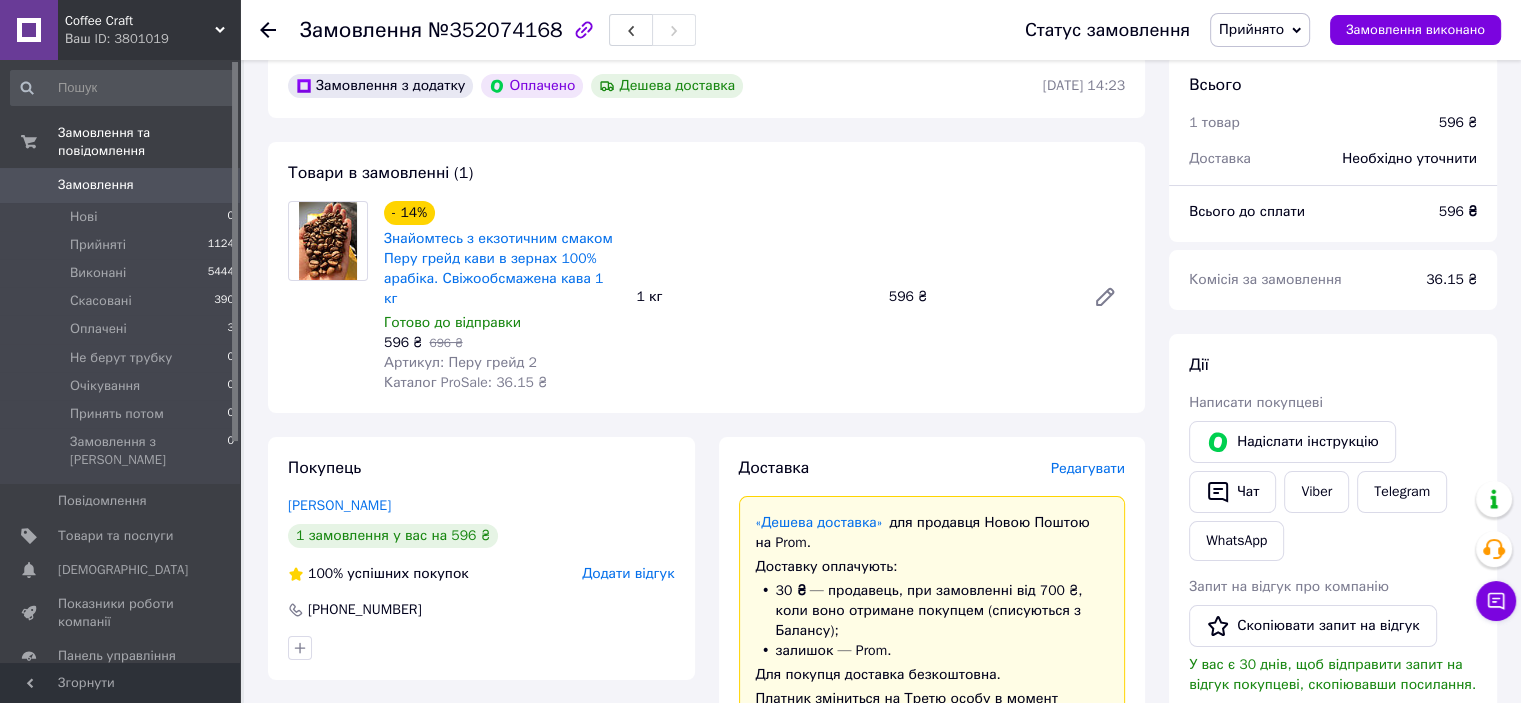 scroll, scrollTop: 500, scrollLeft: 0, axis: vertical 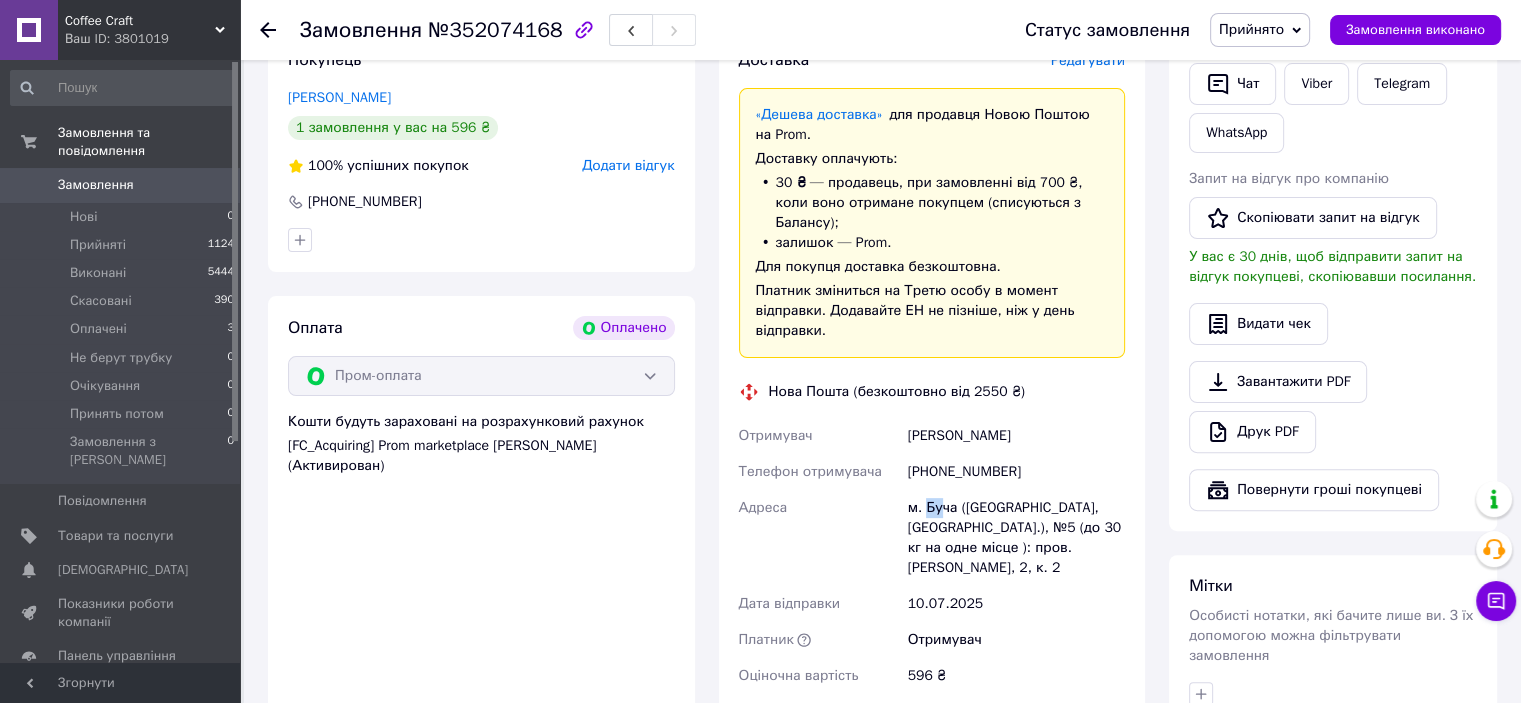 click on "м. Буча (Київська обл., Бучанський р-н.), №5 (до 30 кг на одне місце ): пров. Тихого Олекси, 2, к. 2" at bounding box center (1016, 538) 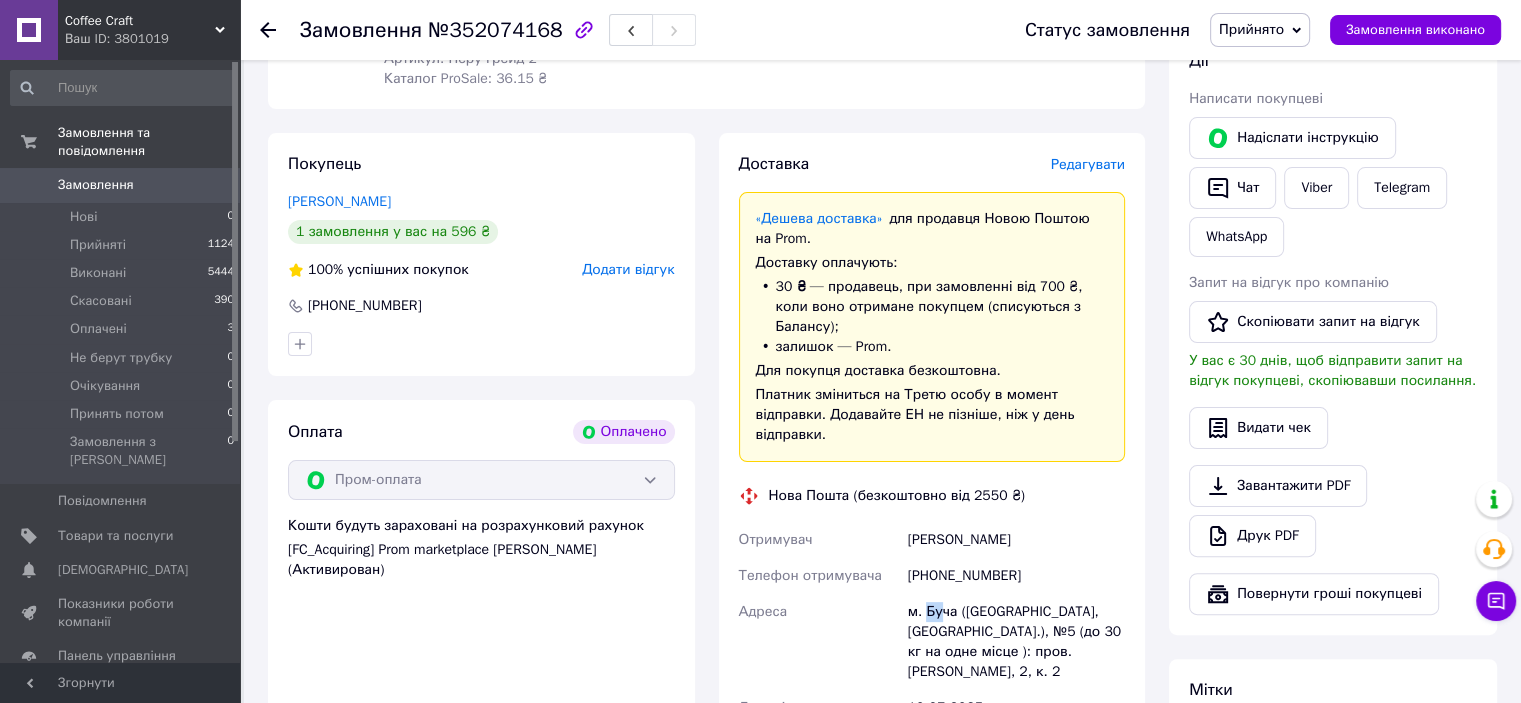 scroll, scrollTop: 400, scrollLeft: 0, axis: vertical 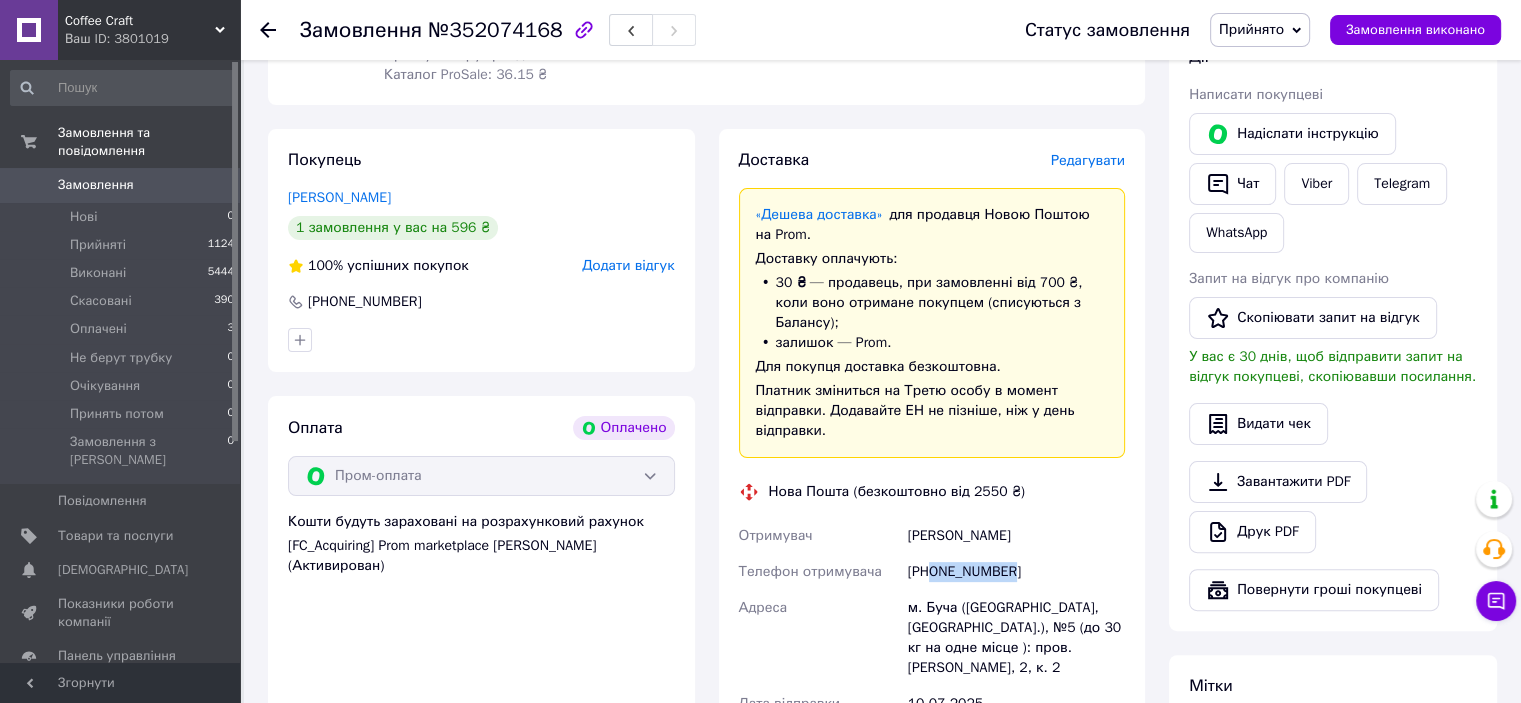 drag, startPoint x: 933, startPoint y: 531, endPoint x: 1070, endPoint y: 535, distance: 137.05838 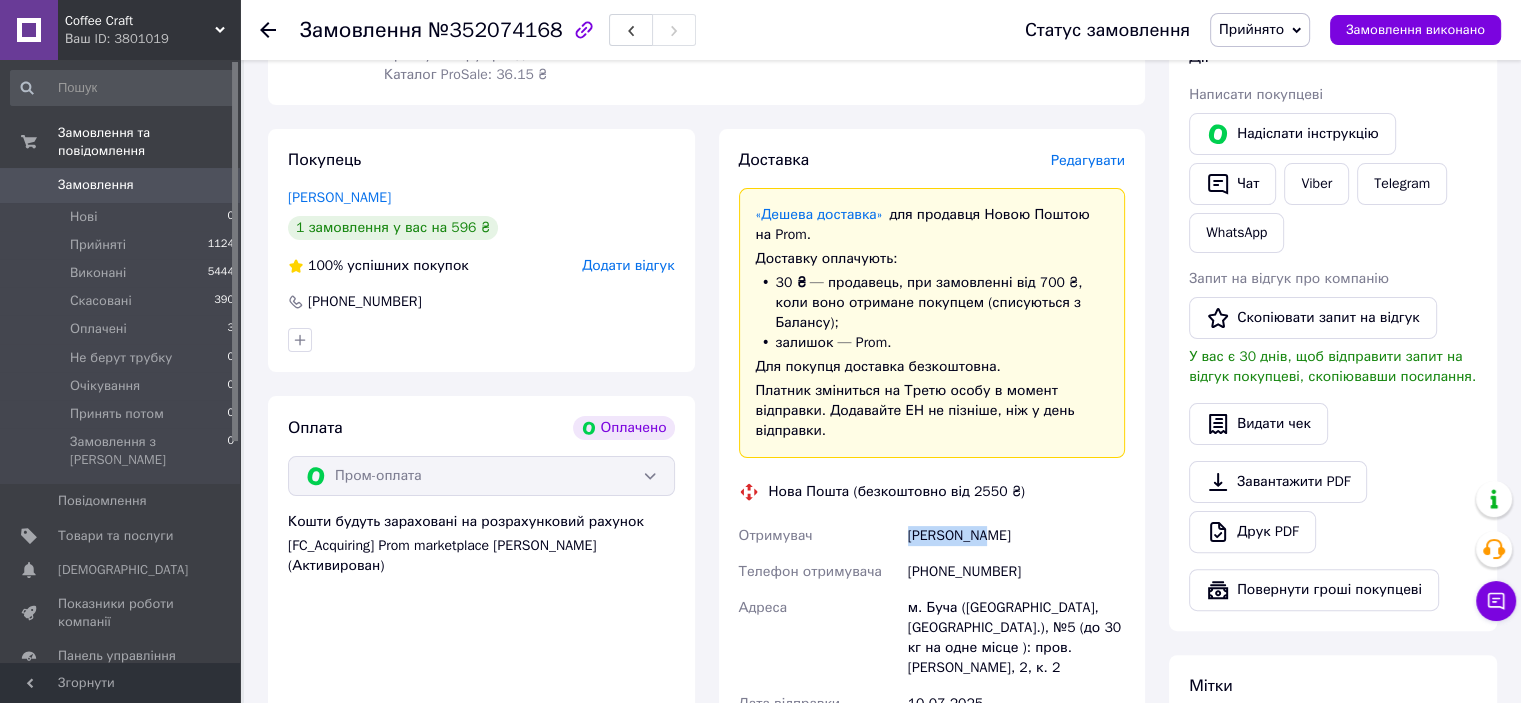 drag, startPoint x: 912, startPoint y: 499, endPoint x: 1015, endPoint y: 498, distance: 103.00485 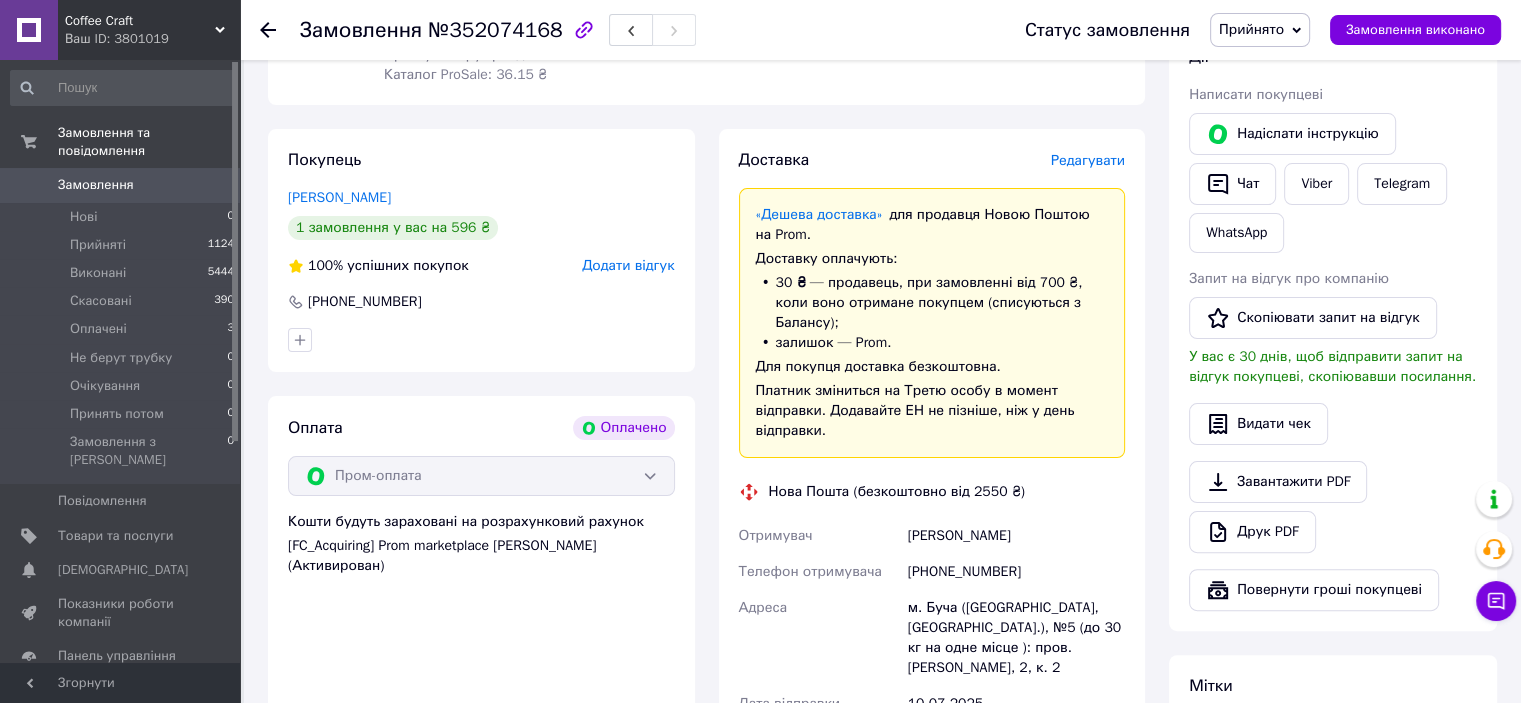 click on "№352074168" at bounding box center (495, 30) 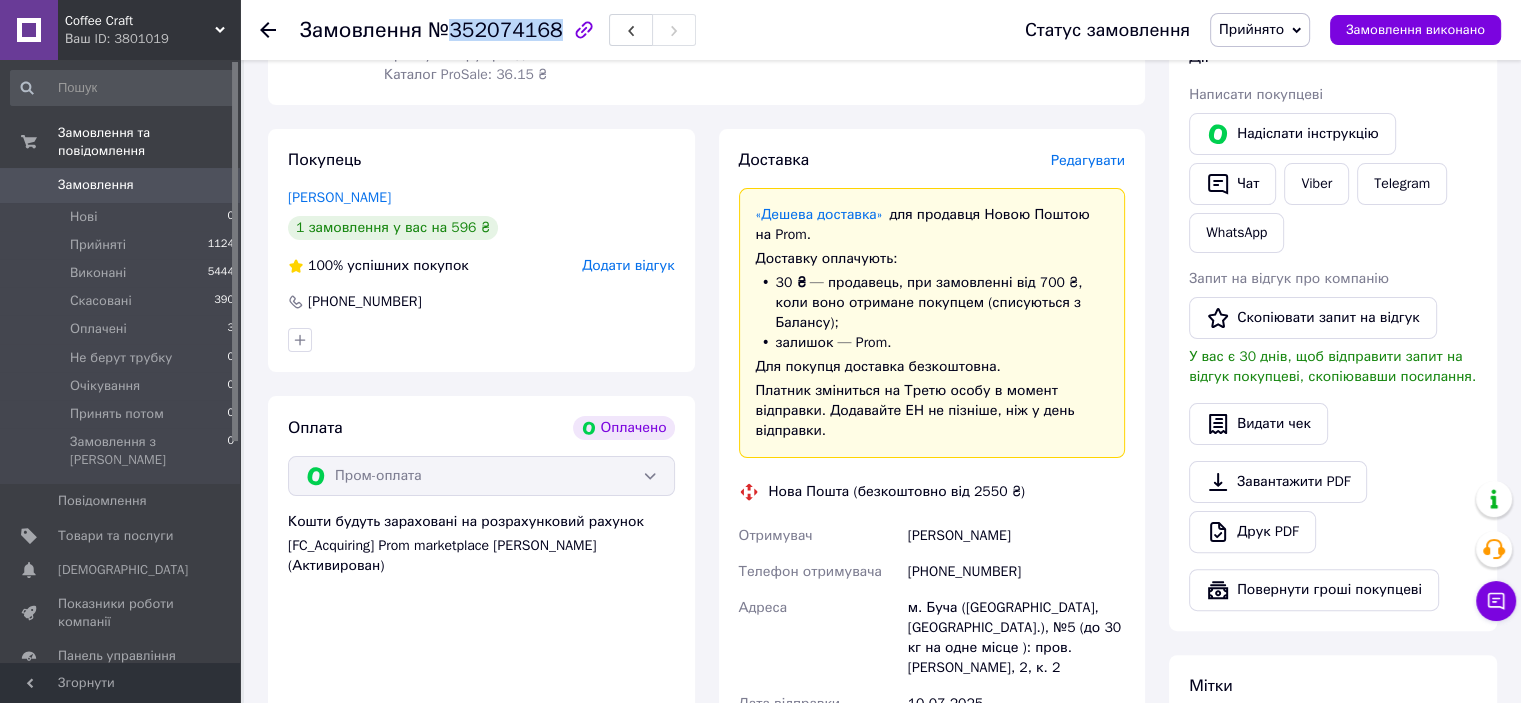 click on "№352074168" at bounding box center [495, 30] 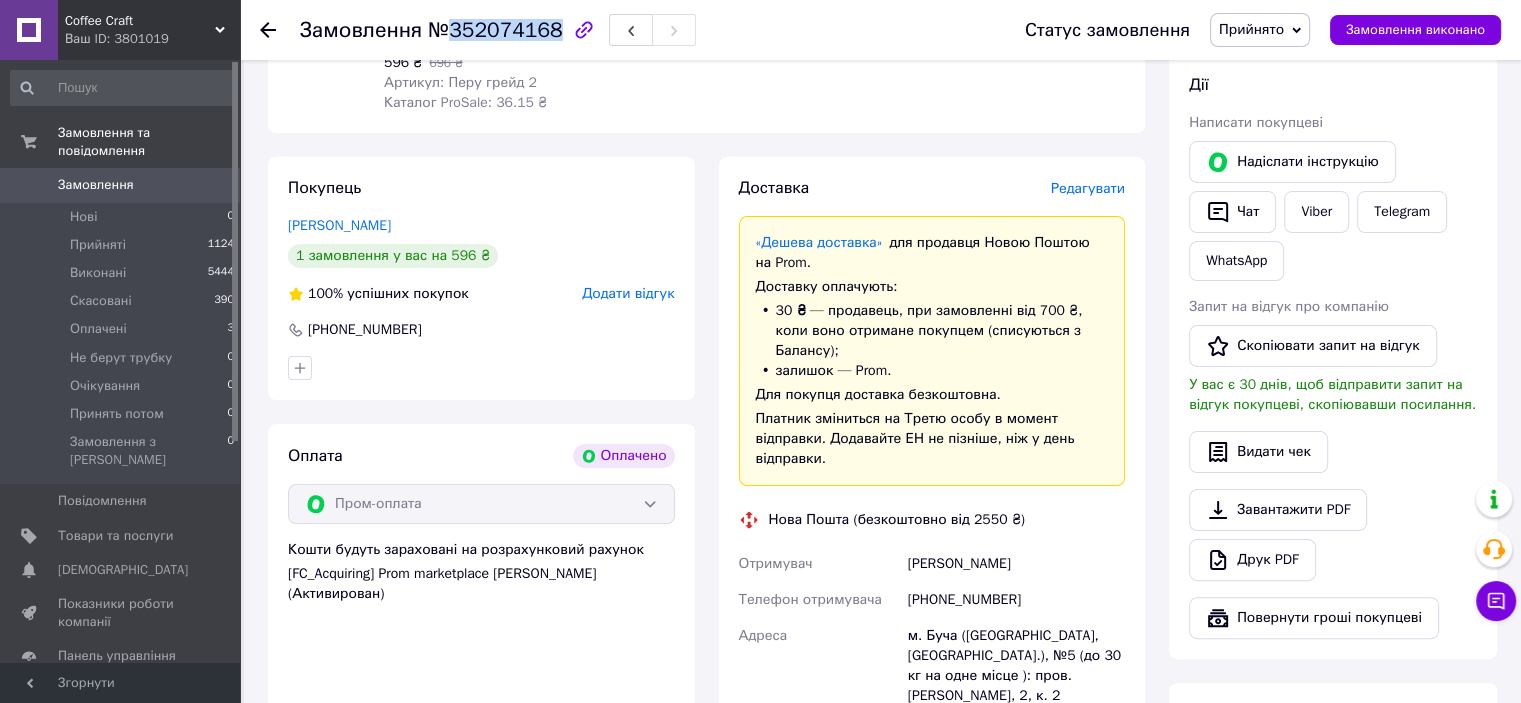 scroll, scrollTop: 0, scrollLeft: 0, axis: both 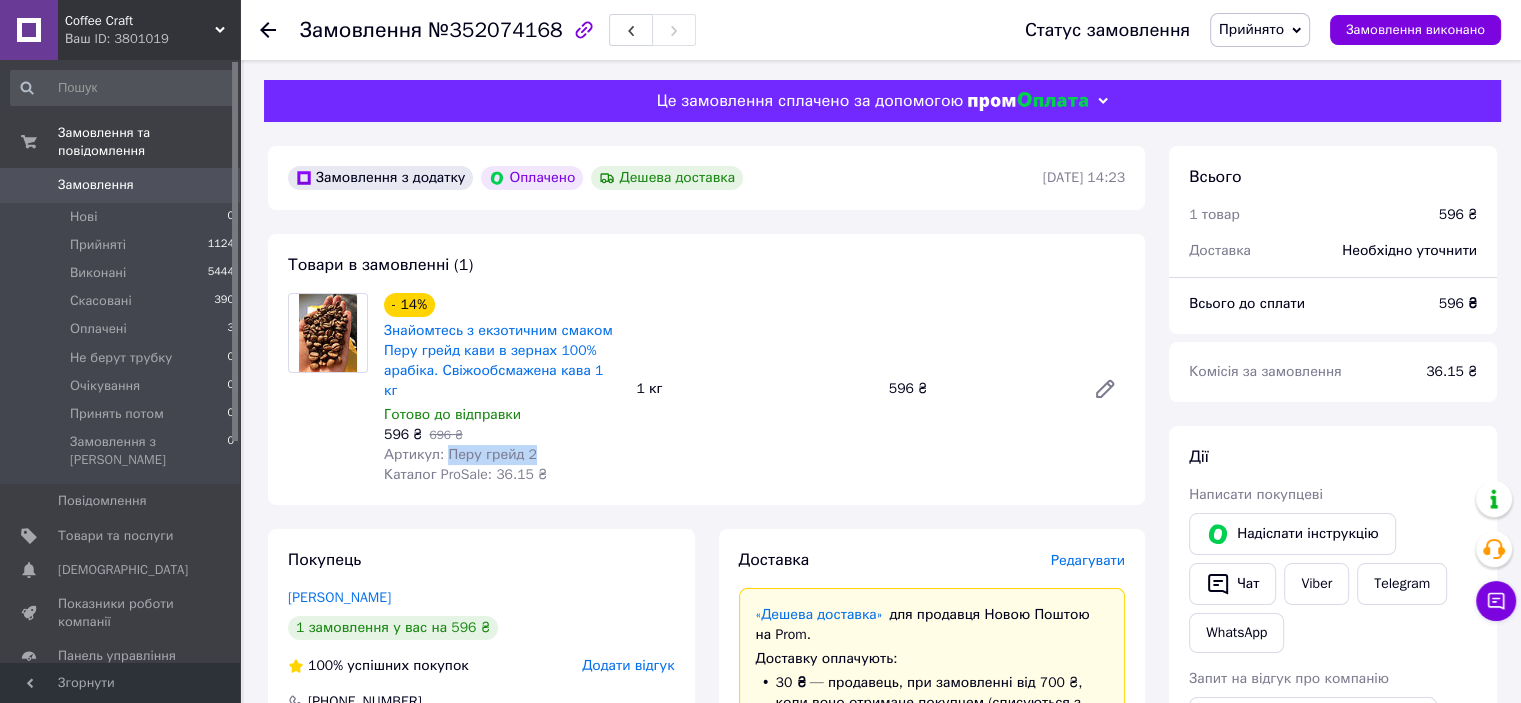 drag, startPoint x: 444, startPoint y: 436, endPoint x: 568, endPoint y: 435, distance: 124.004036 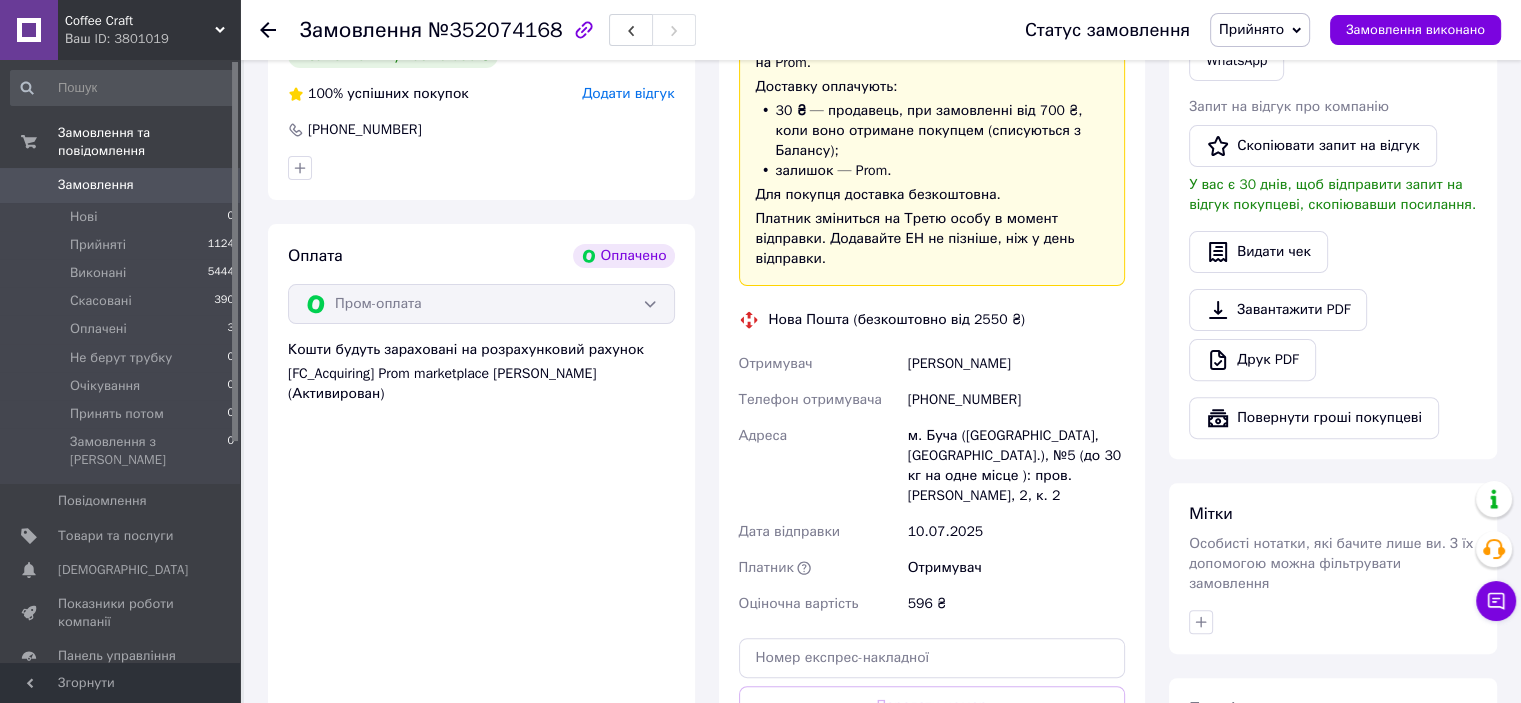 scroll, scrollTop: 700, scrollLeft: 0, axis: vertical 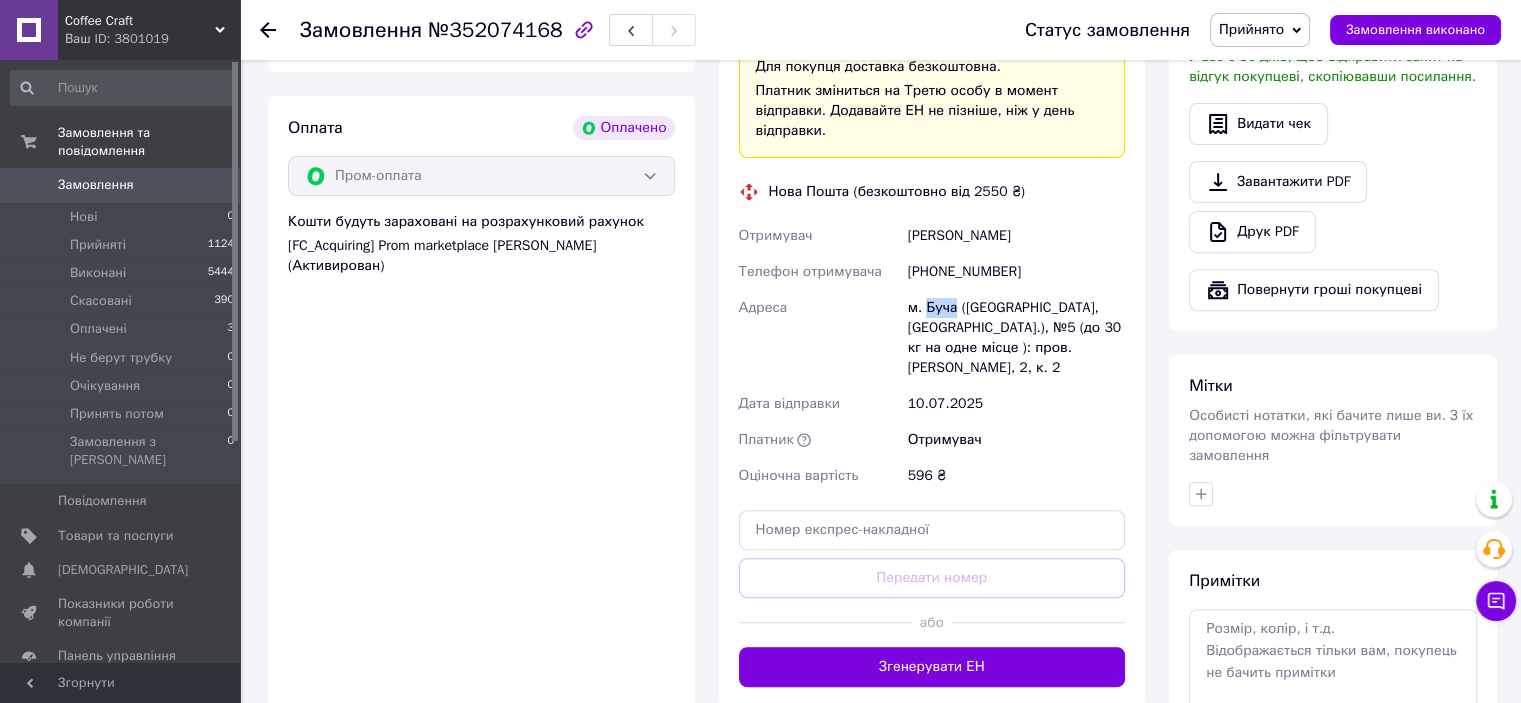 drag, startPoint x: 925, startPoint y: 269, endPoint x: 951, endPoint y: 273, distance: 26.305893 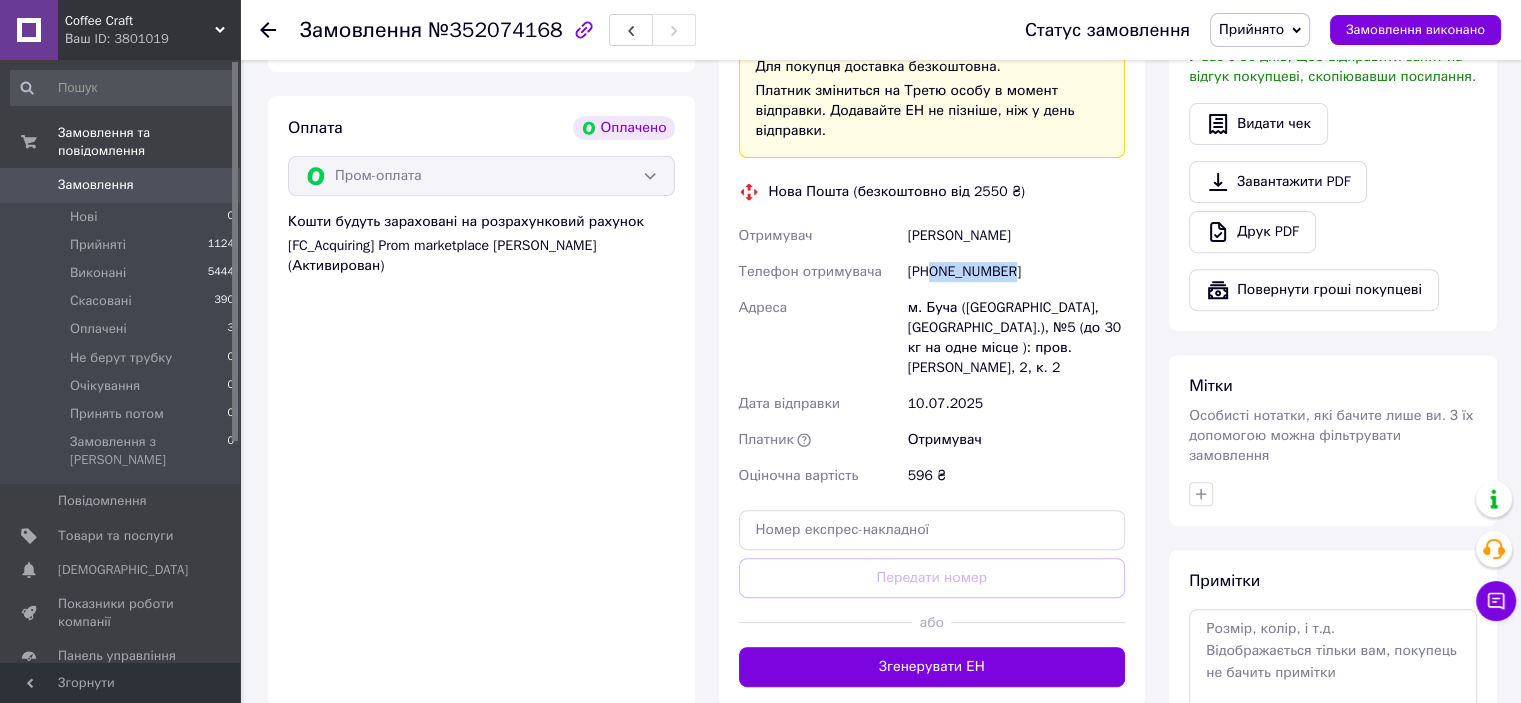drag, startPoint x: 929, startPoint y: 227, endPoint x: 1087, endPoint y: 228, distance: 158.00316 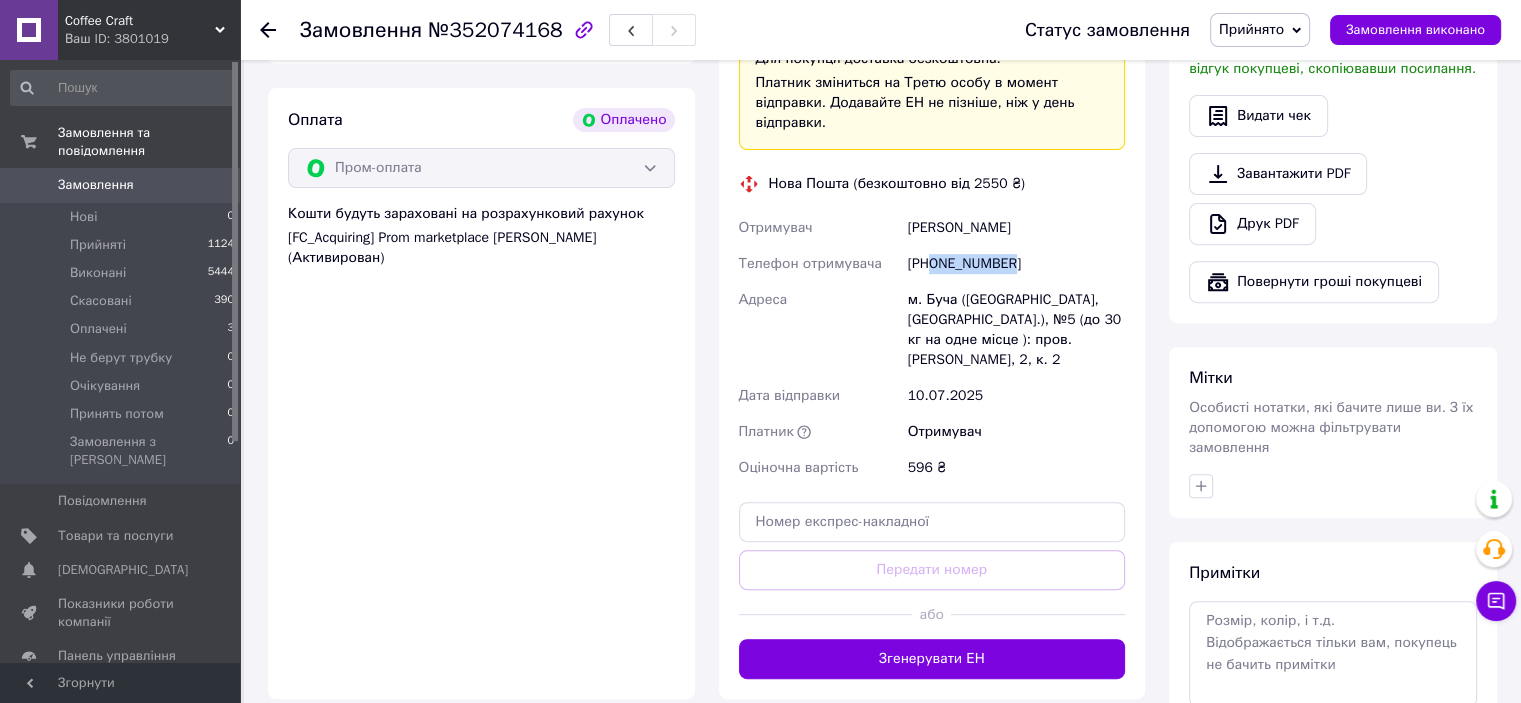scroll, scrollTop: 800, scrollLeft: 0, axis: vertical 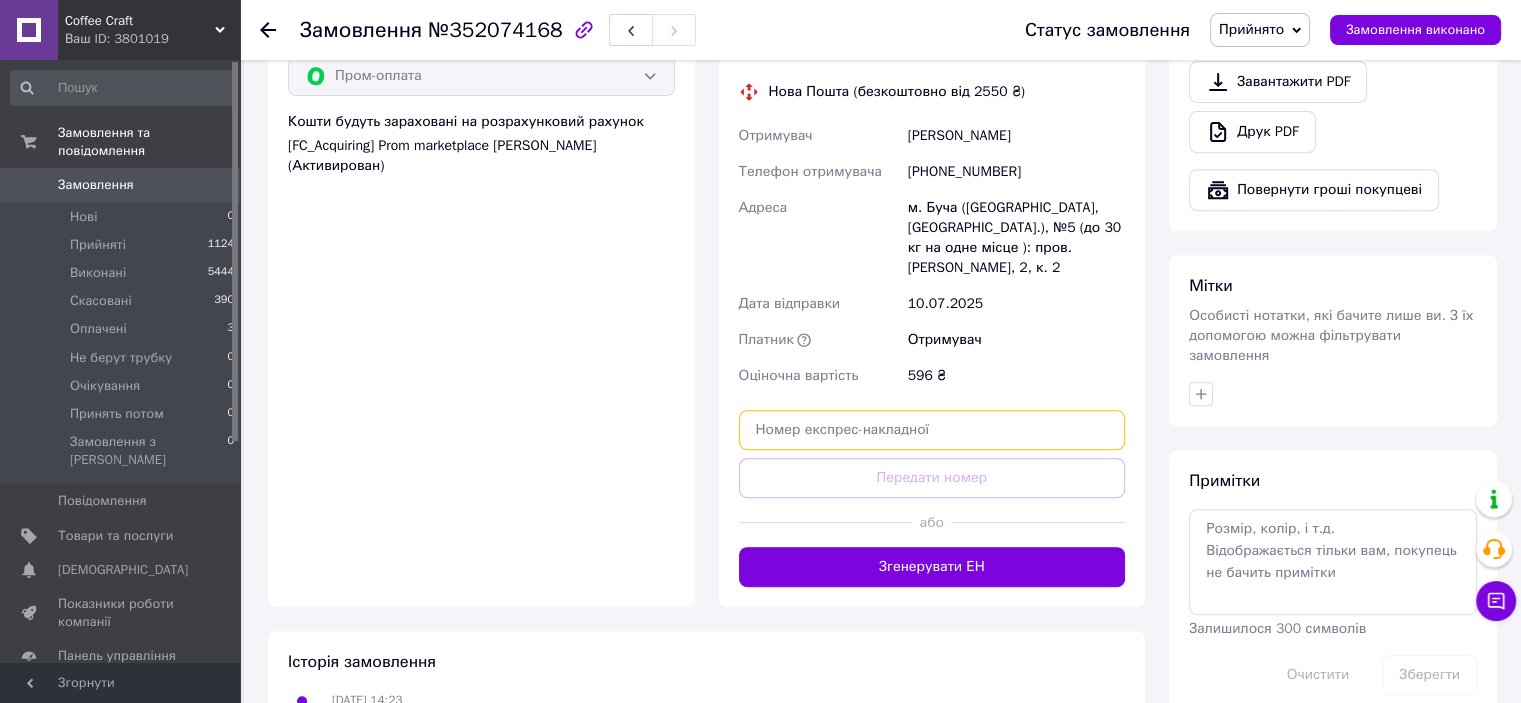 click at bounding box center (932, 430) 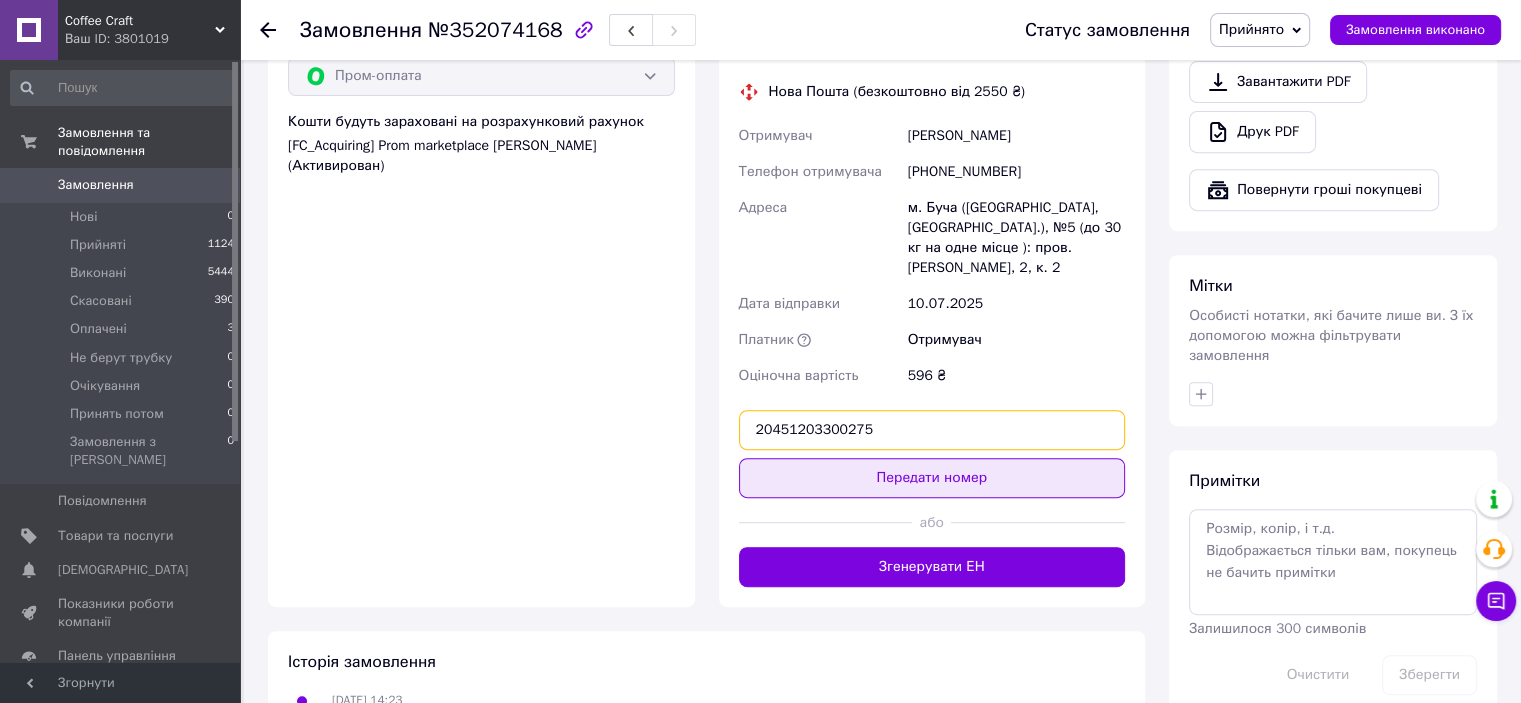 type on "20451203300275" 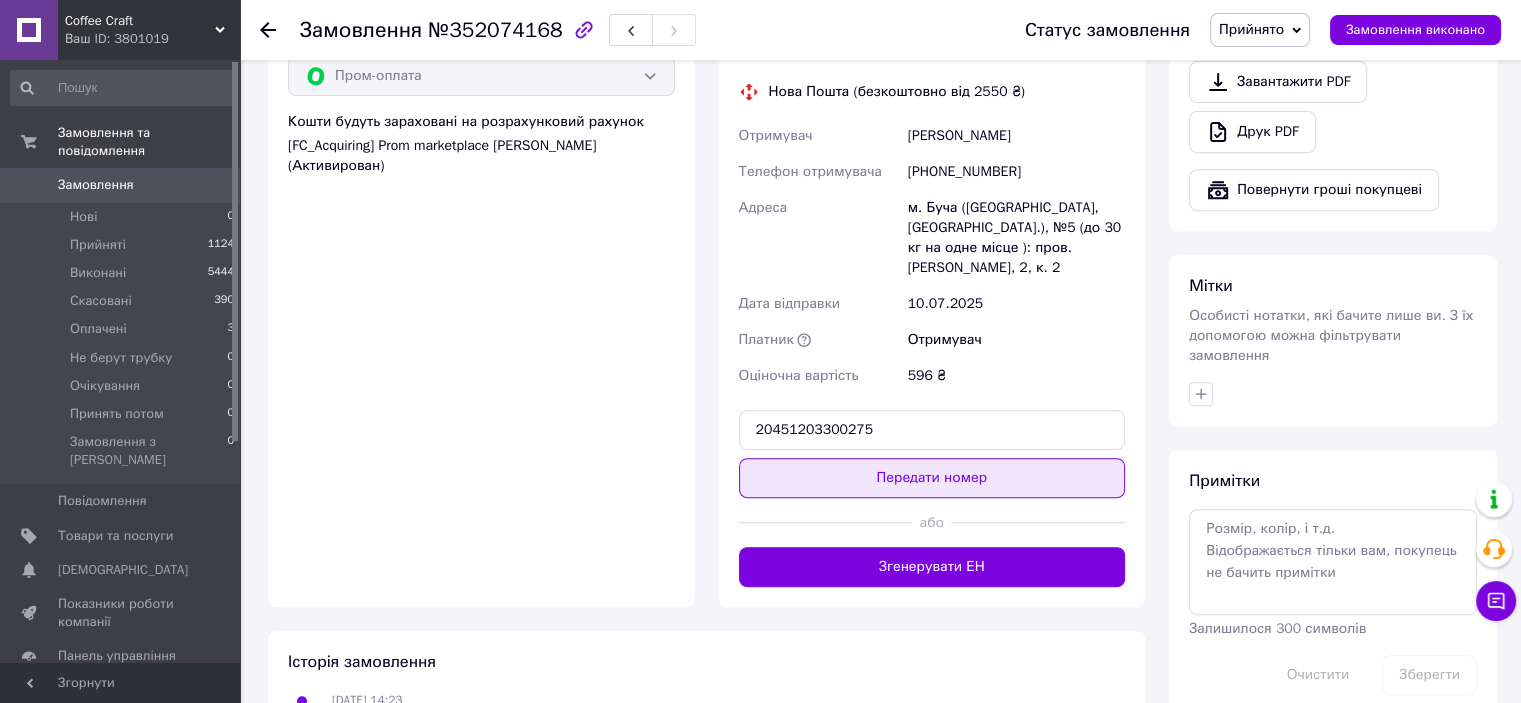click on "Доставка Редагувати «Дешева доставка»   для продавця Новою Поштою на Prom. Доставку оплачують: 30 ₴   — продавець , при замовленні від 700 ₴, коли воно отримане покупцем (списуються з Балансу); залишок — Prom. Для покупця доставка безкоштовна. Платник зміниться на Третю особу в момент відправки. Додавайте ЕН не пізніше, ніж у день відправки. Нова Пошта (безкоштовно від 2550 ₴) Отримувач Шип Лариса Телефон отримувача +380969966170 Адреса м. Буча (Київська обл., Бучанський р-н.), №5 (до 30 кг на одне місце ): пров. Тихого Олекси, 2, к. 2 Дата відправки 10.07.2025 Платник   Отримувач" at bounding box center (932, 168) 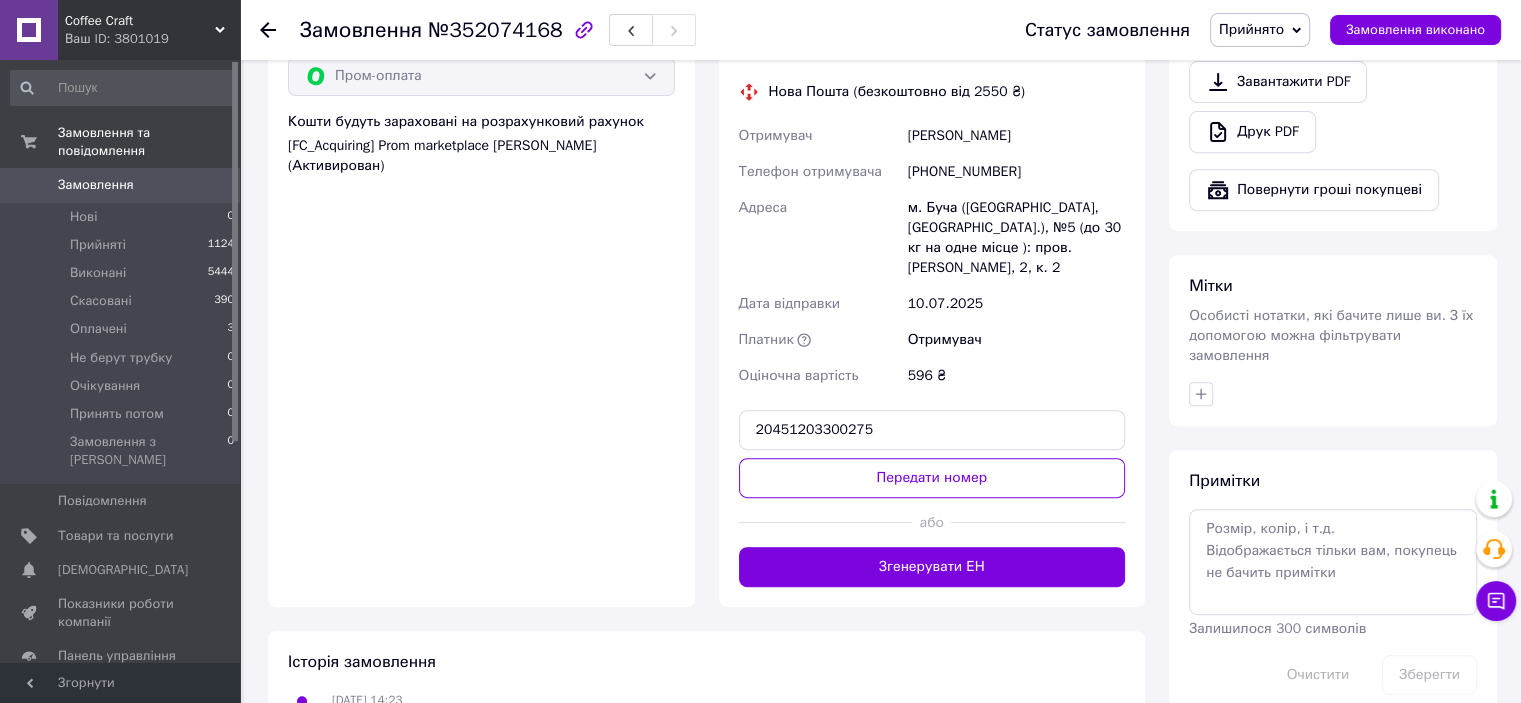click on "Передати номер" at bounding box center (932, 478) 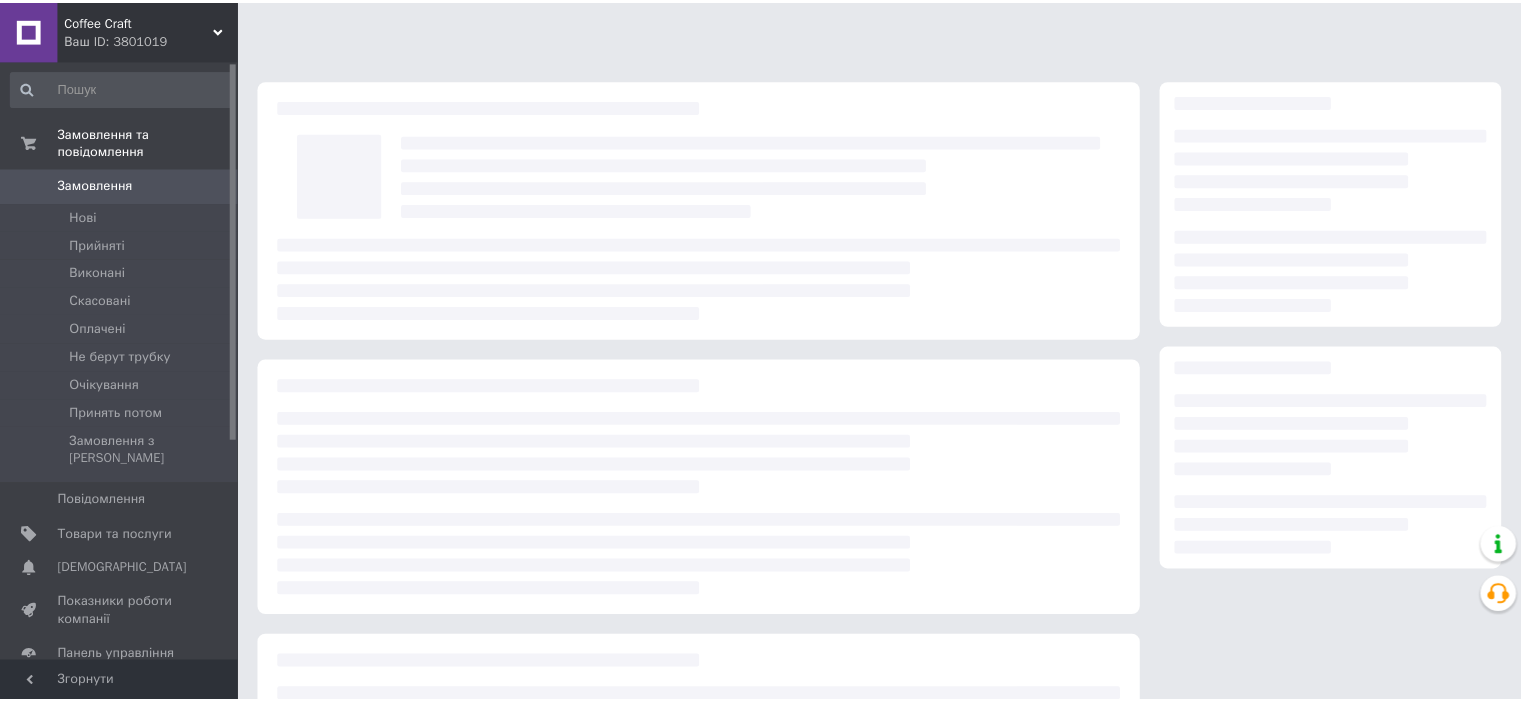 scroll, scrollTop: 0, scrollLeft: 0, axis: both 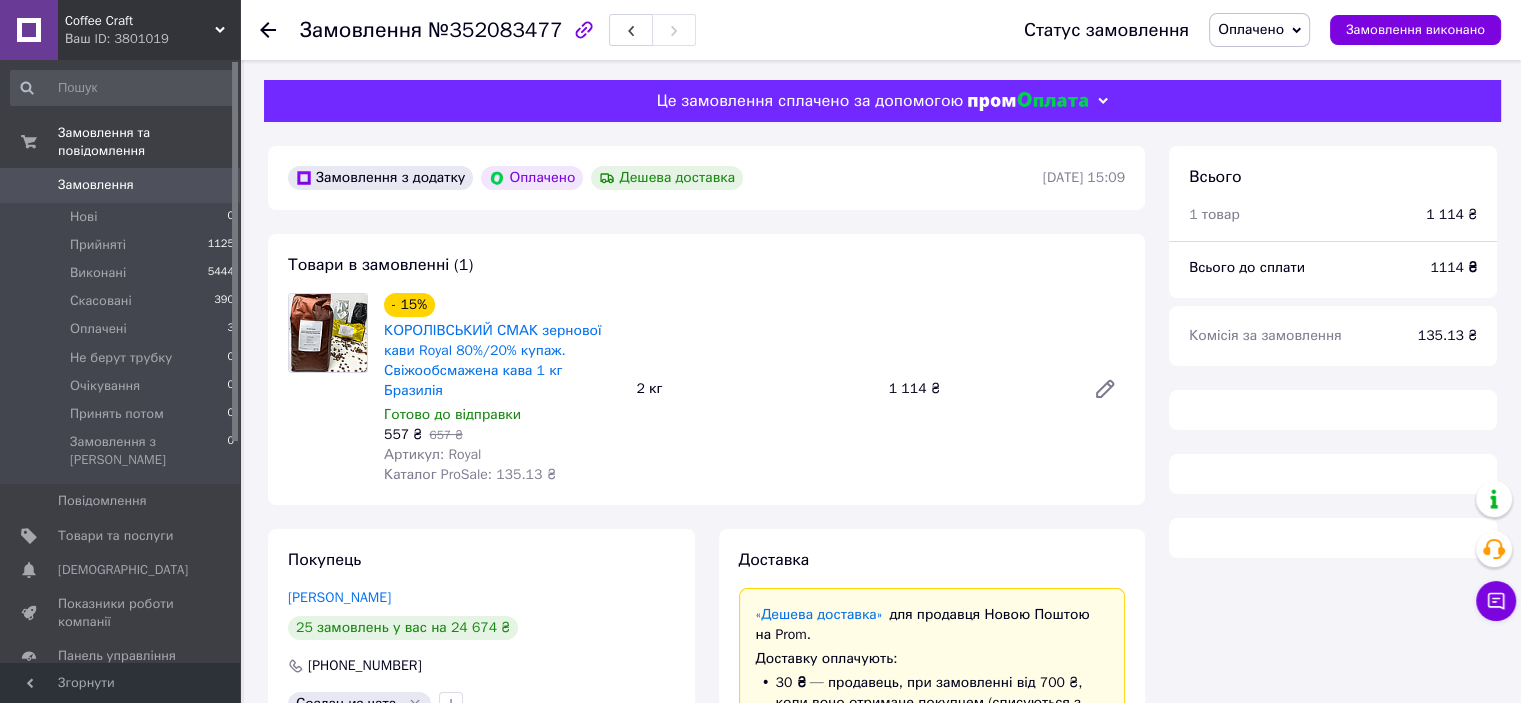 click on "Оплачено" at bounding box center [1251, 29] 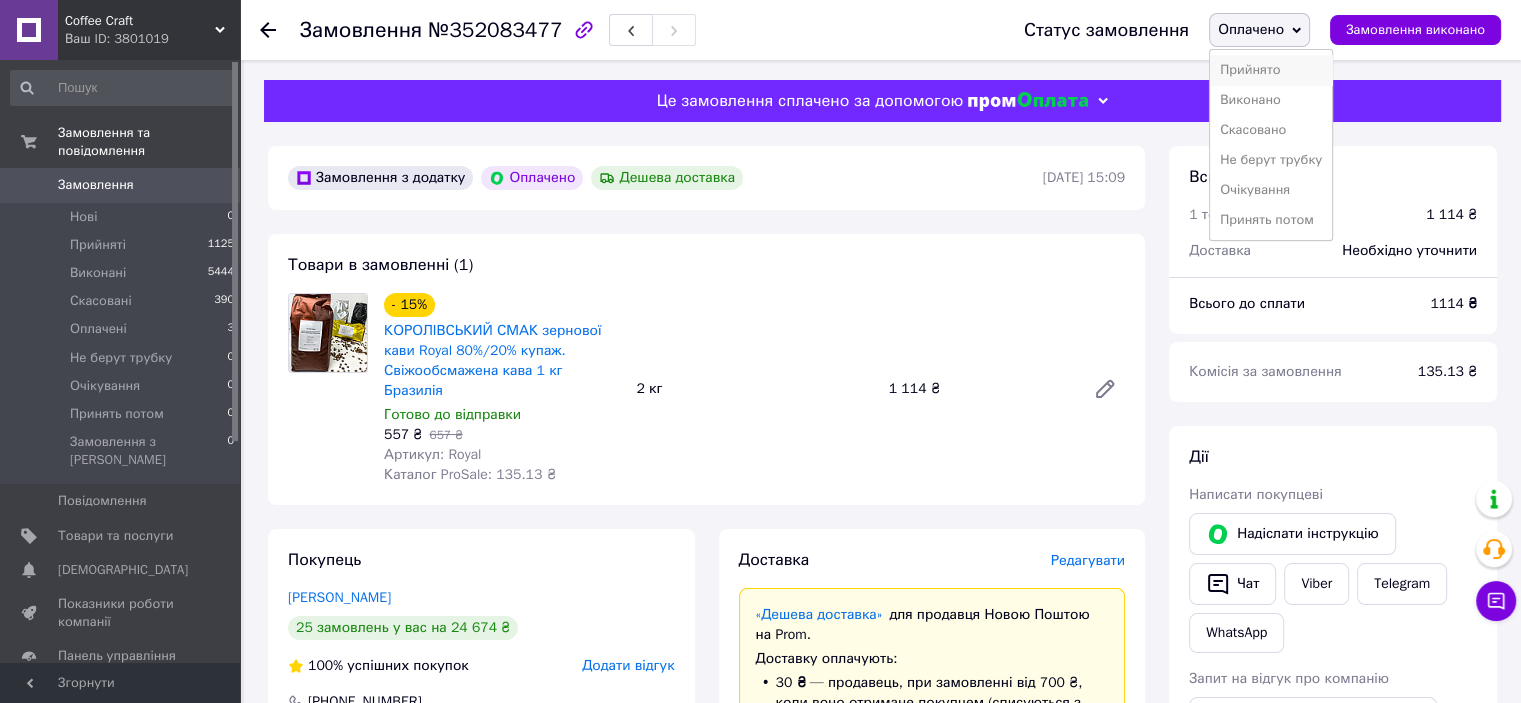 click on "Прийнято" at bounding box center (1271, 70) 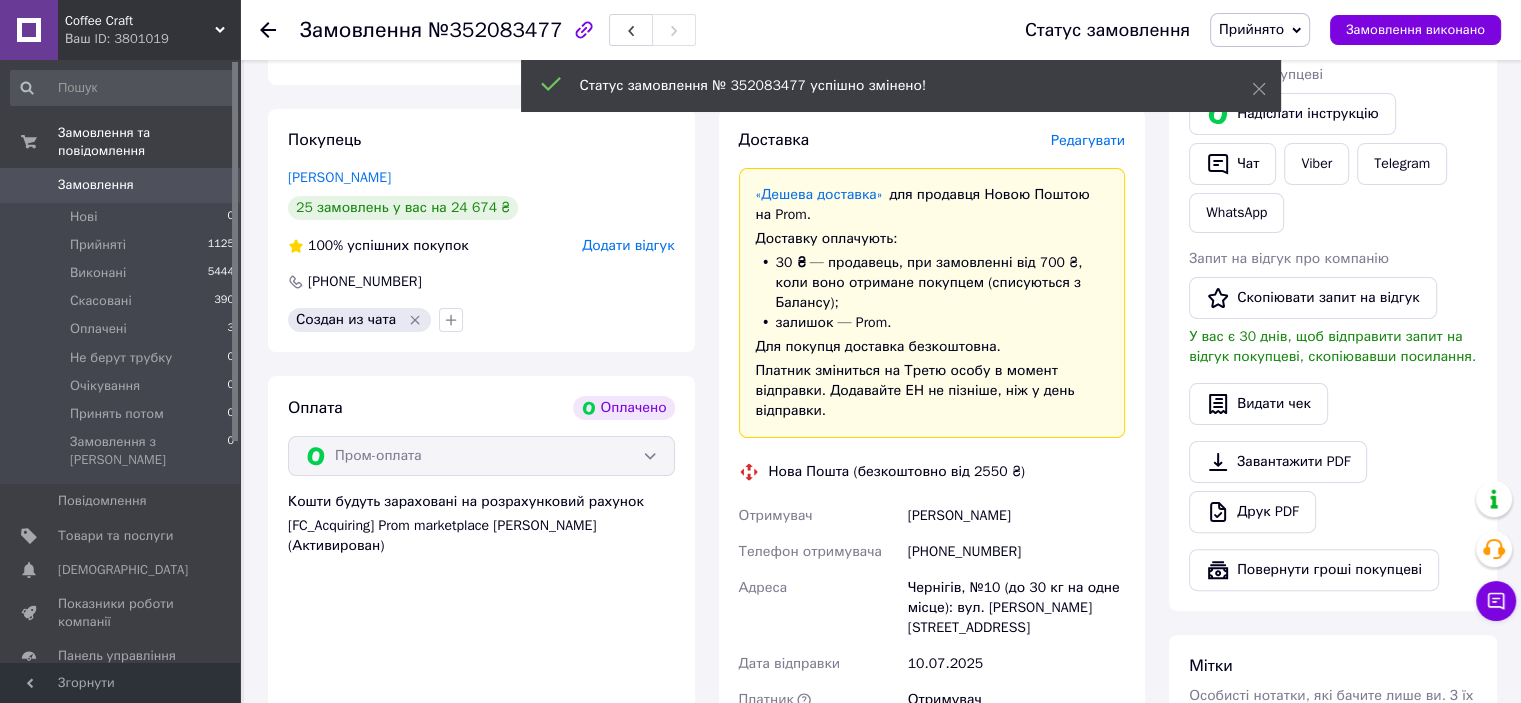 scroll, scrollTop: 500, scrollLeft: 0, axis: vertical 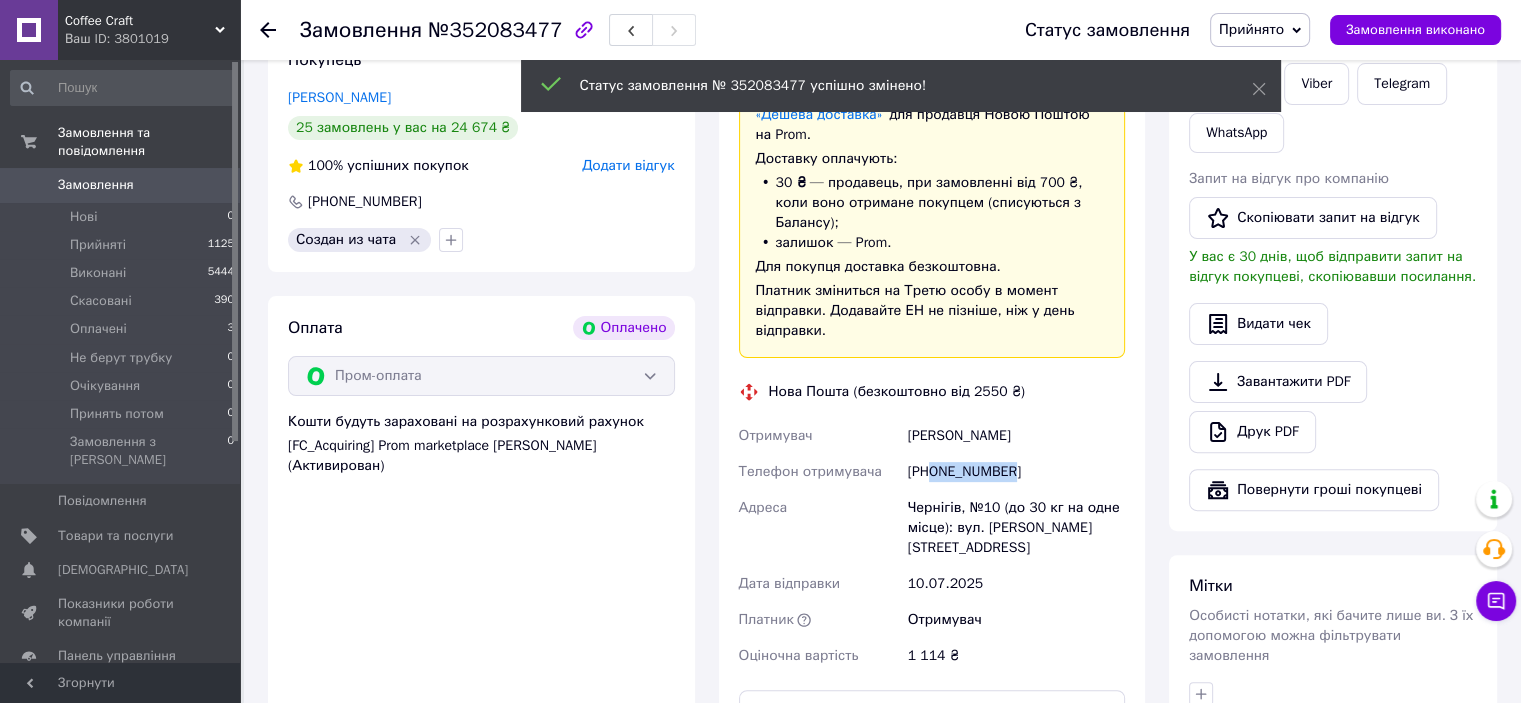 drag, startPoint x: 930, startPoint y: 437, endPoint x: 1065, endPoint y: 438, distance: 135.00371 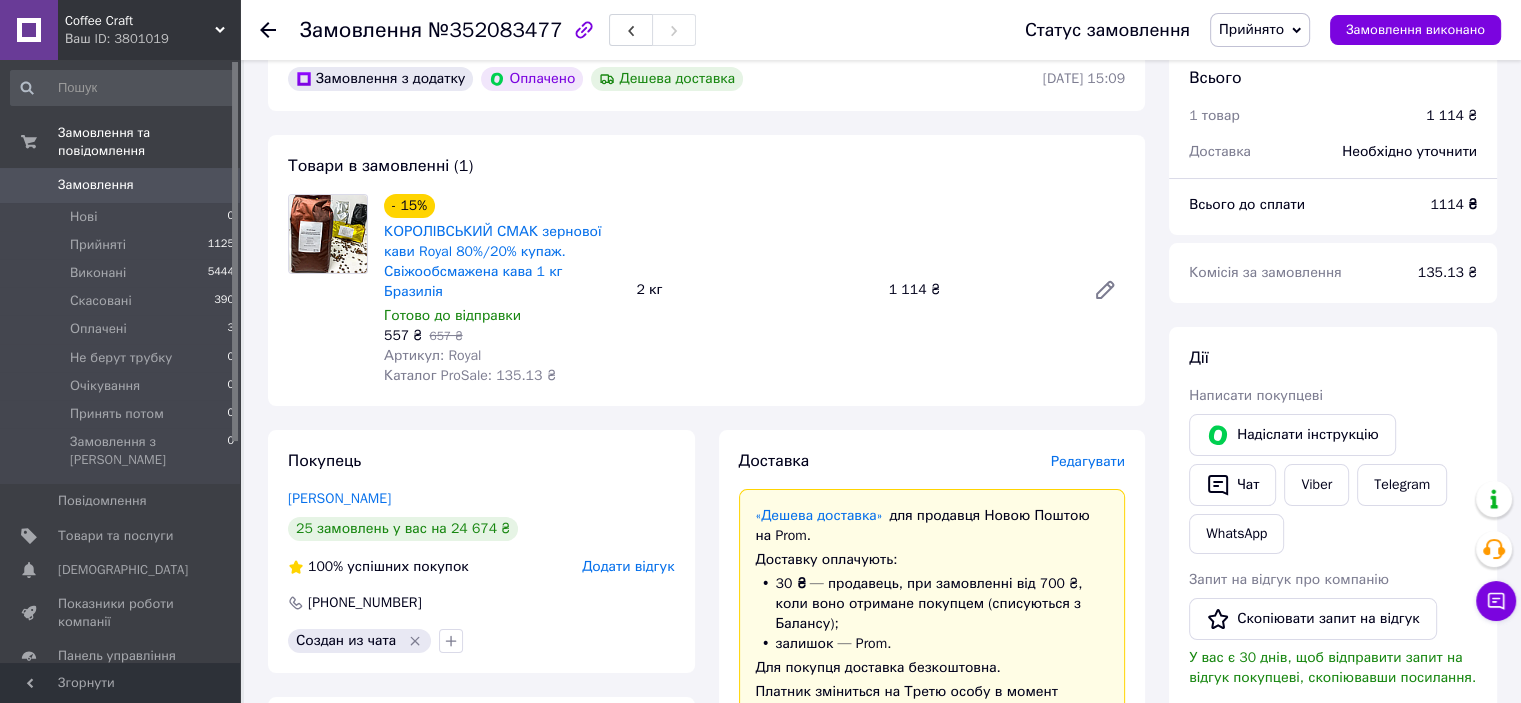 scroll, scrollTop: 0, scrollLeft: 0, axis: both 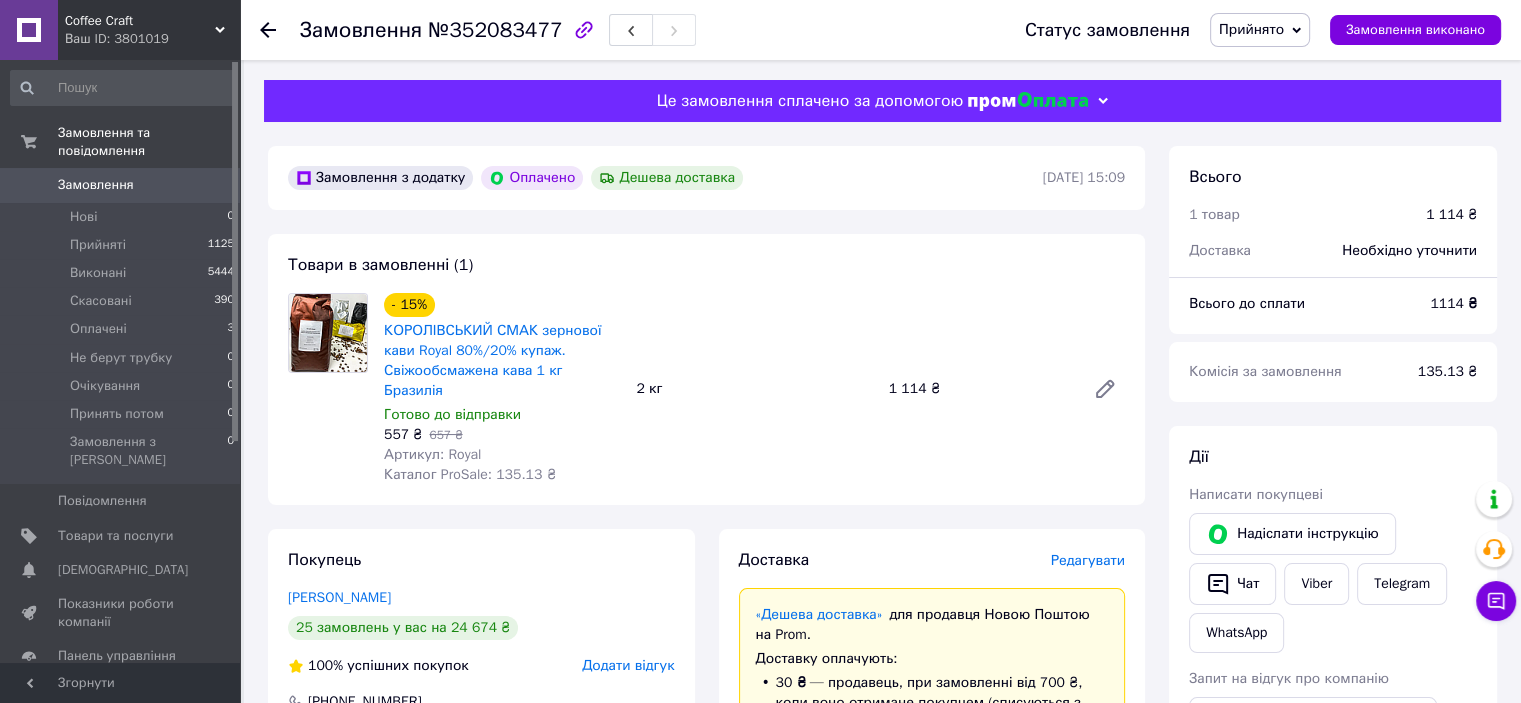 click on "№352083477" at bounding box center [495, 30] 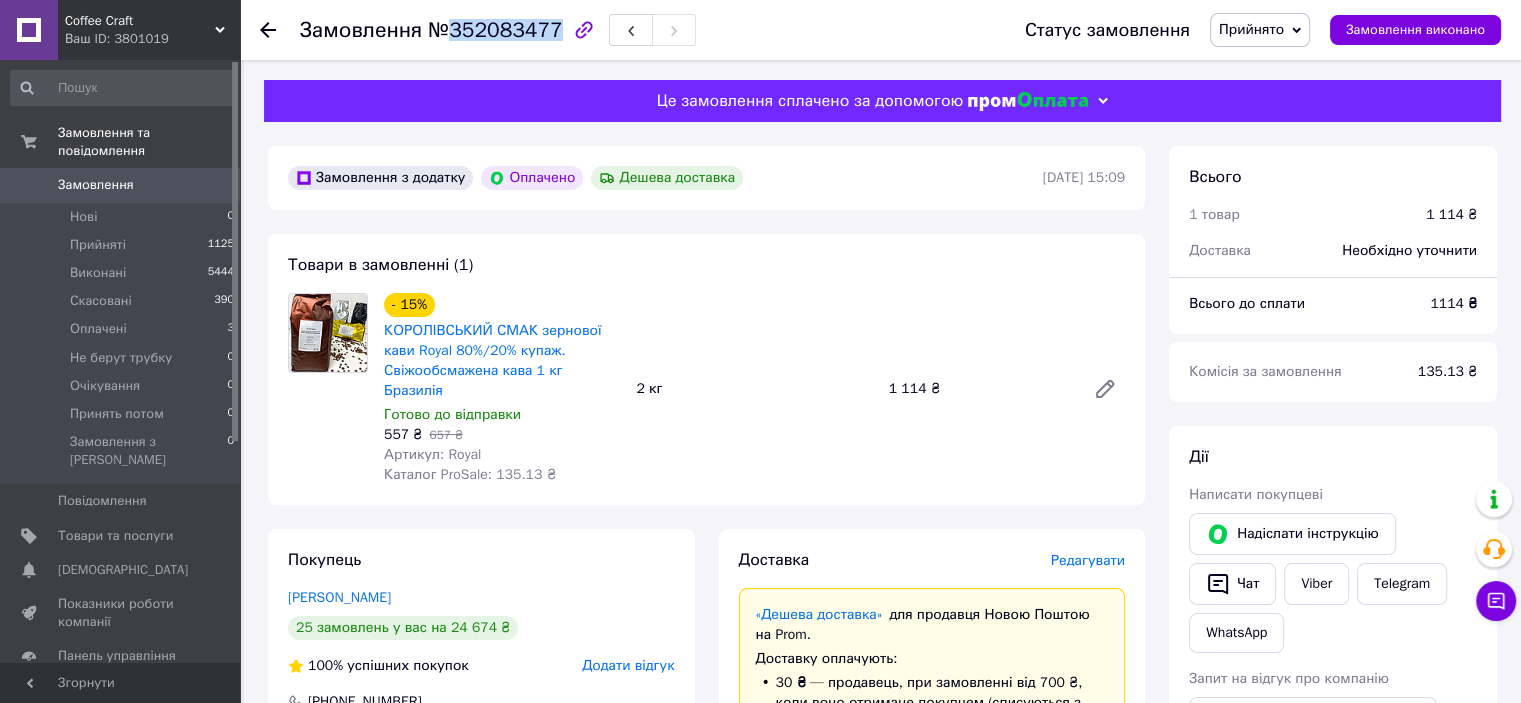 click on "№352083477" at bounding box center [495, 30] 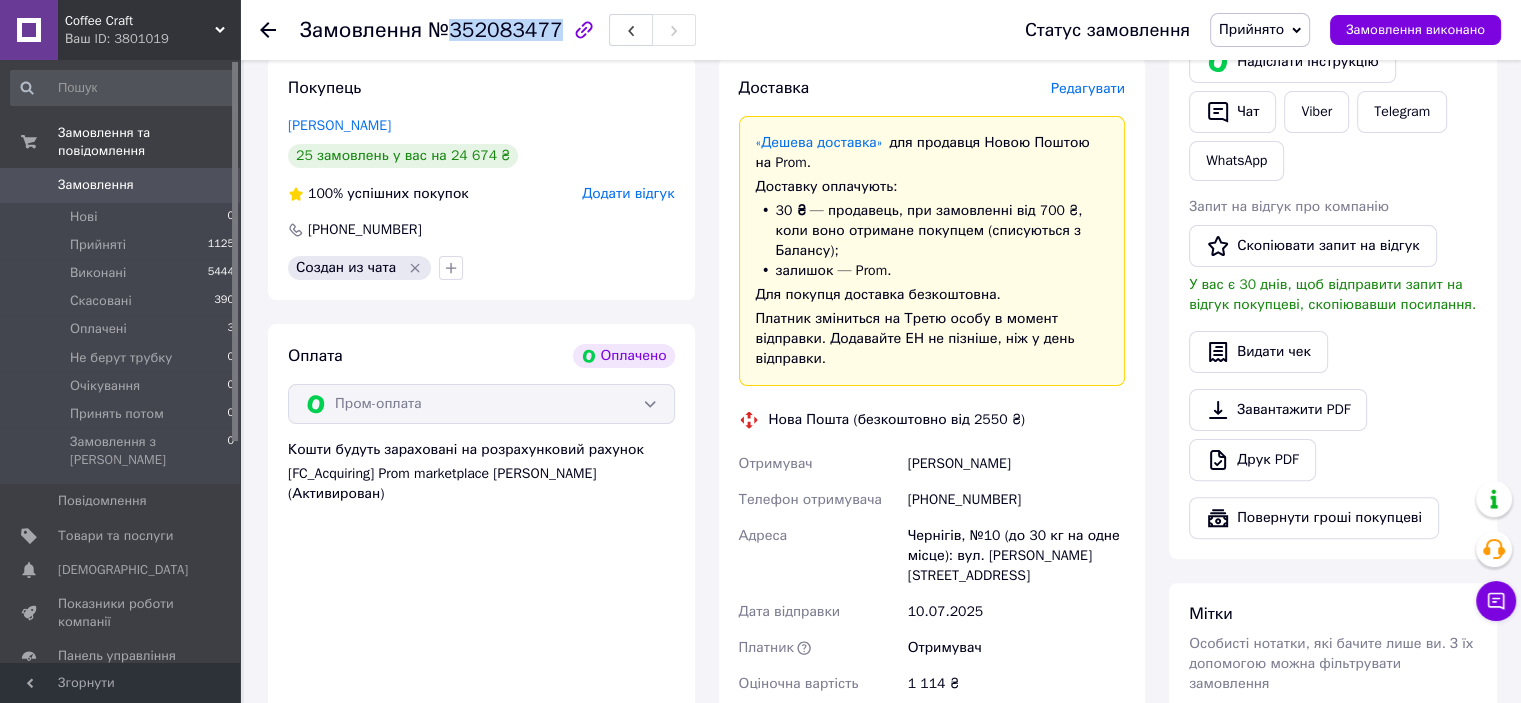 scroll, scrollTop: 600, scrollLeft: 0, axis: vertical 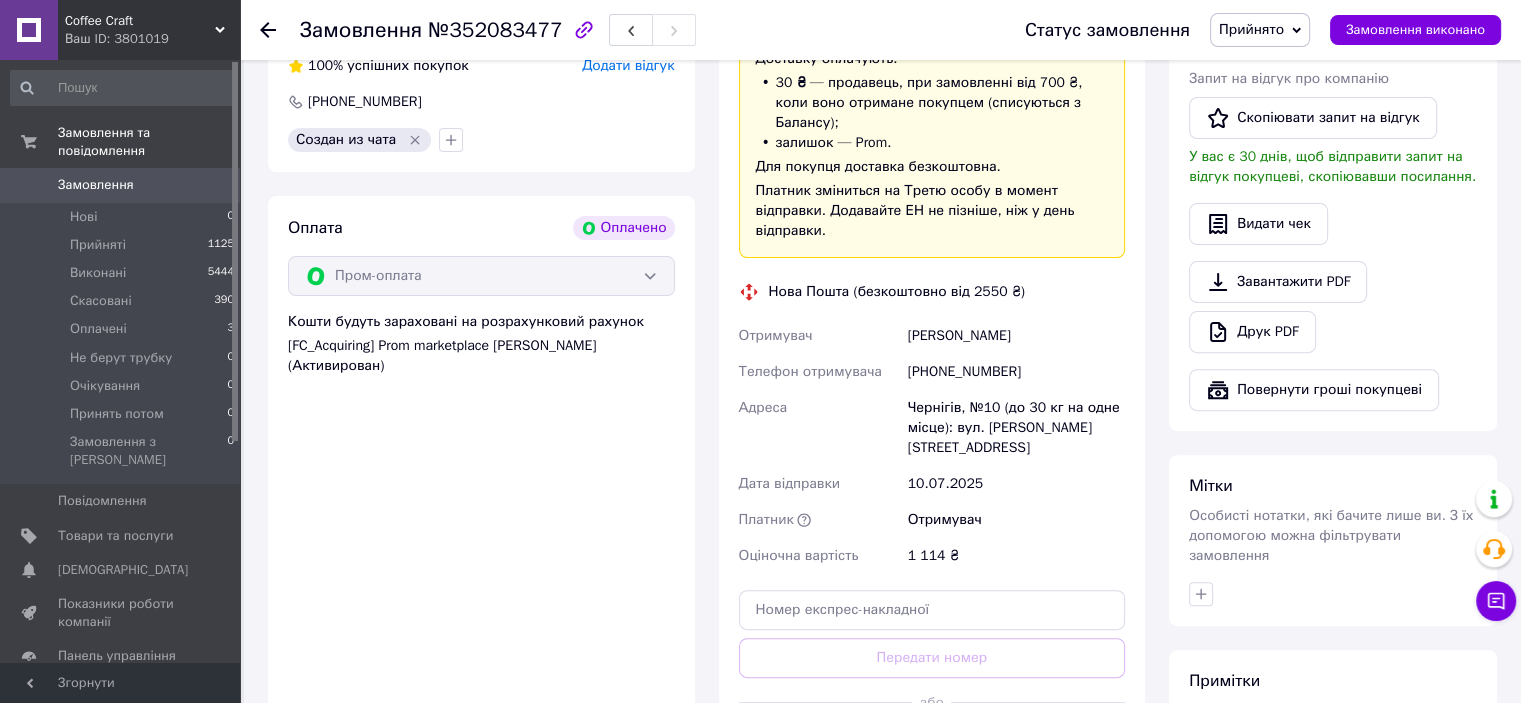 click on "Чернігів, №10 (до 30 кг на одне місце): вул. [PERSON_NAME][STREET_ADDRESS]" at bounding box center [1016, 428] 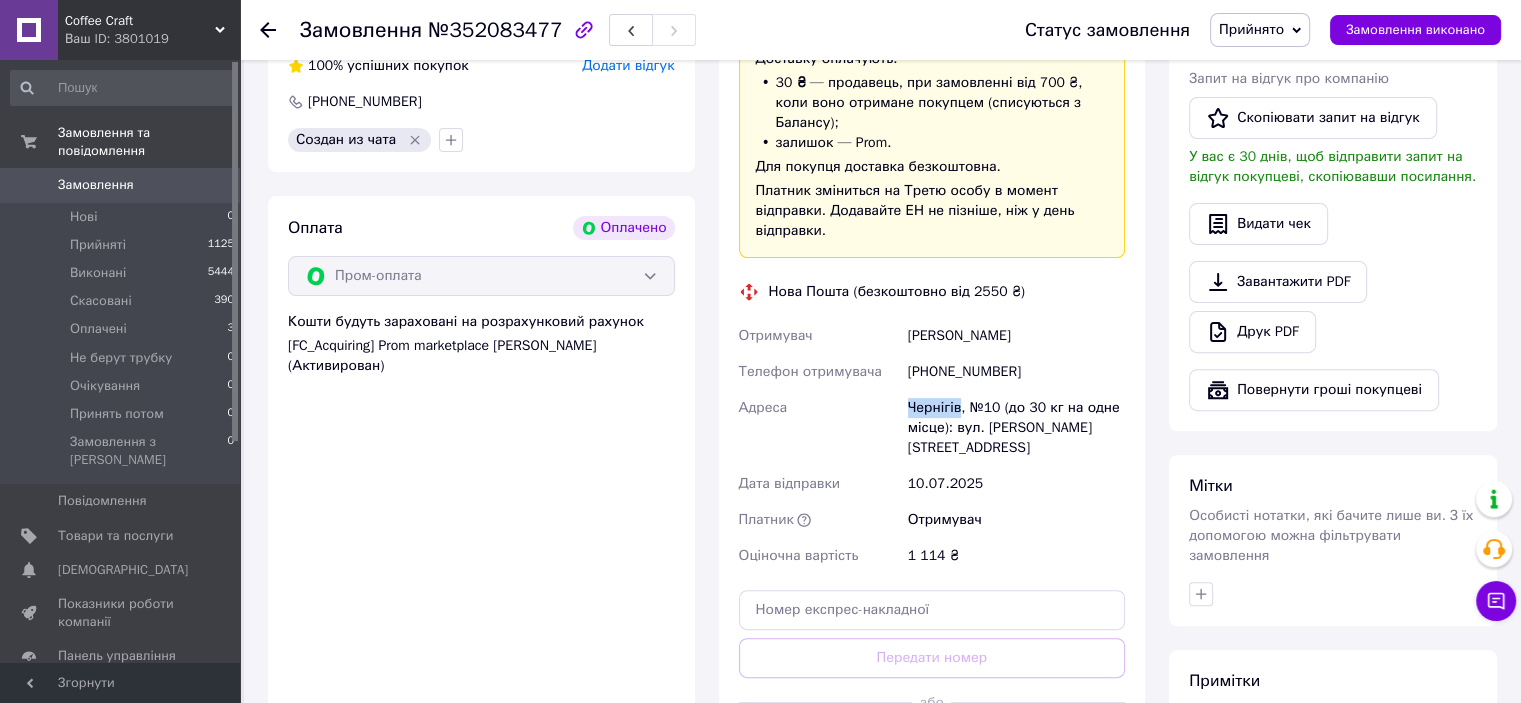 click on "Чернігів, №10 (до 30 кг на одне місце): вул. [PERSON_NAME][STREET_ADDRESS]" at bounding box center (1016, 428) 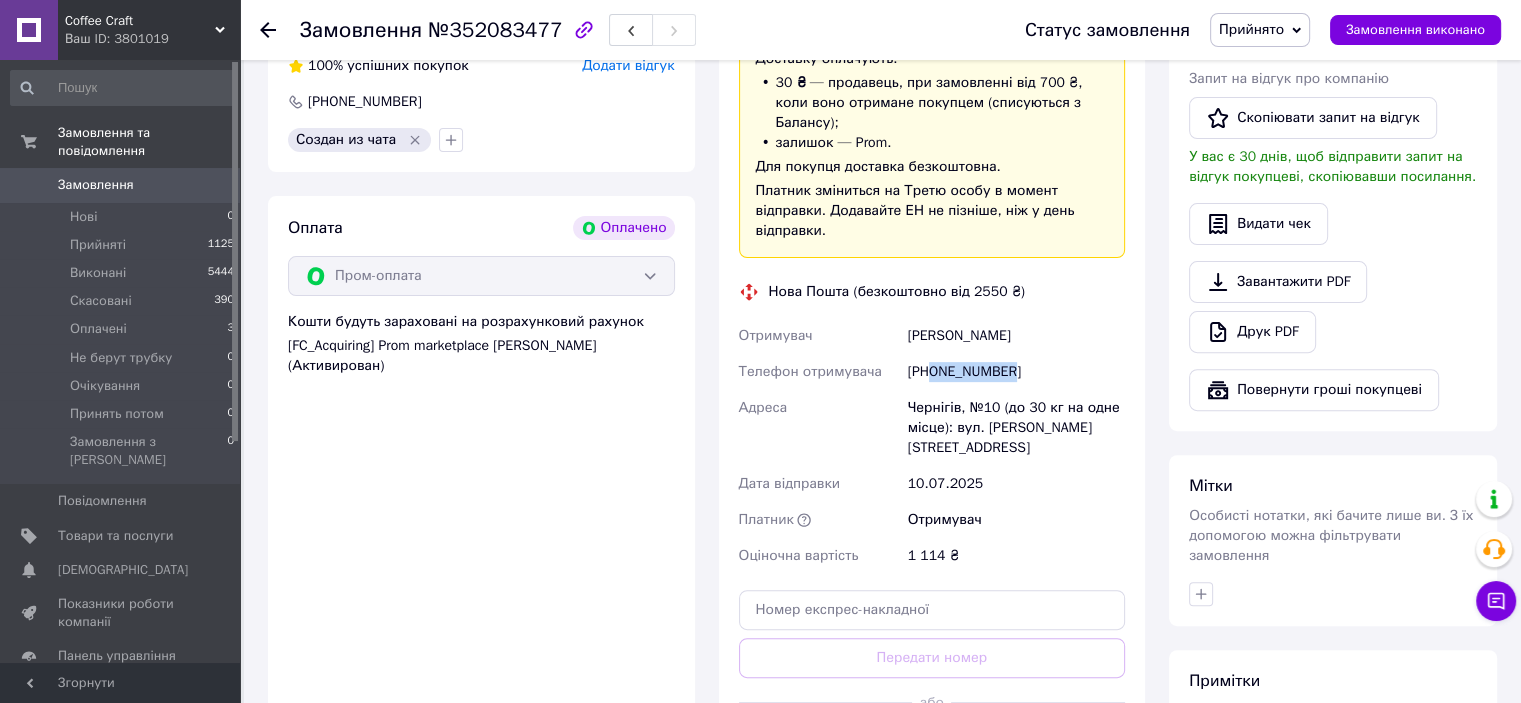 drag, startPoint x: 930, startPoint y: 331, endPoint x: 1094, endPoint y: 345, distance: 164.59648 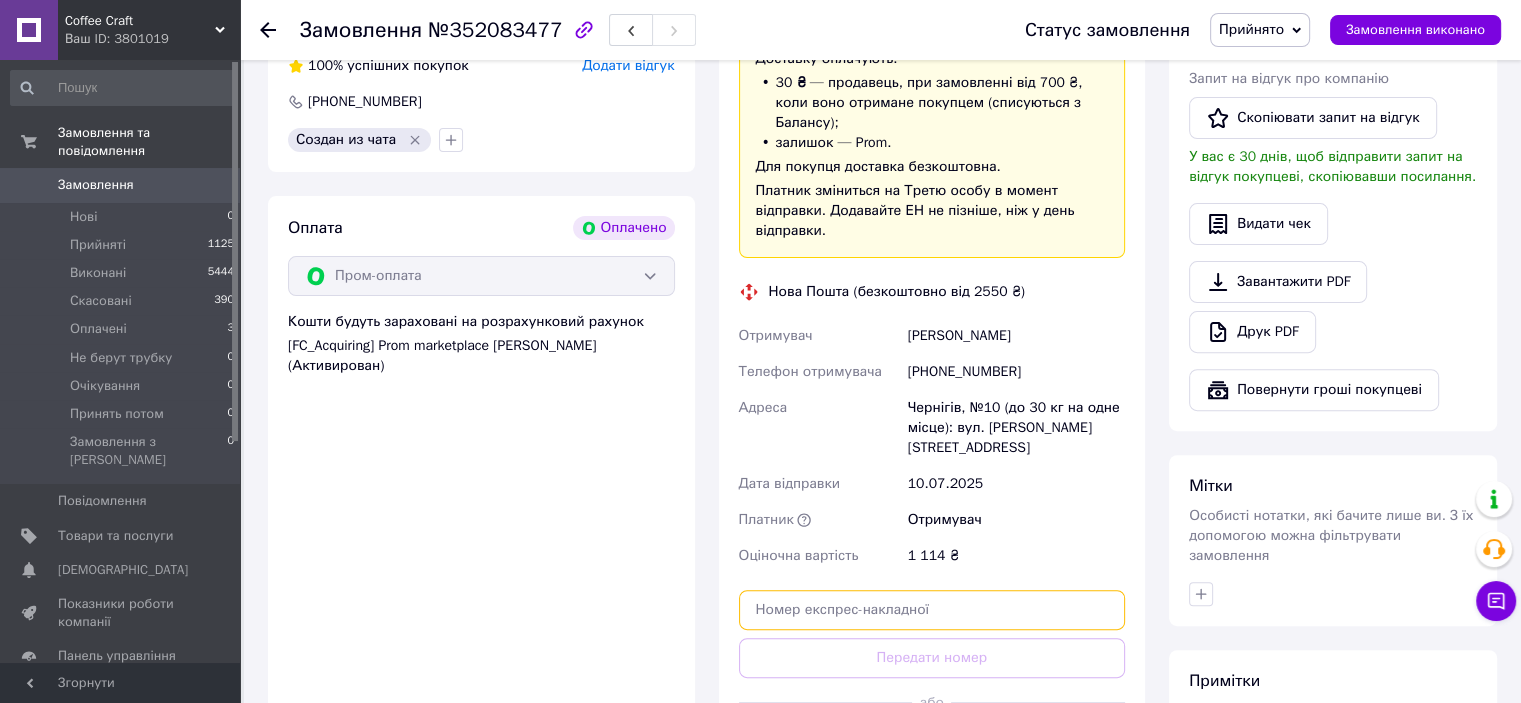 click at bounding box center [932, 610] 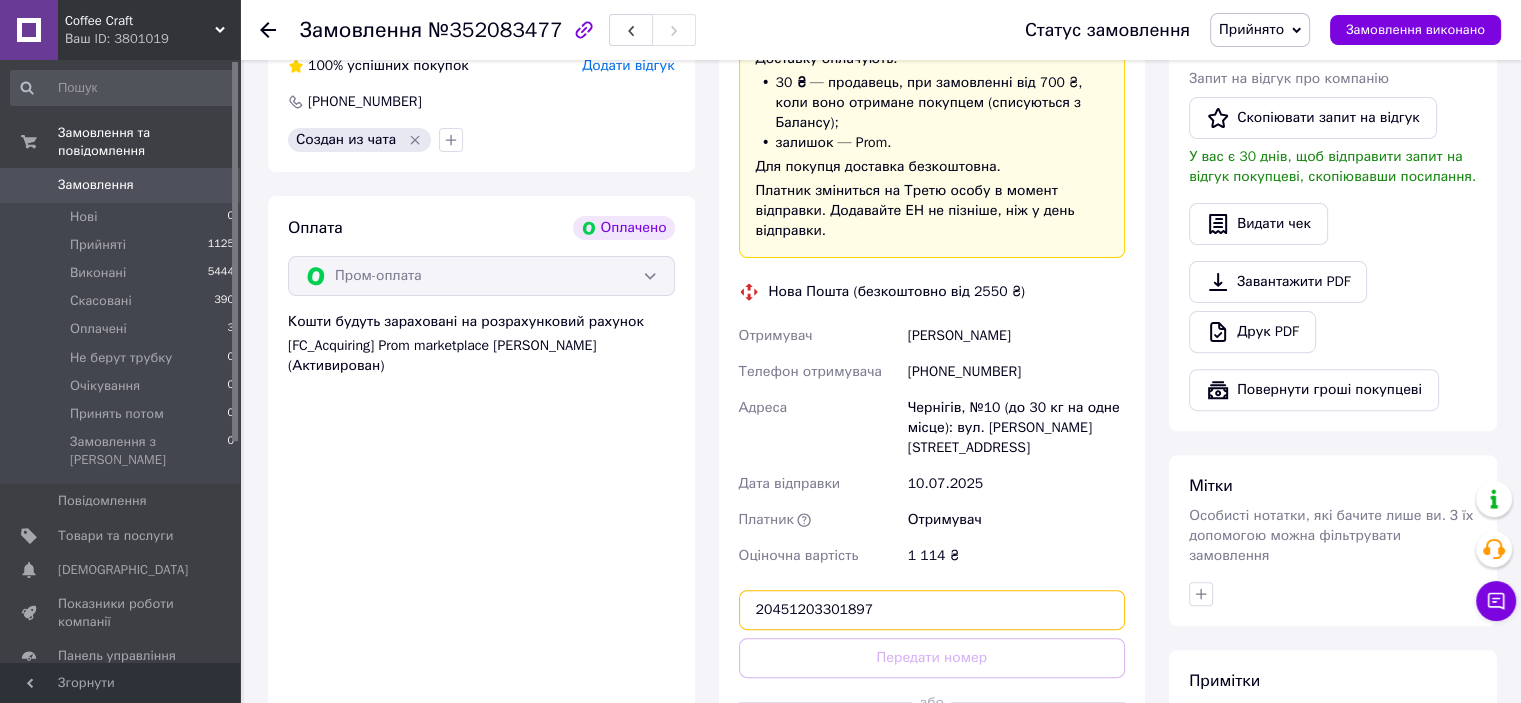 type on "20451203301897" 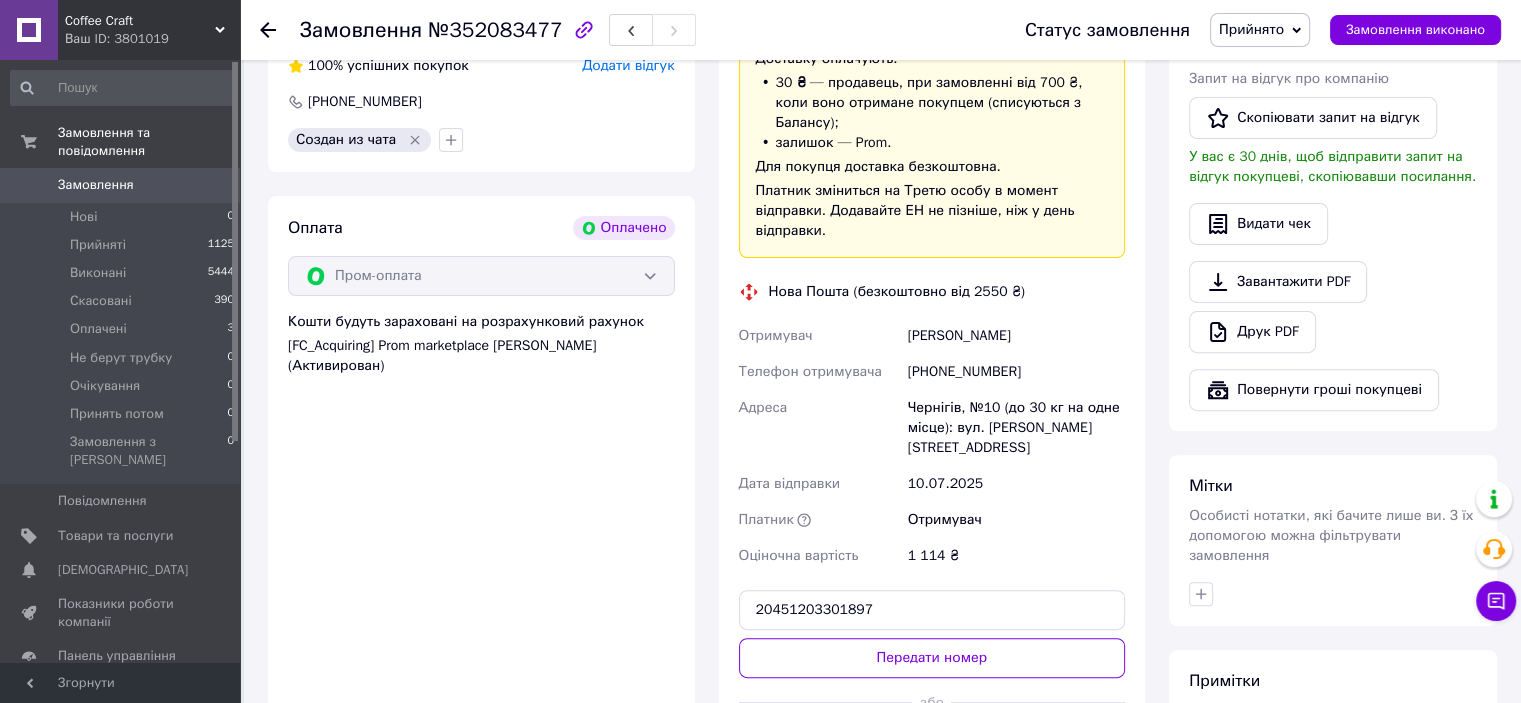 click on "Передати номер" at bounding box center (932, 658) 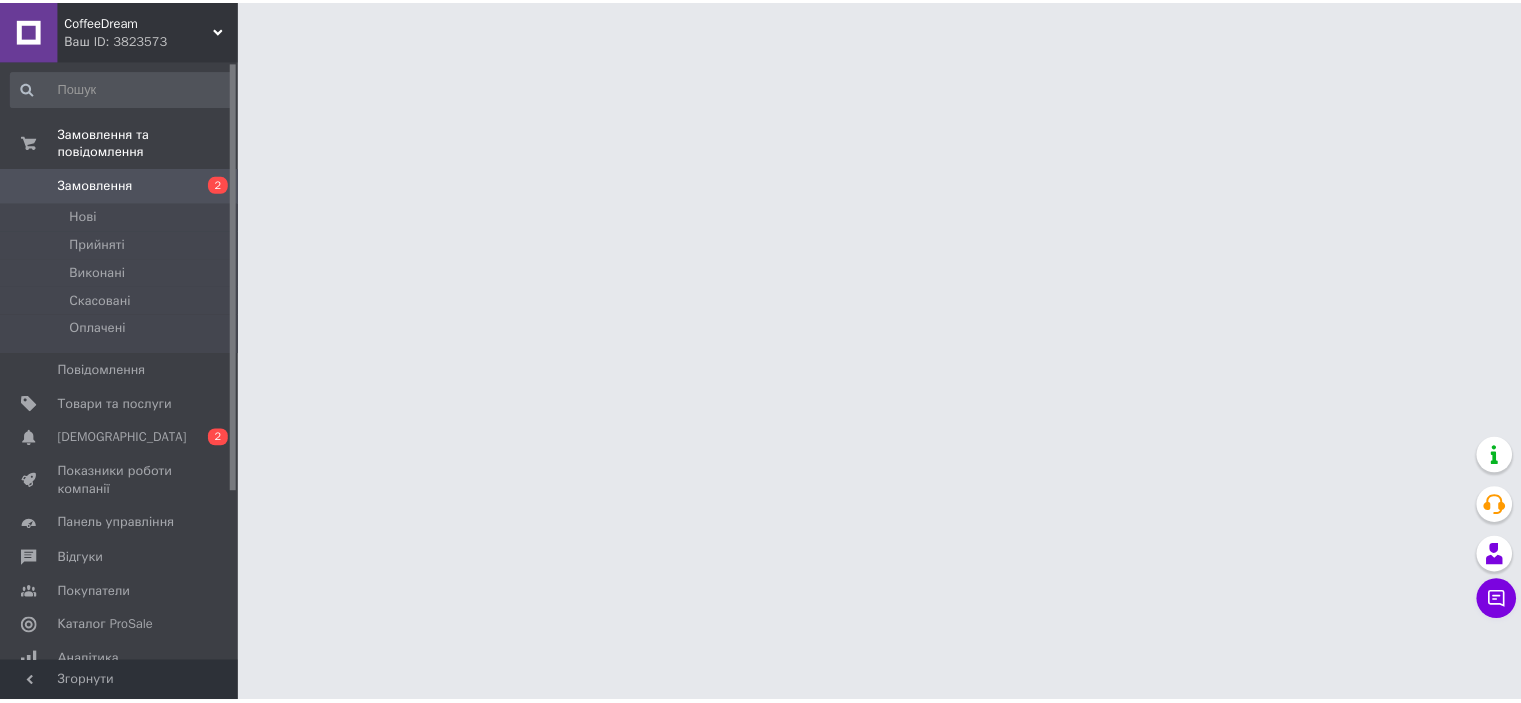 scroll, scrollTop: 0, scrollLeft: 0, axis: both 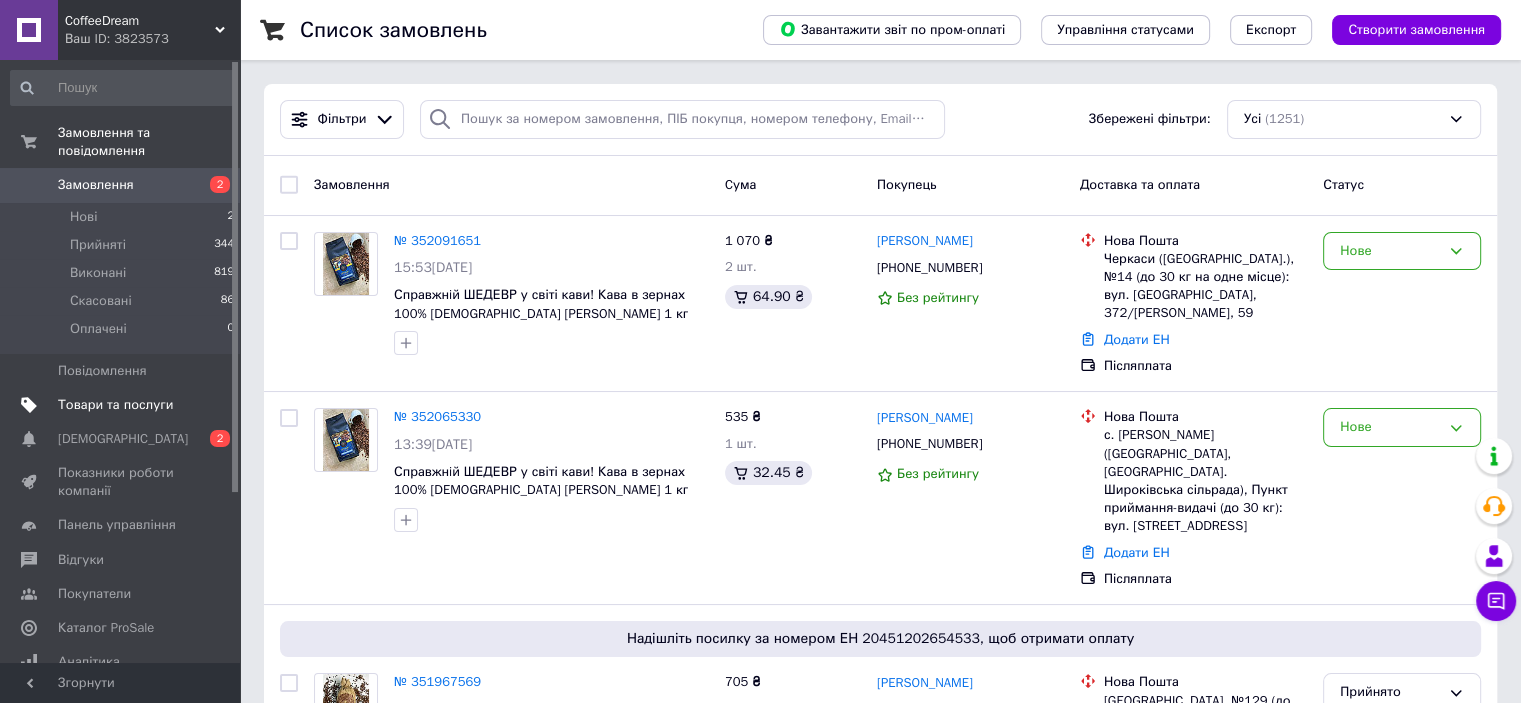 click on "Товари та послуги" at bounding box center [123, 405] 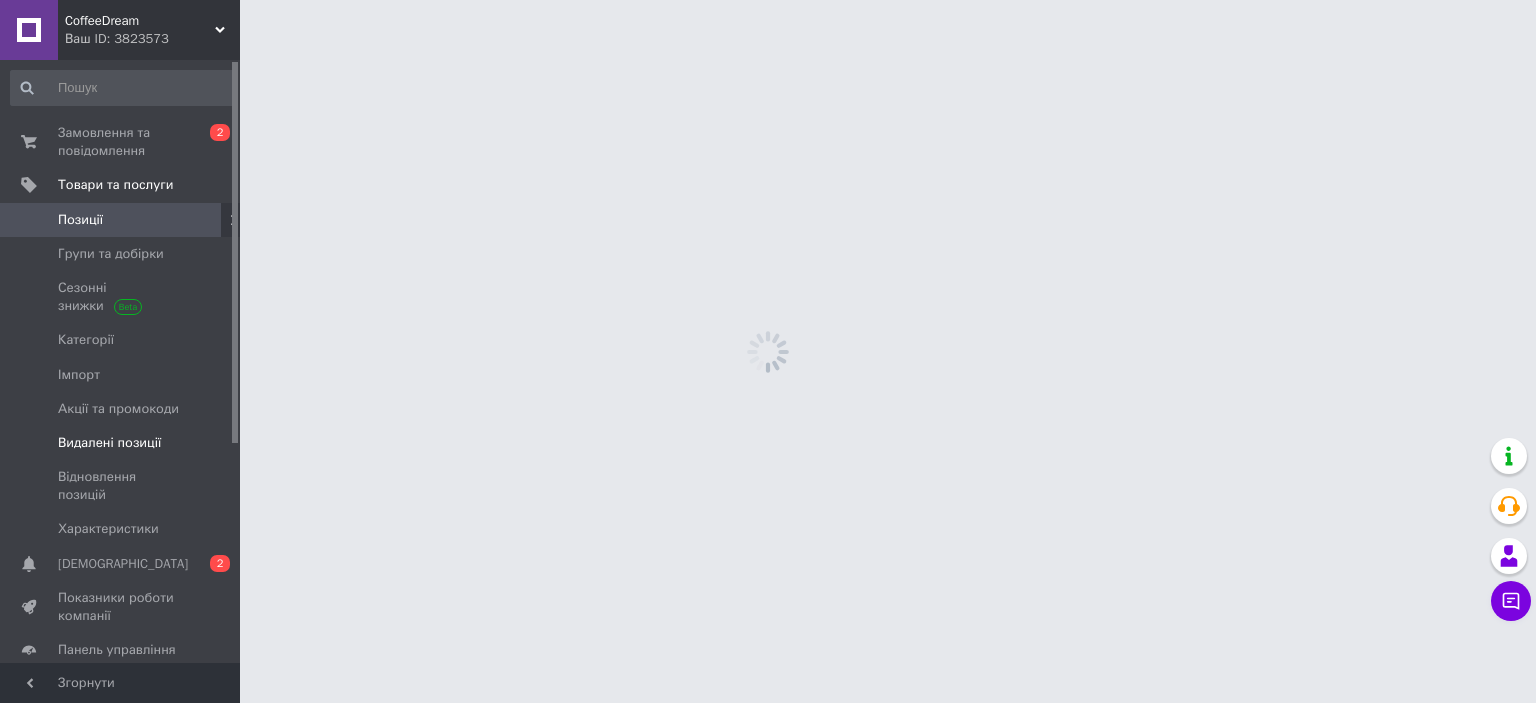 click on "Видалені позиції" at bounding box center (123, 443) 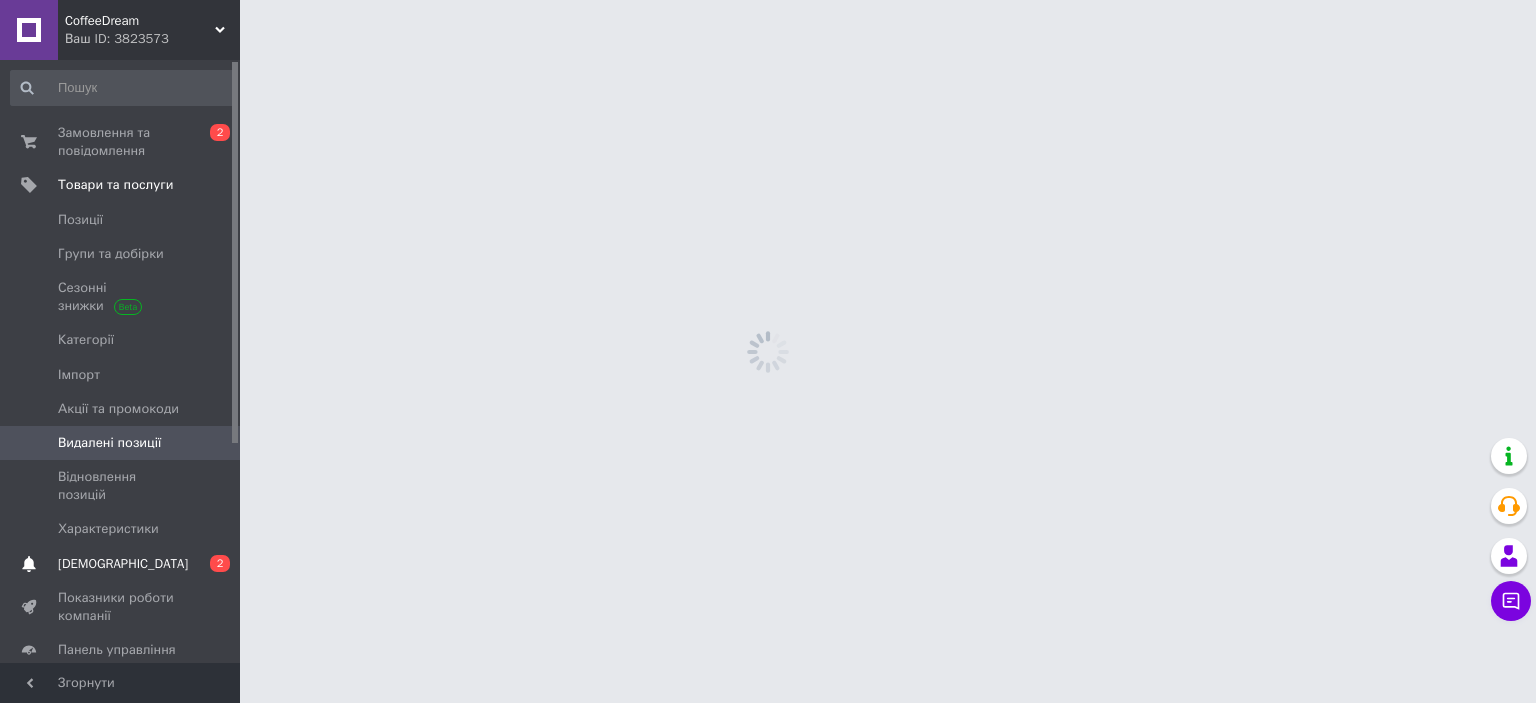 click on "[DEMOGRAPHIC_DATA] 0 2" at bounding box center [123, 564] 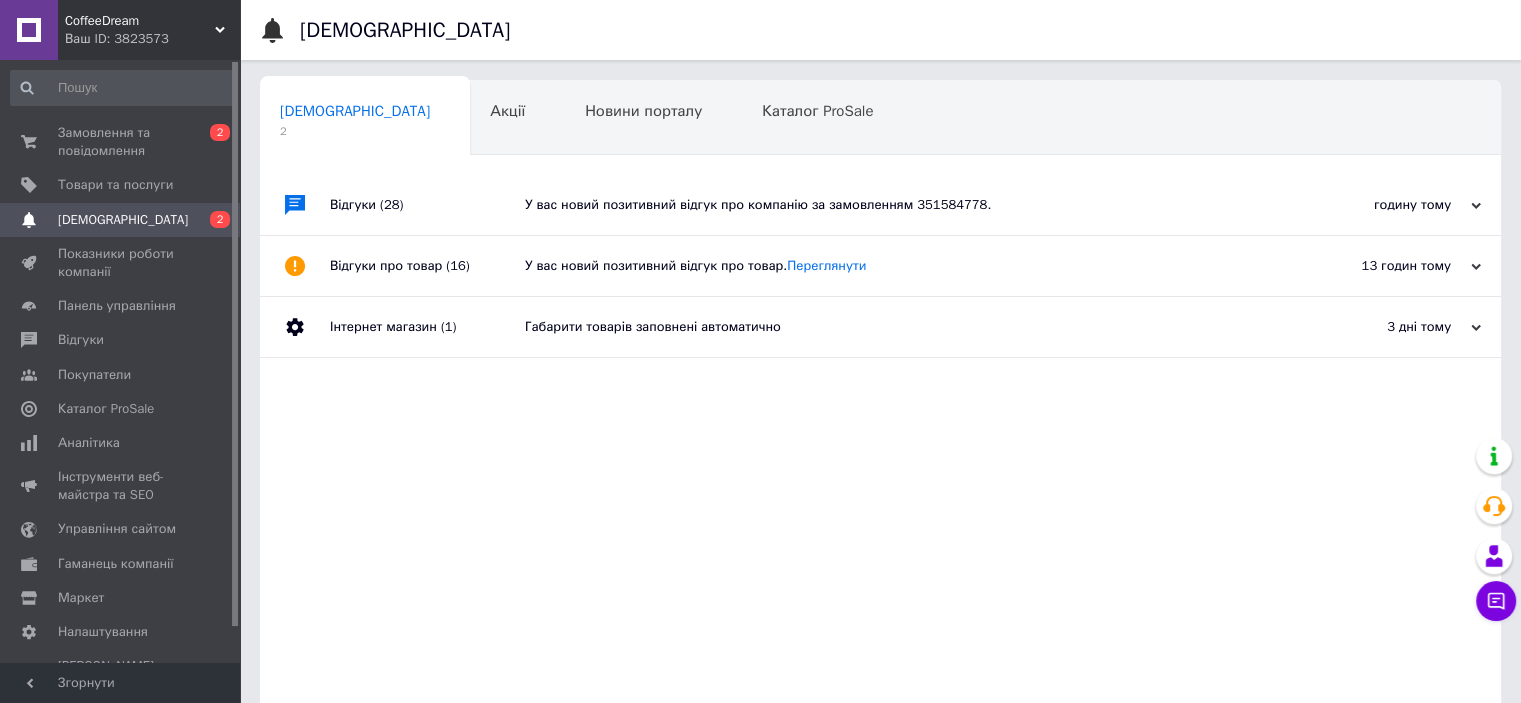 click on "У вас новий позитивний відгук про компанію за замовленням 351584778." at bounding box center [903, 205] 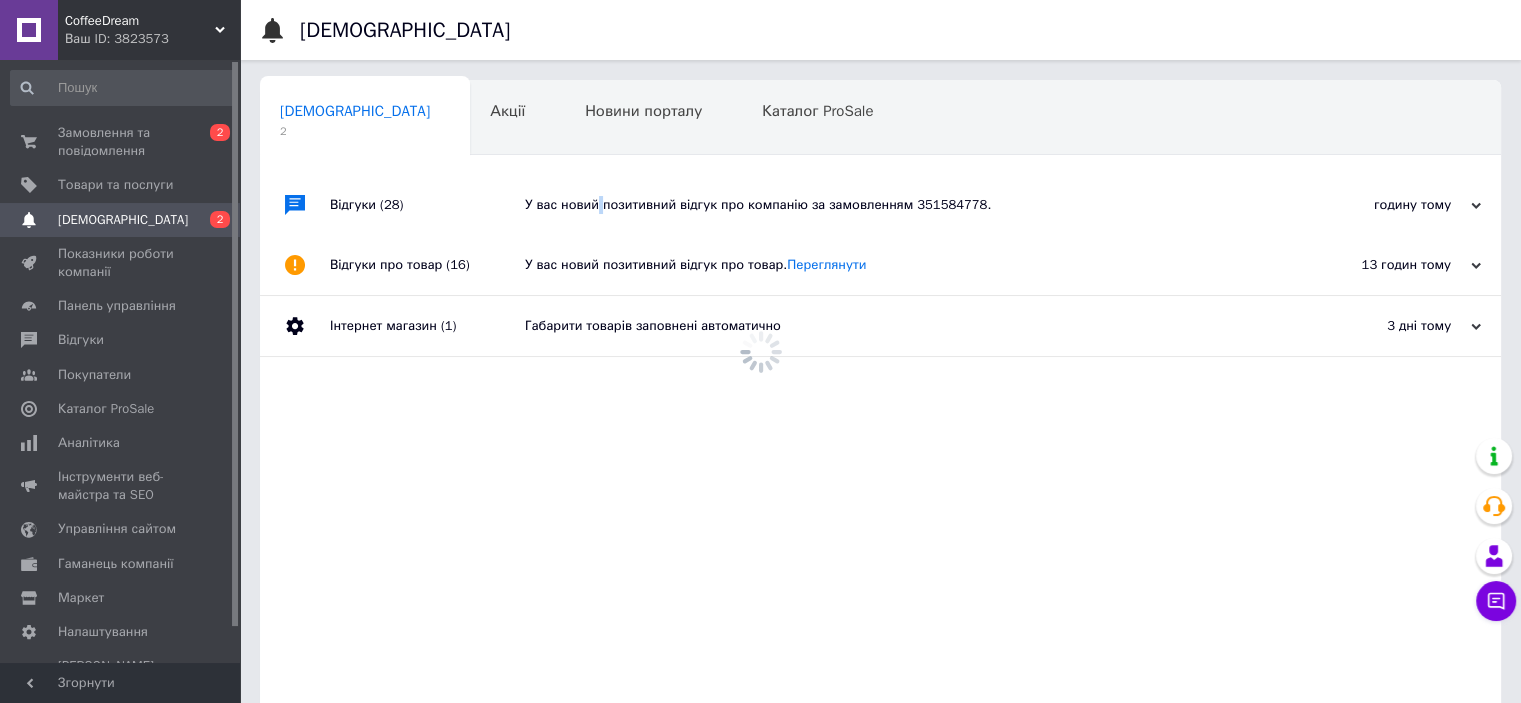click on "У вас новий позитивний відгук про компанію за замовленням 351584778." at bounding box center [903, 205] 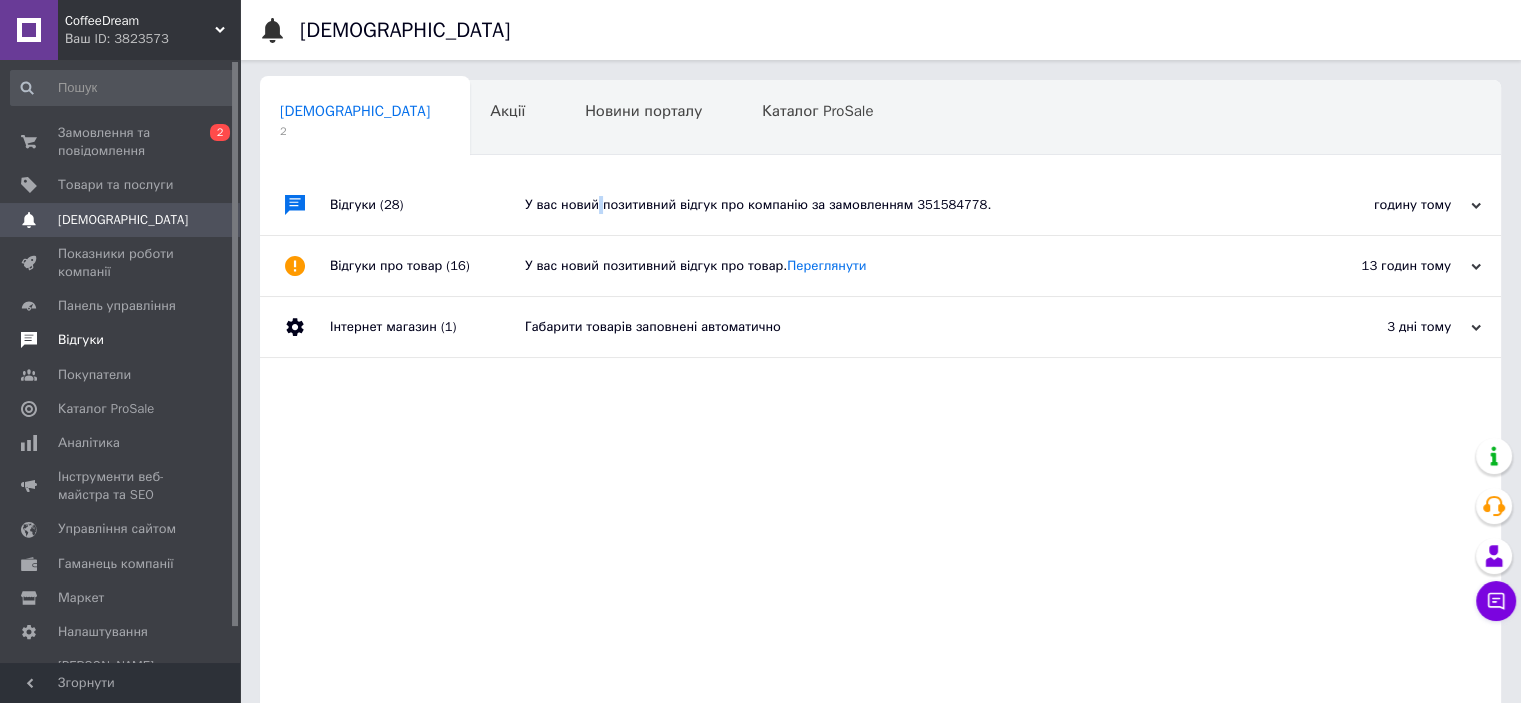 click on "Відгуки" at bounding box center (121, 340) 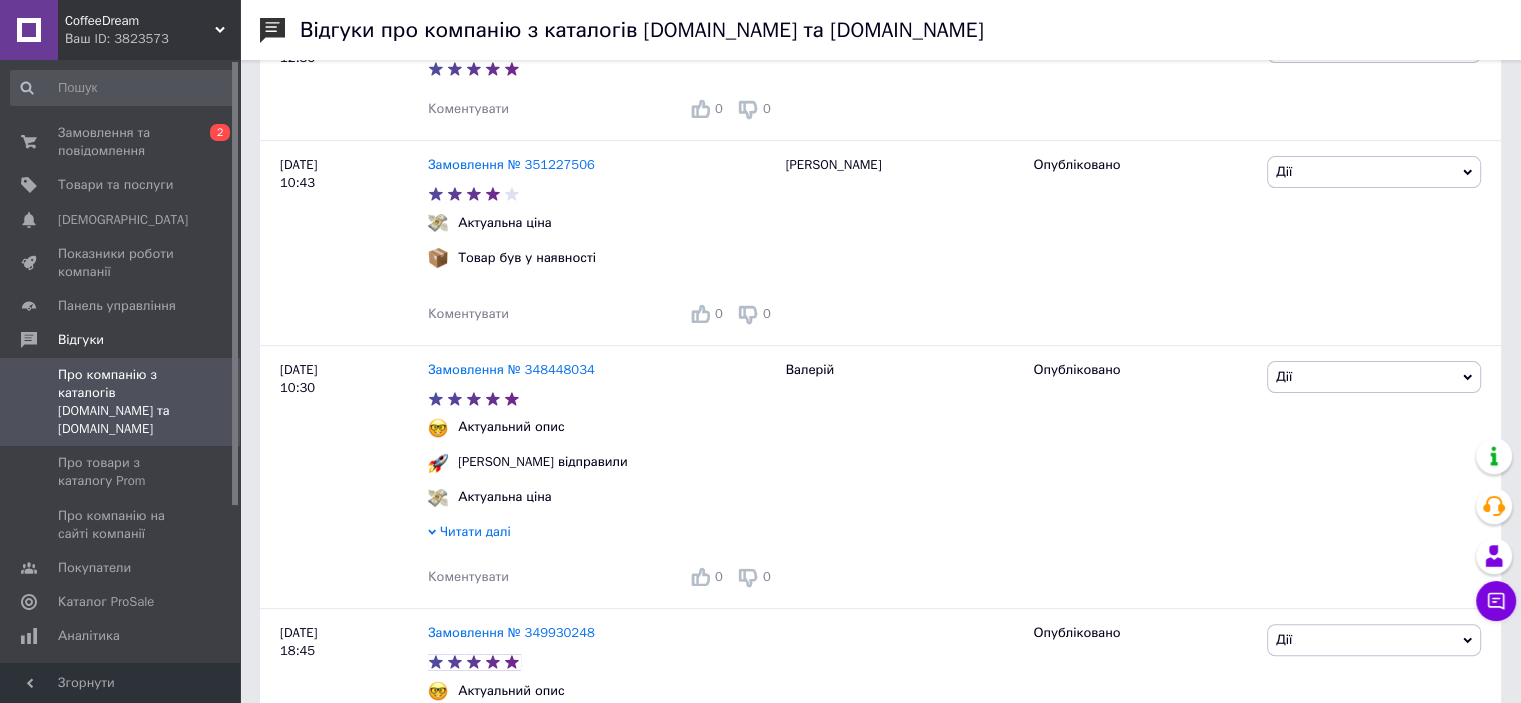 scroll, scrollTop: 700, scrollLeft: 0, axis: vertical 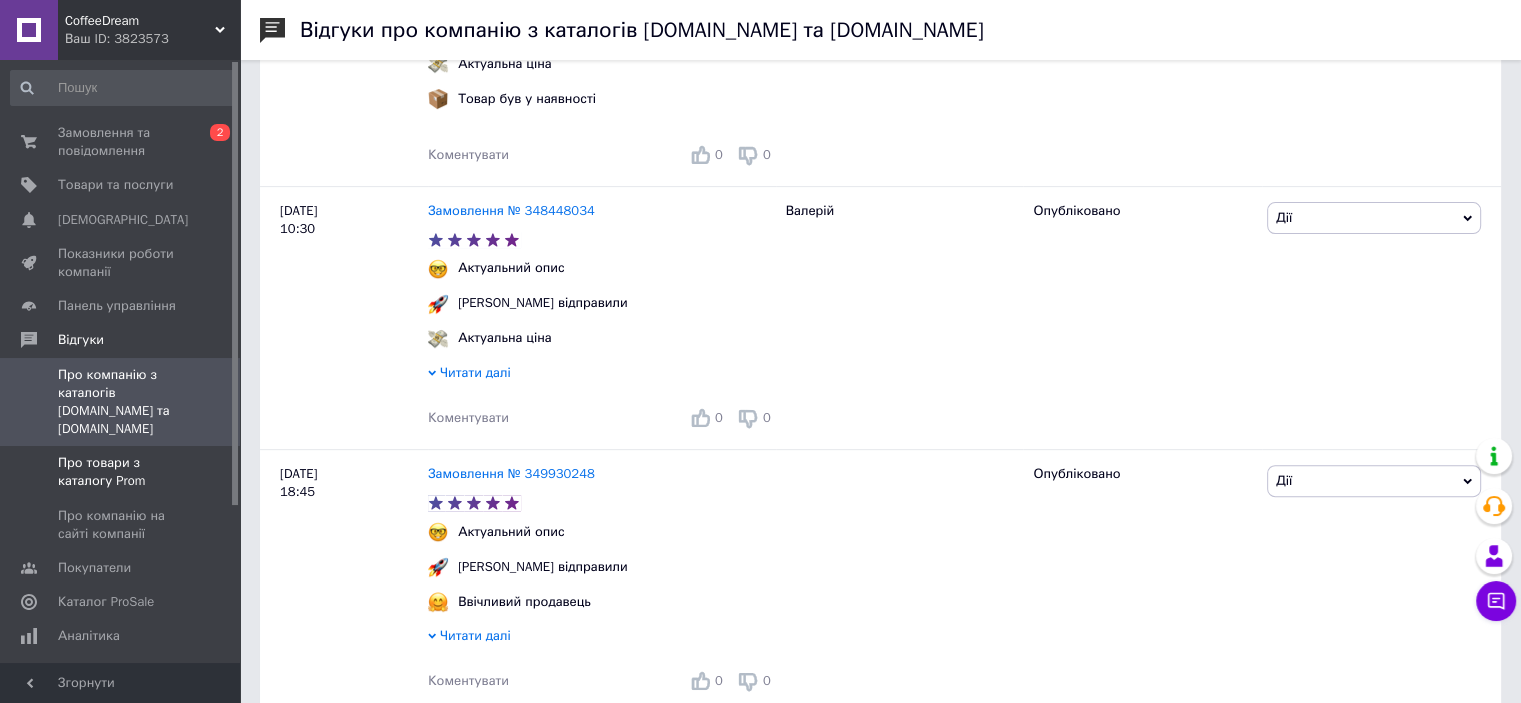 click on "Про товари з каталогу Prom" at bounding box center (121, 472) 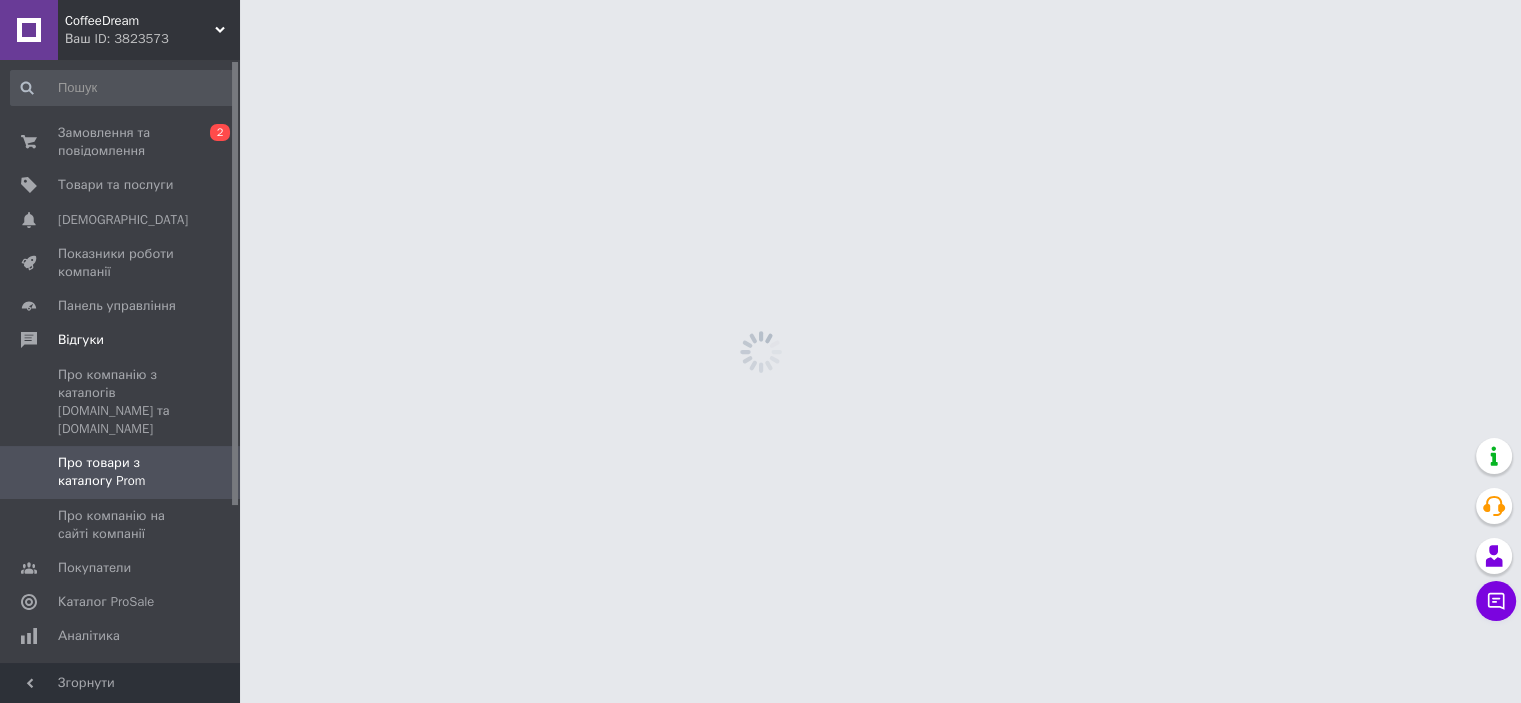 scroll, scrollTop: 0, scrollLeft: 0, axis: both 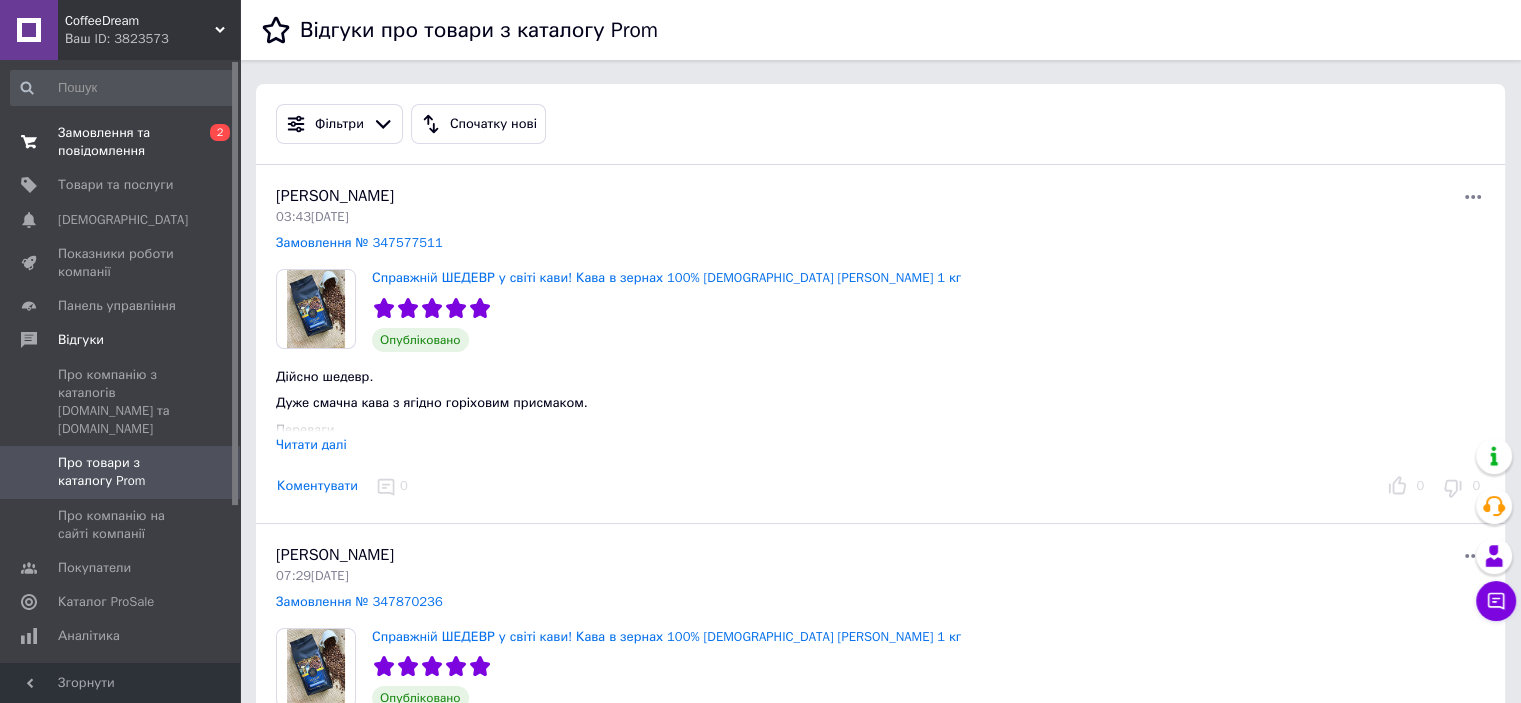 click on "Замовлення та повідомлення" at bounding box center (121, 142) 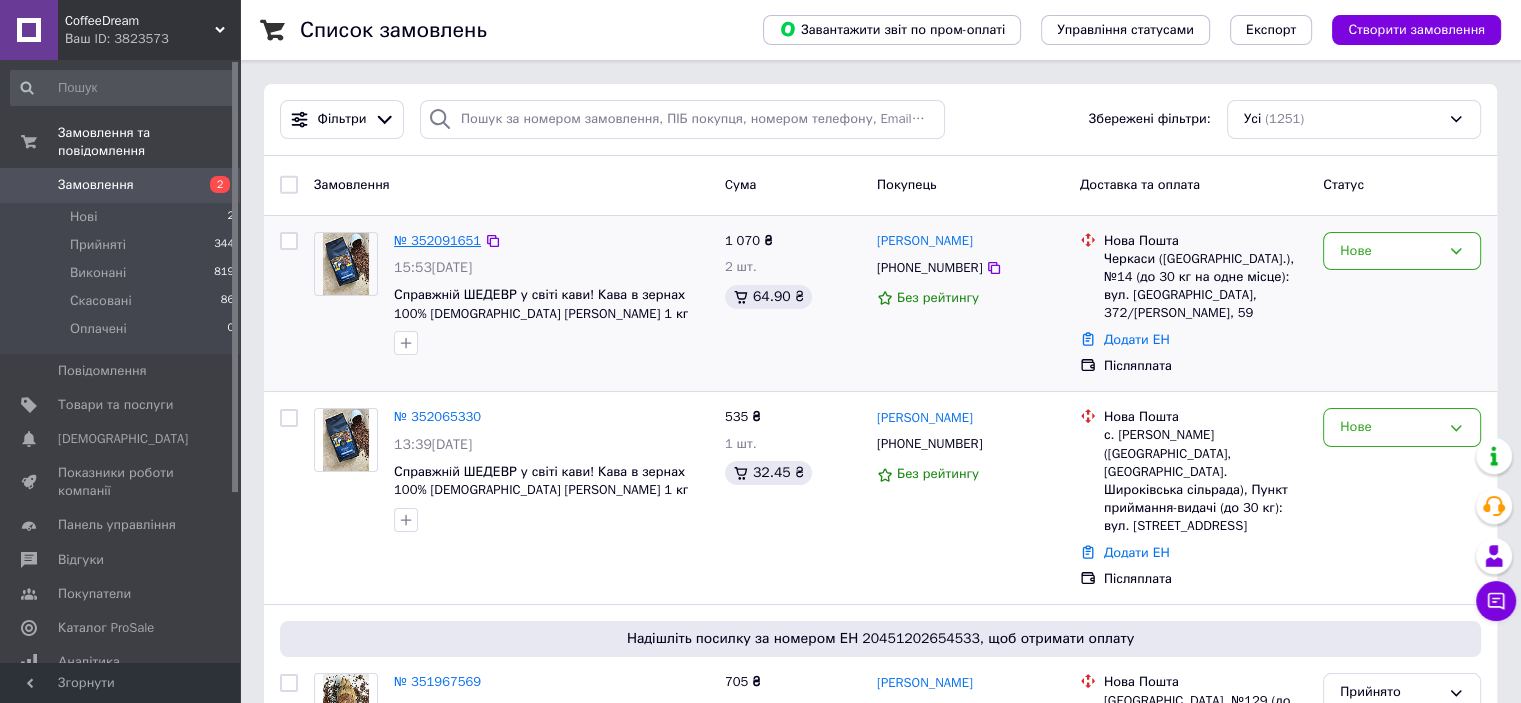 click on "№ 352091651" at bounding box center (437, 240) 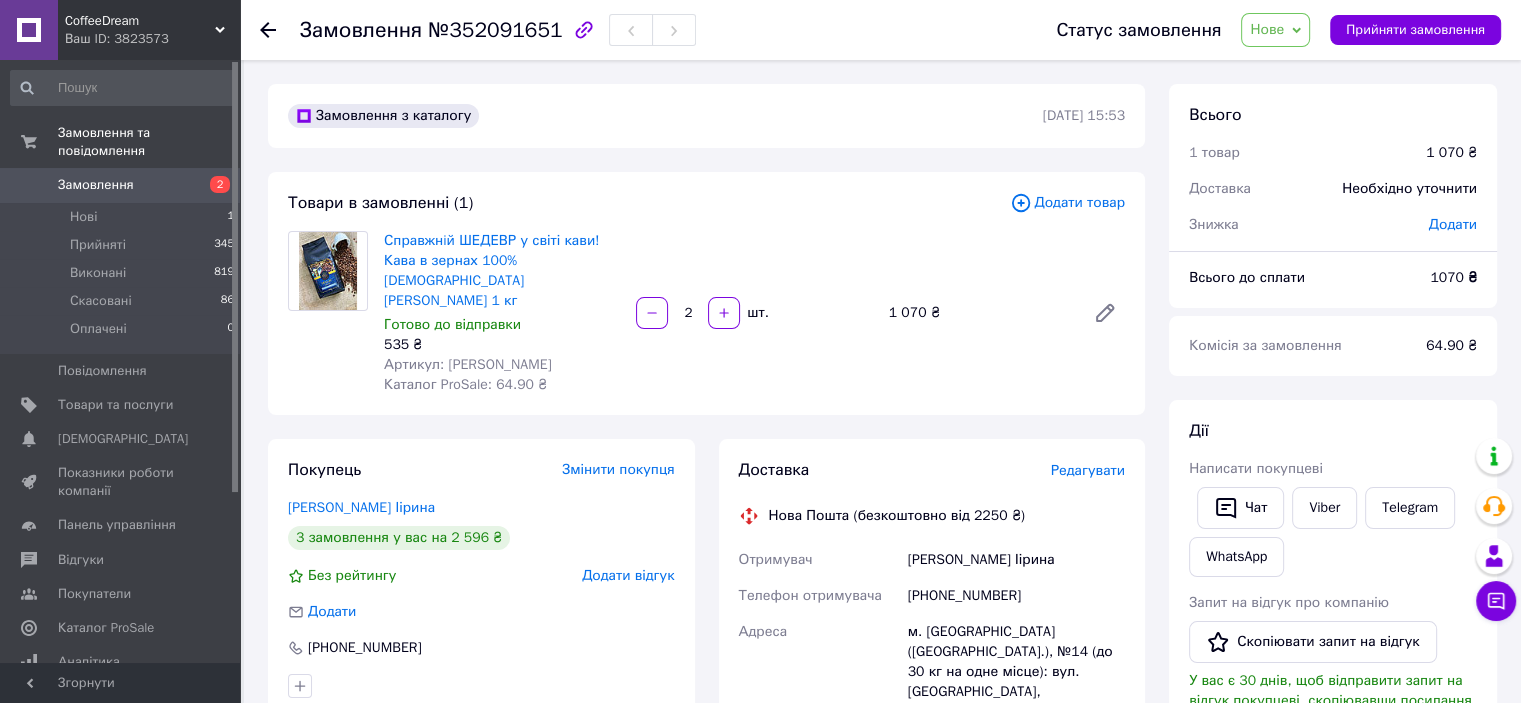 click on "Замовлення №352091651" at bounding box center (498, 30) 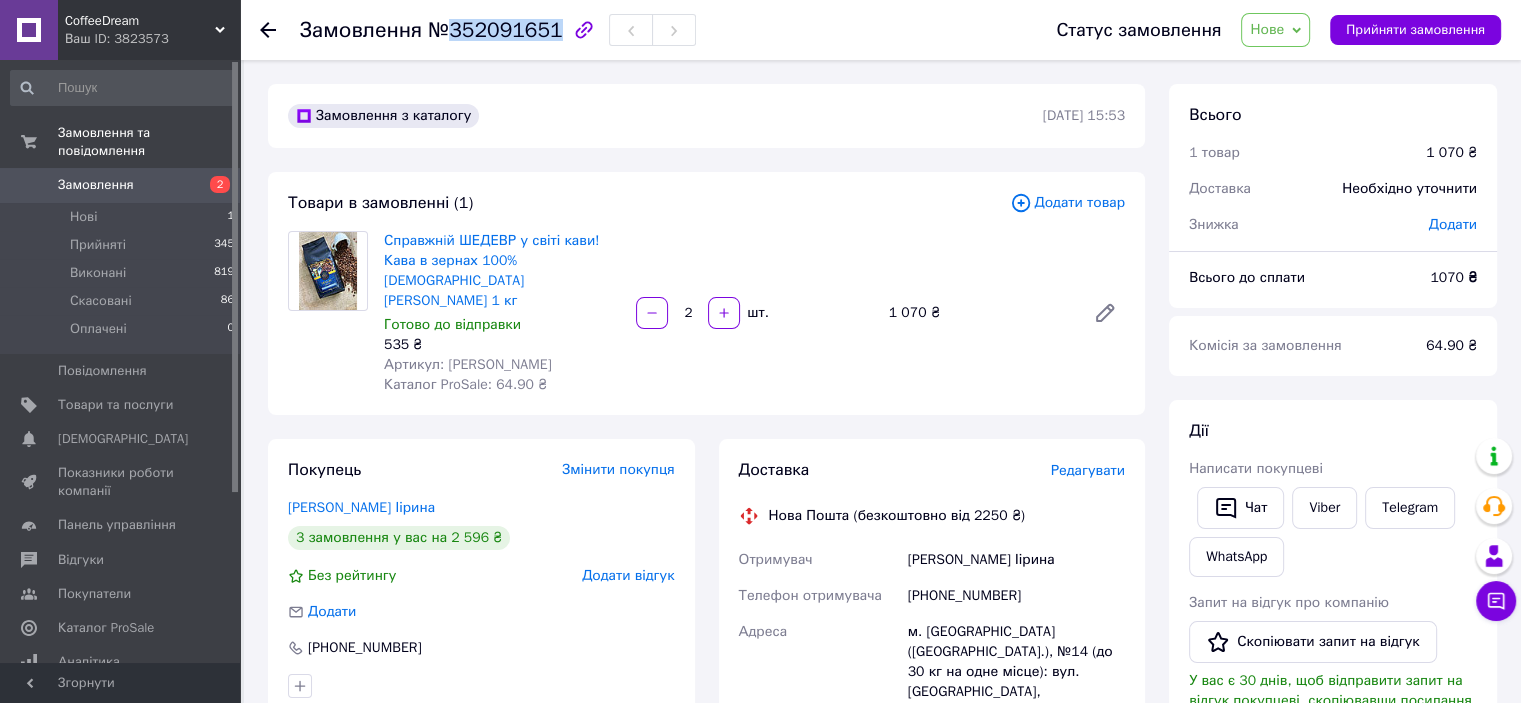 click on "Замовлення №352091651" at bounding box center [498, 30] 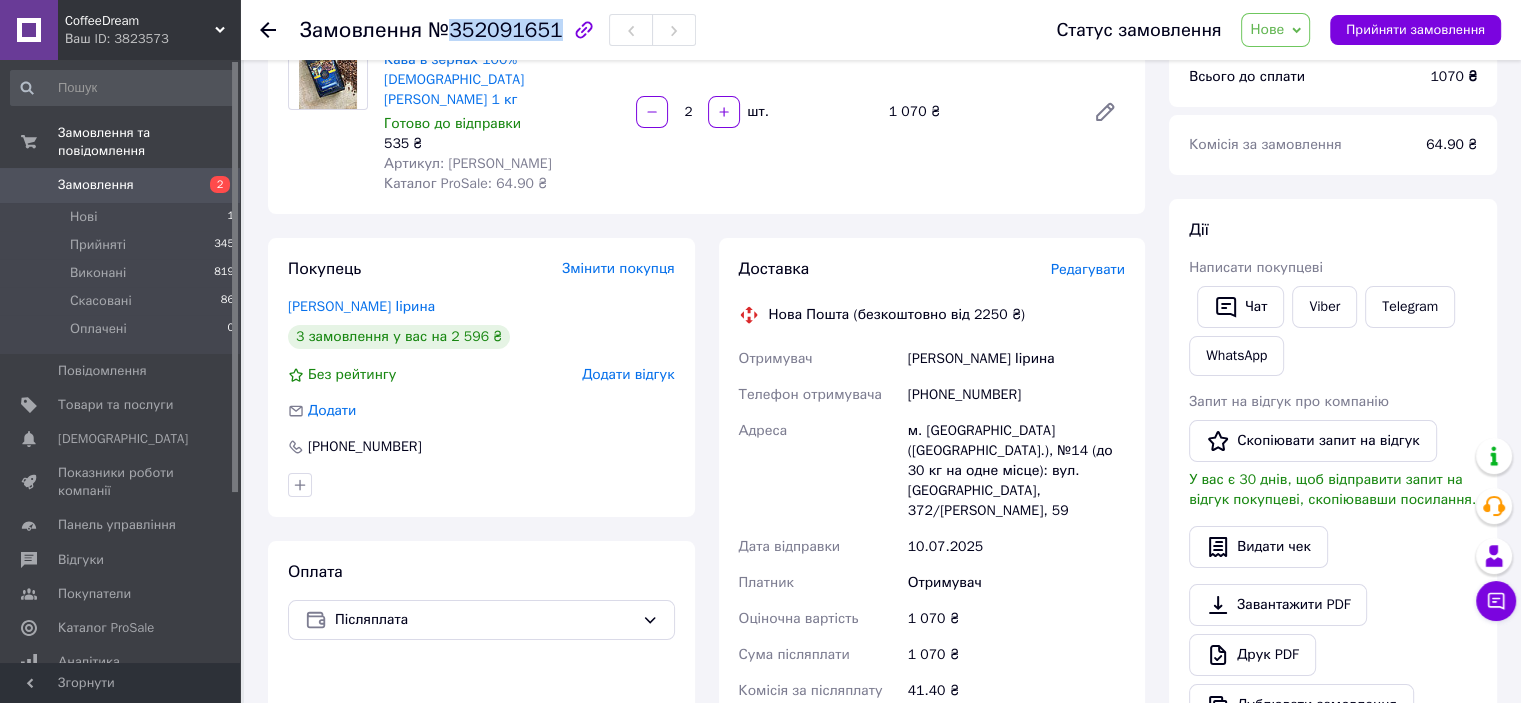 scroll, scrollTop: 300, scrollLeft: 0, axis: vertical 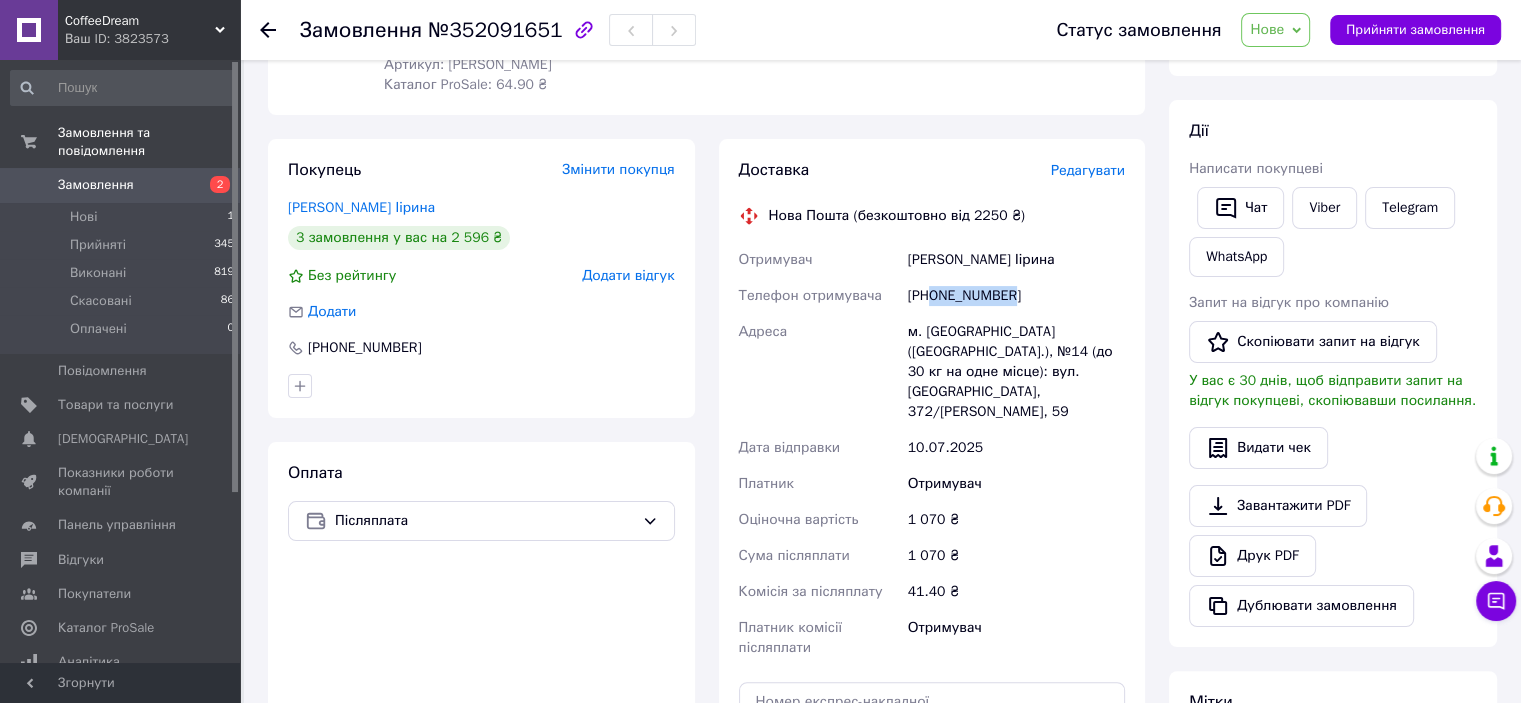 drag, startPoint x: 929, startPoint y: 277, endPoint x: 1029, endPoint y: 283, distance: 100.17984 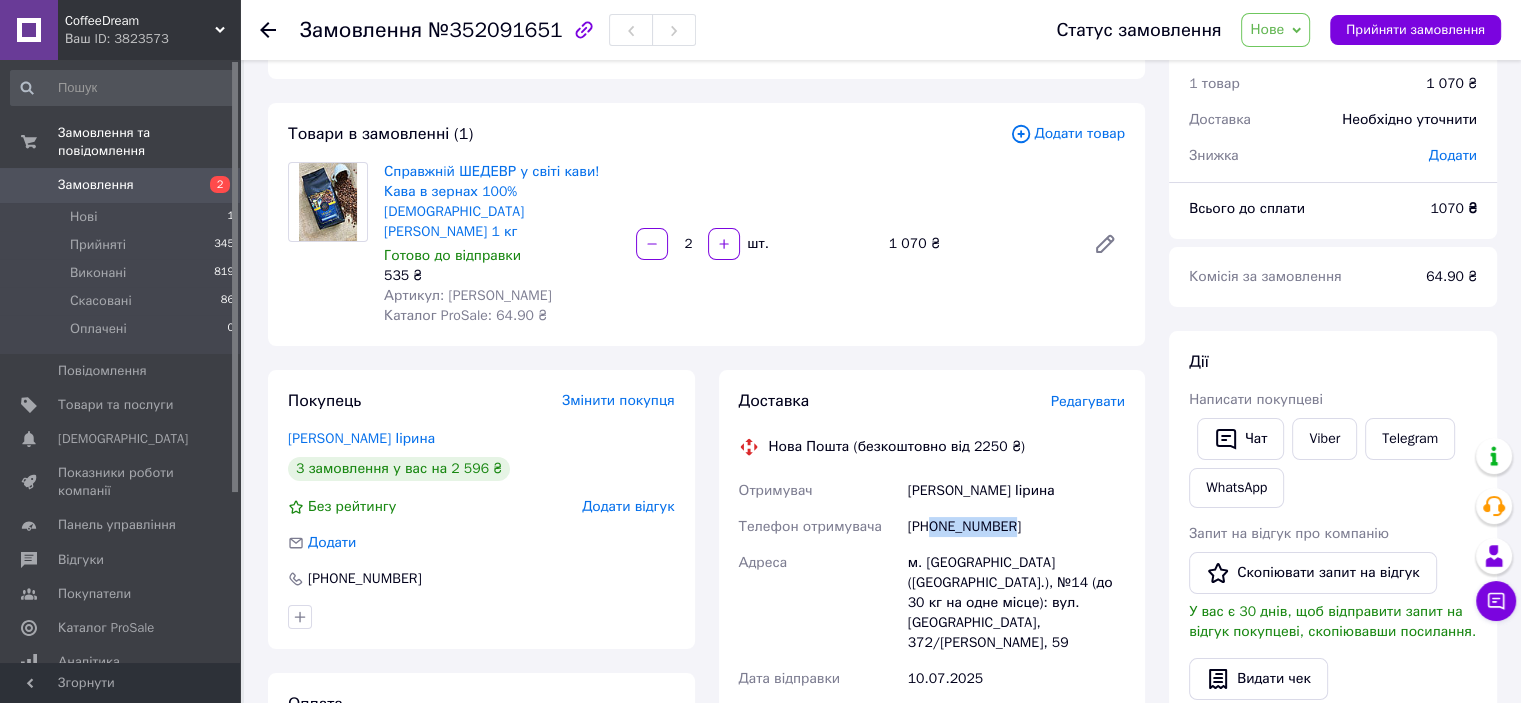 scroll, scrollTop: 0, scrollLeft: 0, axis: both 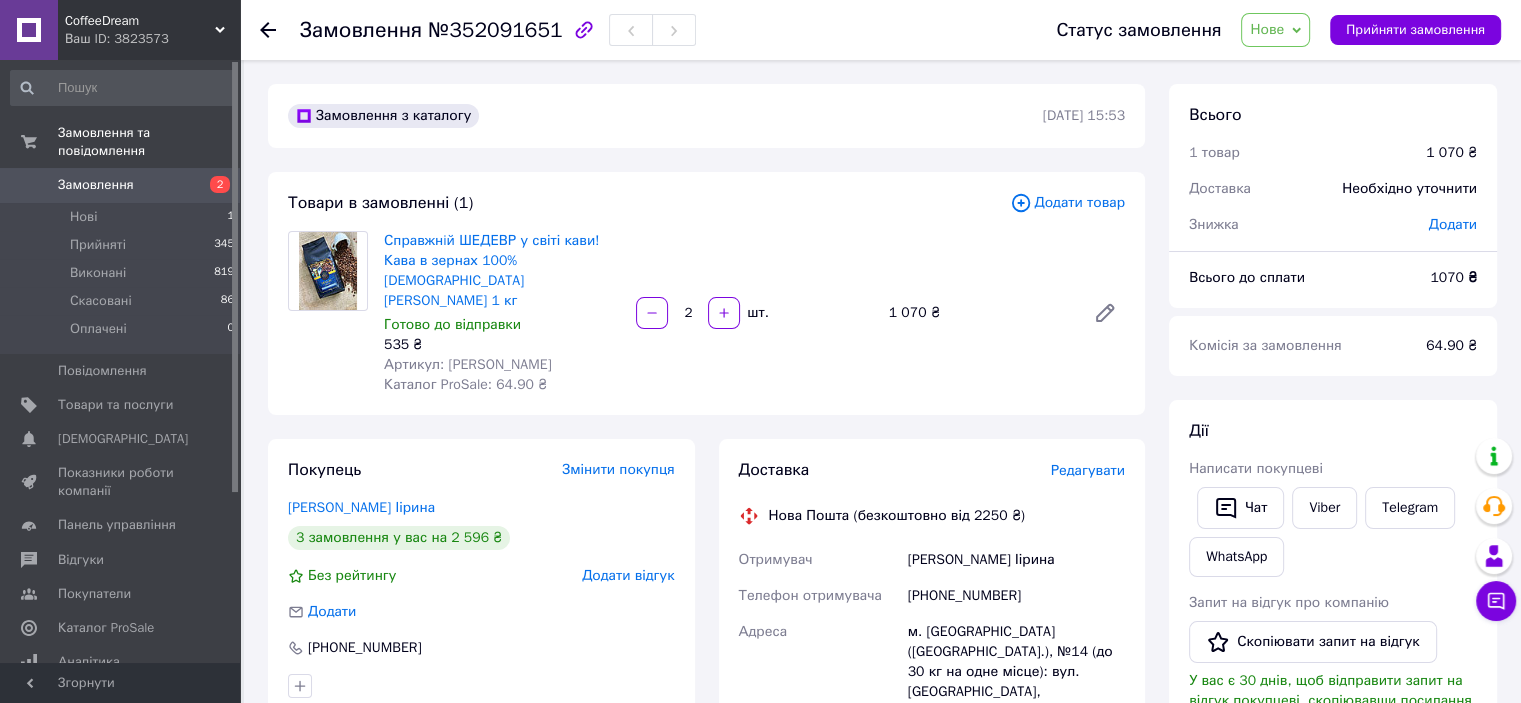 click on "Замовлення №352091651" at bounding box center (498, 30) 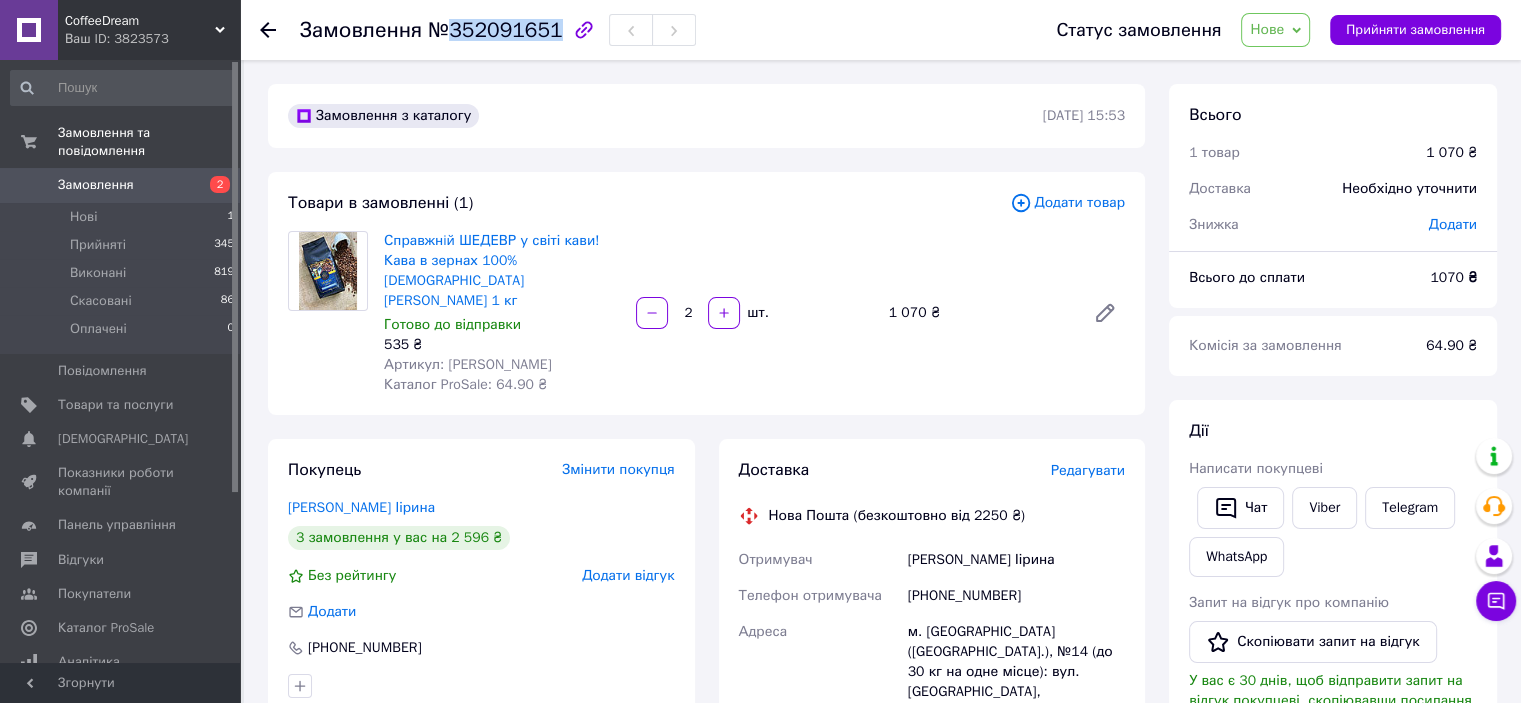 click on "Замовлення №352091651" at bounding box center [498, 30] 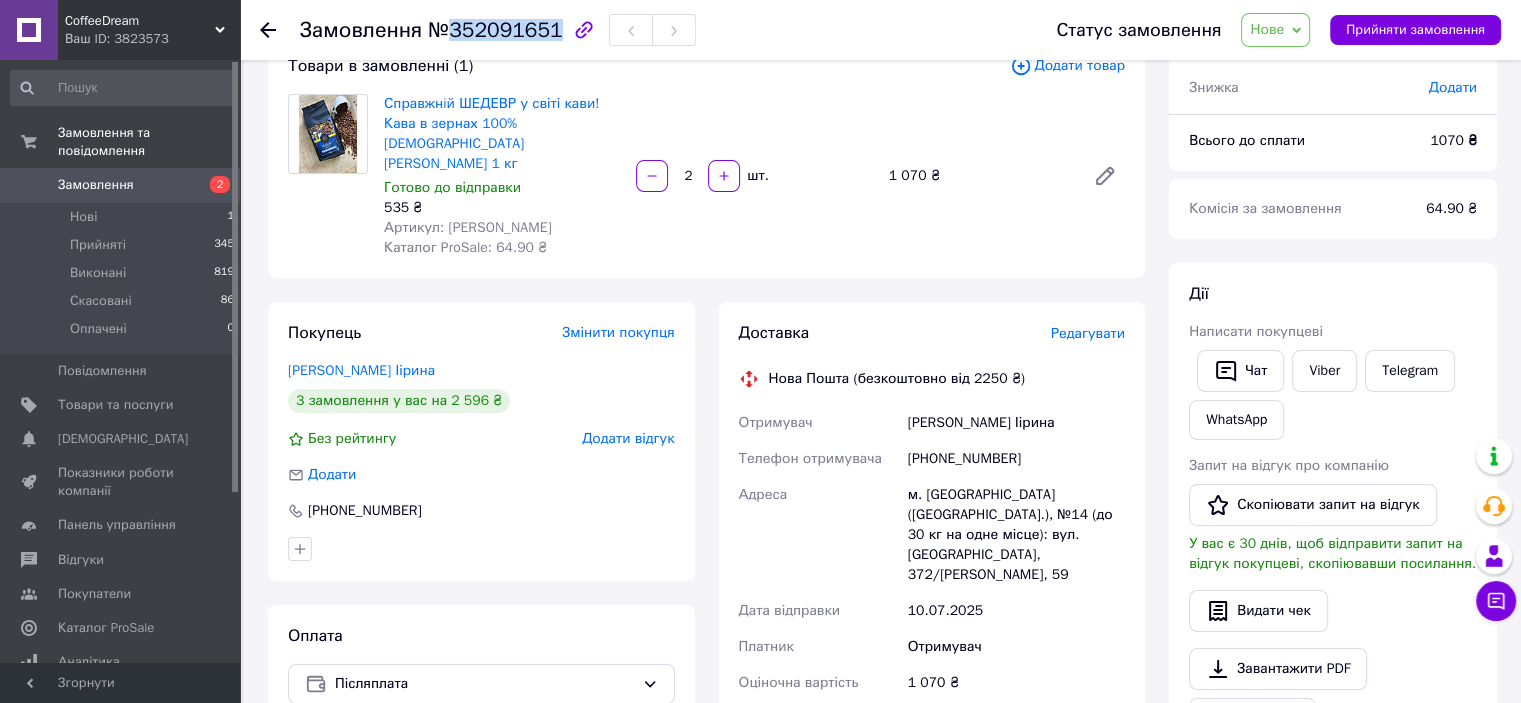 scroll, scrollTop: 400, scrollLeft: 0, axis: vertical 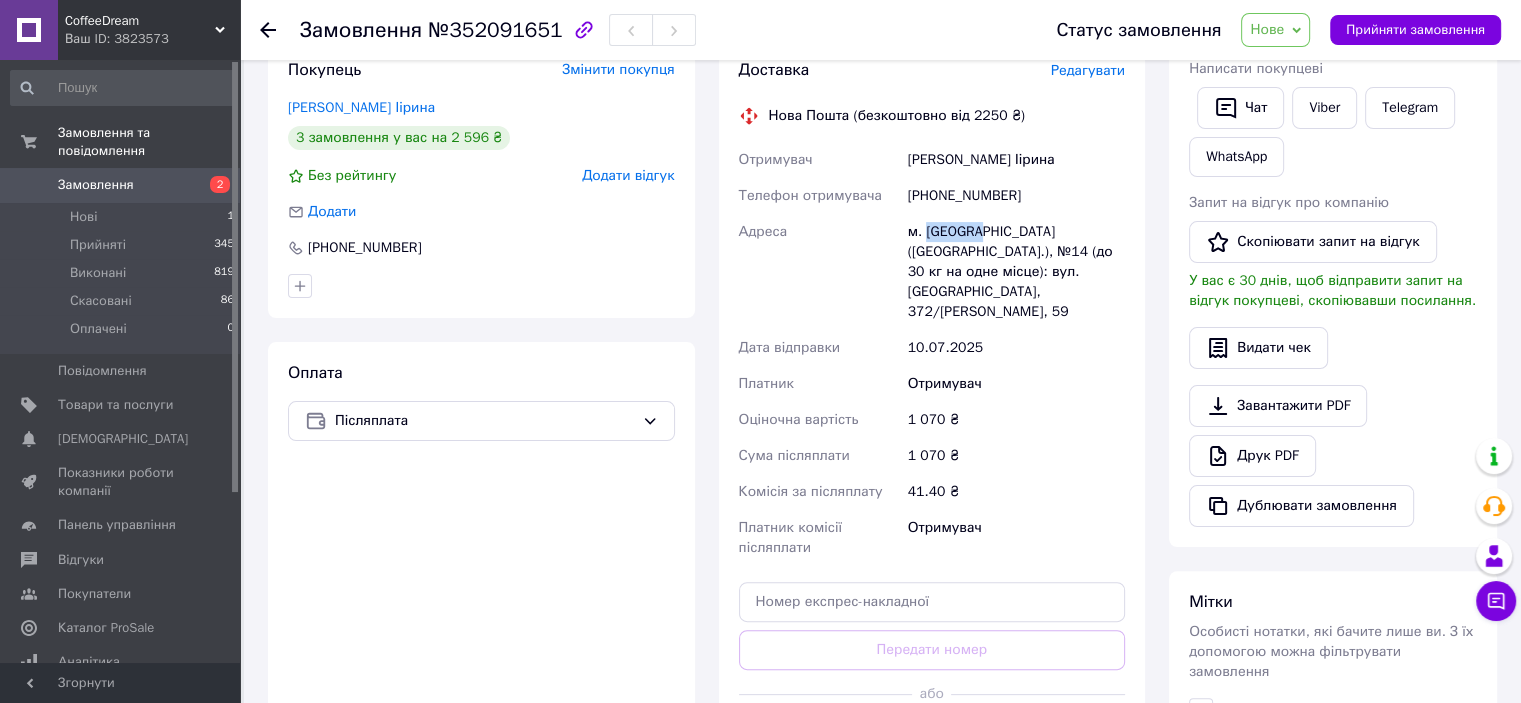 drag, startPoint x: 926, startPoint y: 214, endPoint x: 975, endPoint y: 221, distance: 49.497475 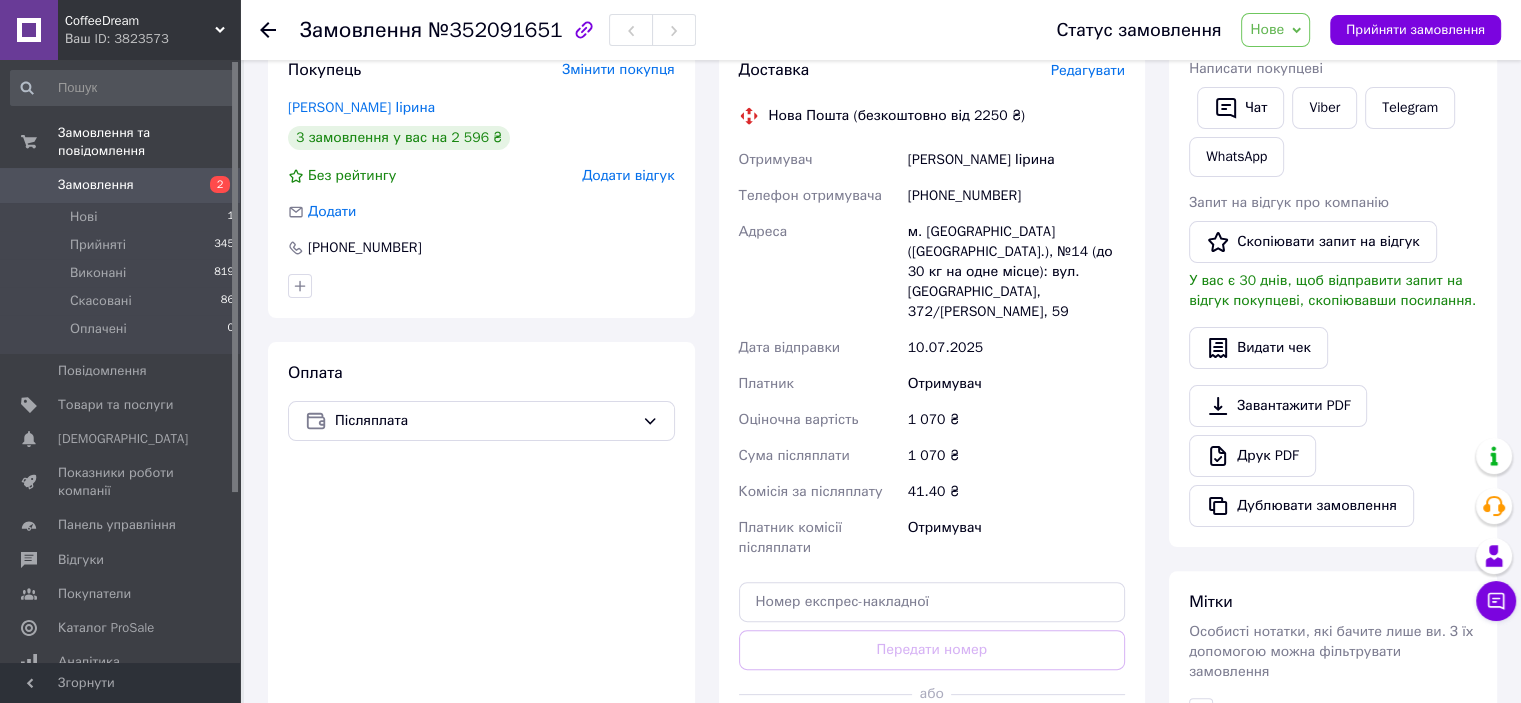 click on "+380972505936" at bounding box center (1016, 196) 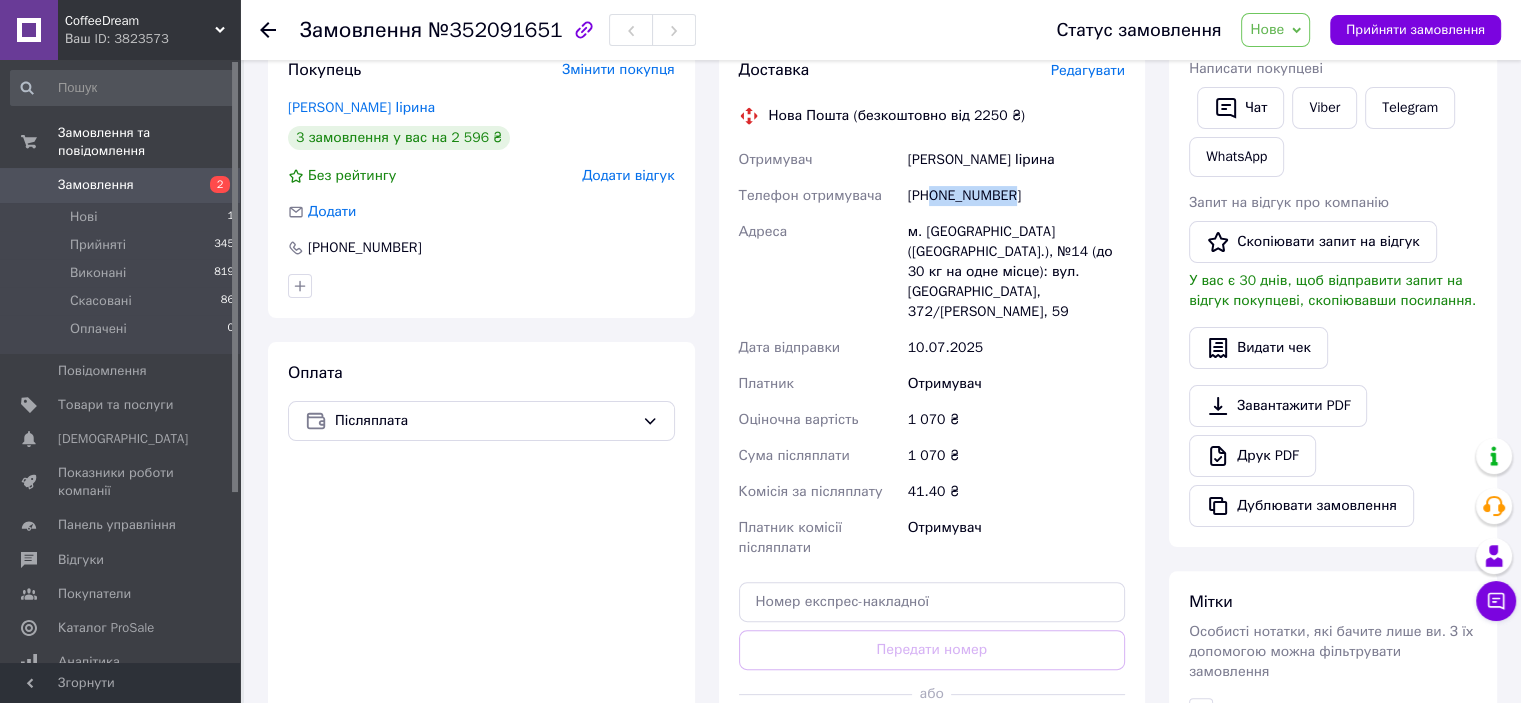 drag, startPoint x: 934, startPoint y: 178, endPoint x: 1022, endPoint y: 167, distance: 88.68484 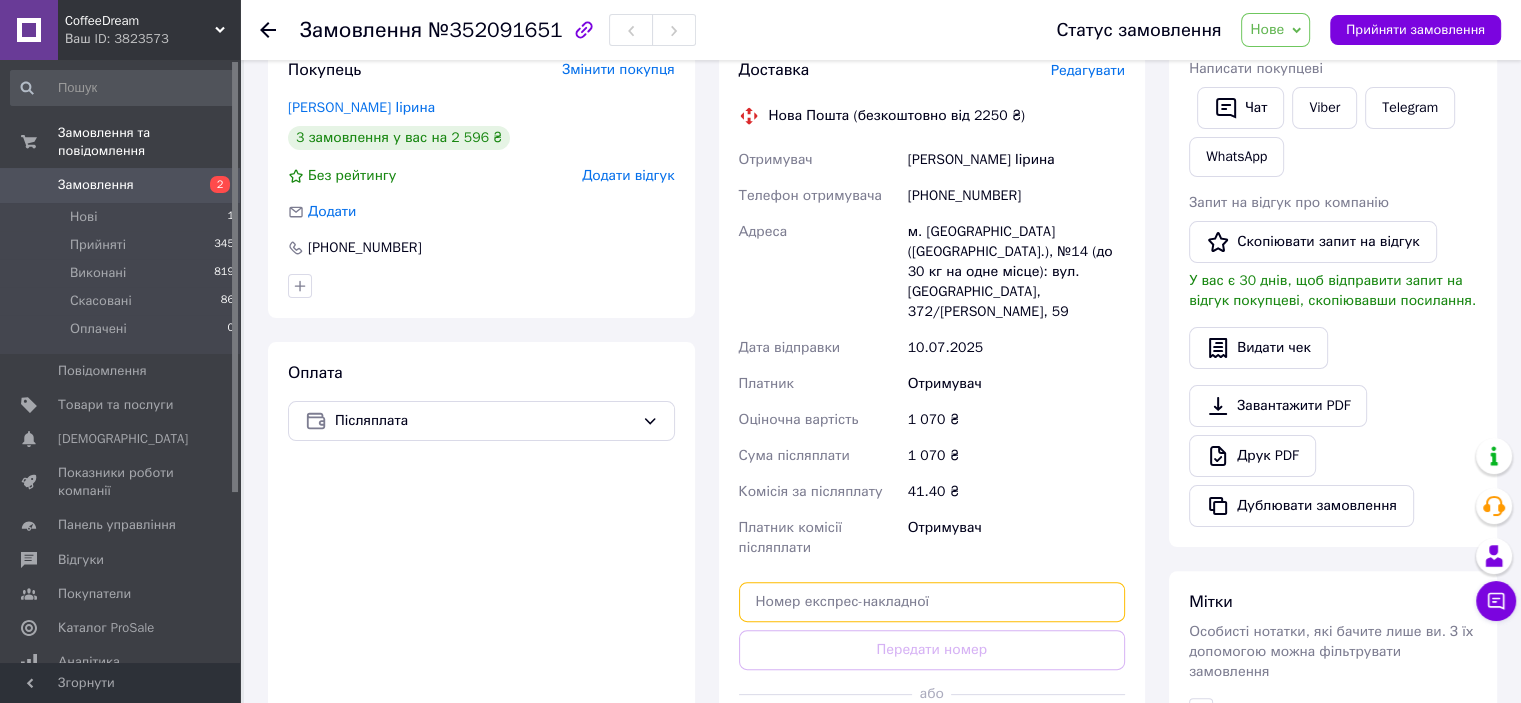 click at bounding box center [932, 602] 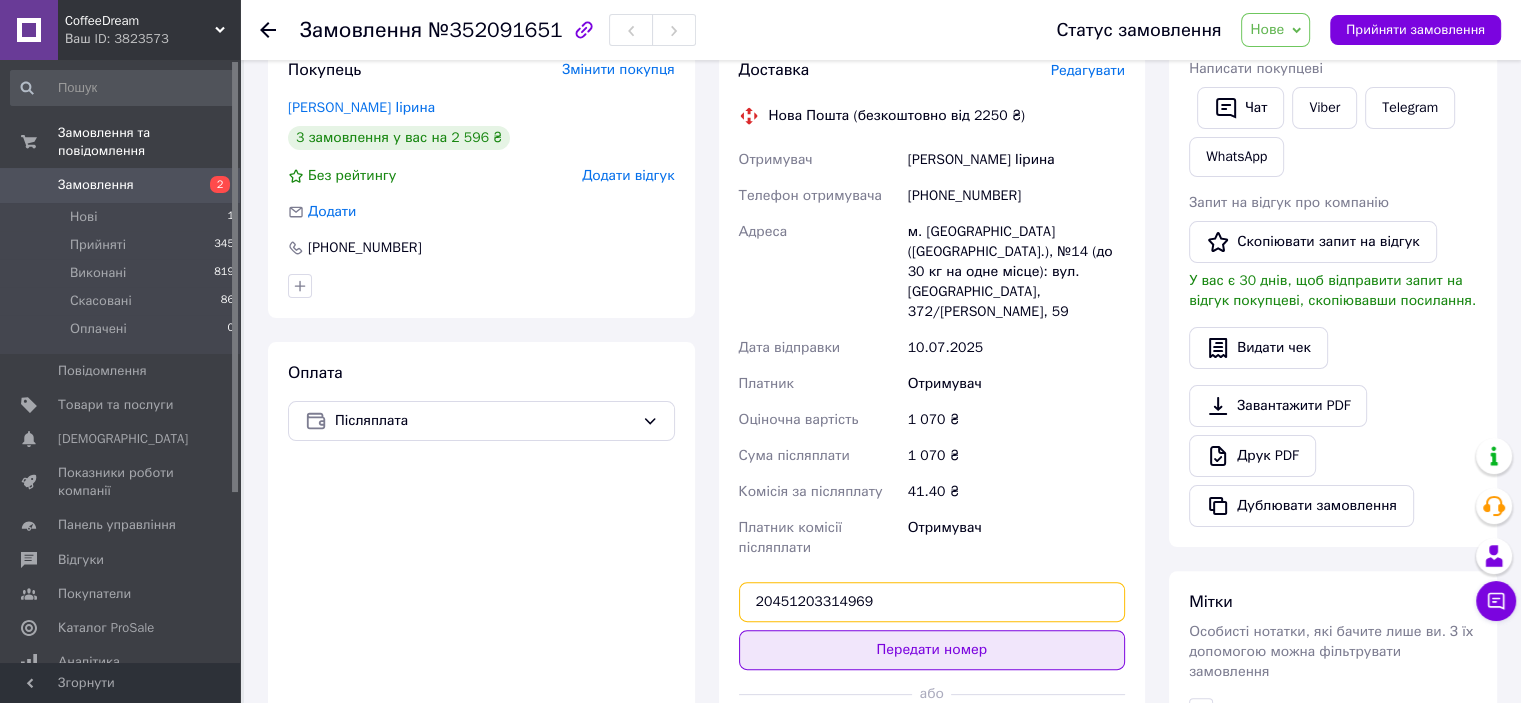type on "20451203314969" 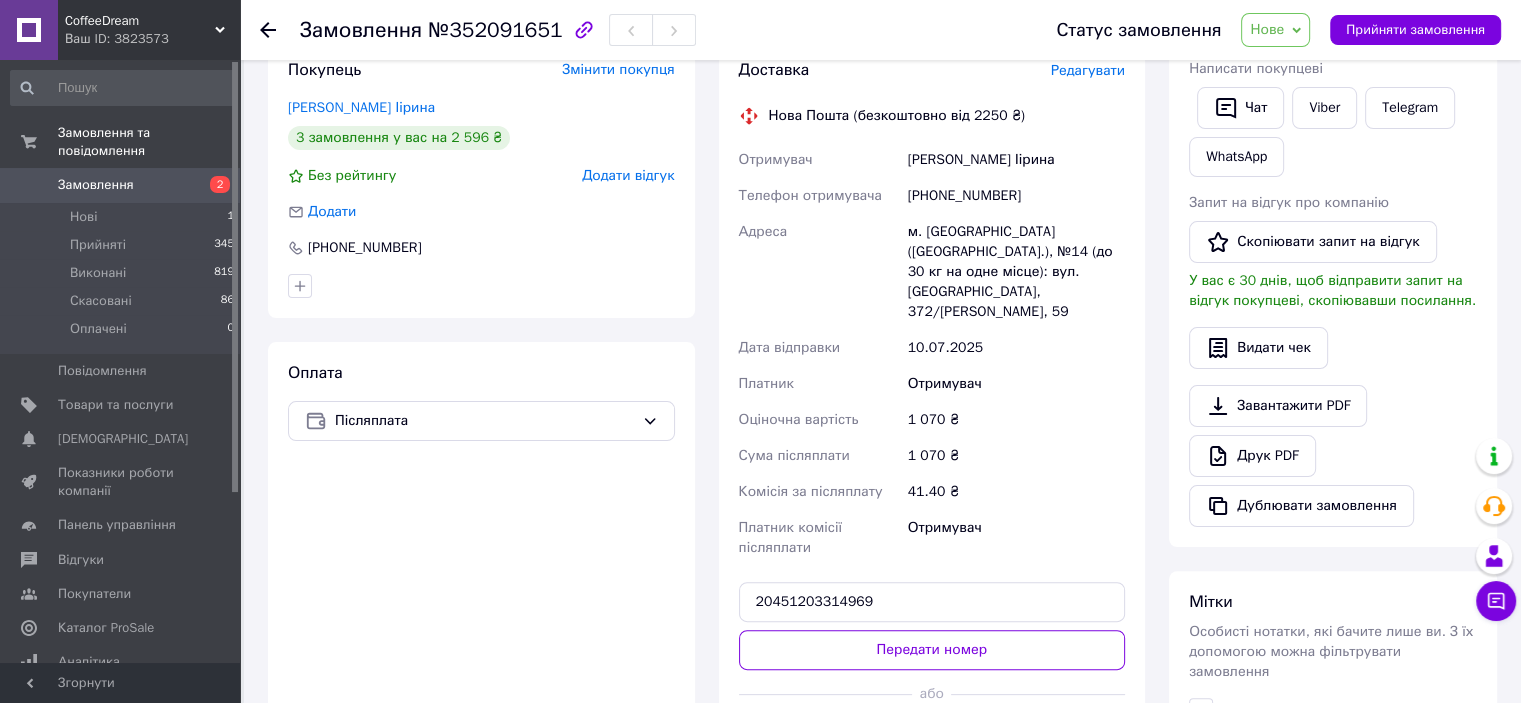 click on "Передати номер" at bounding box center [932, 650] 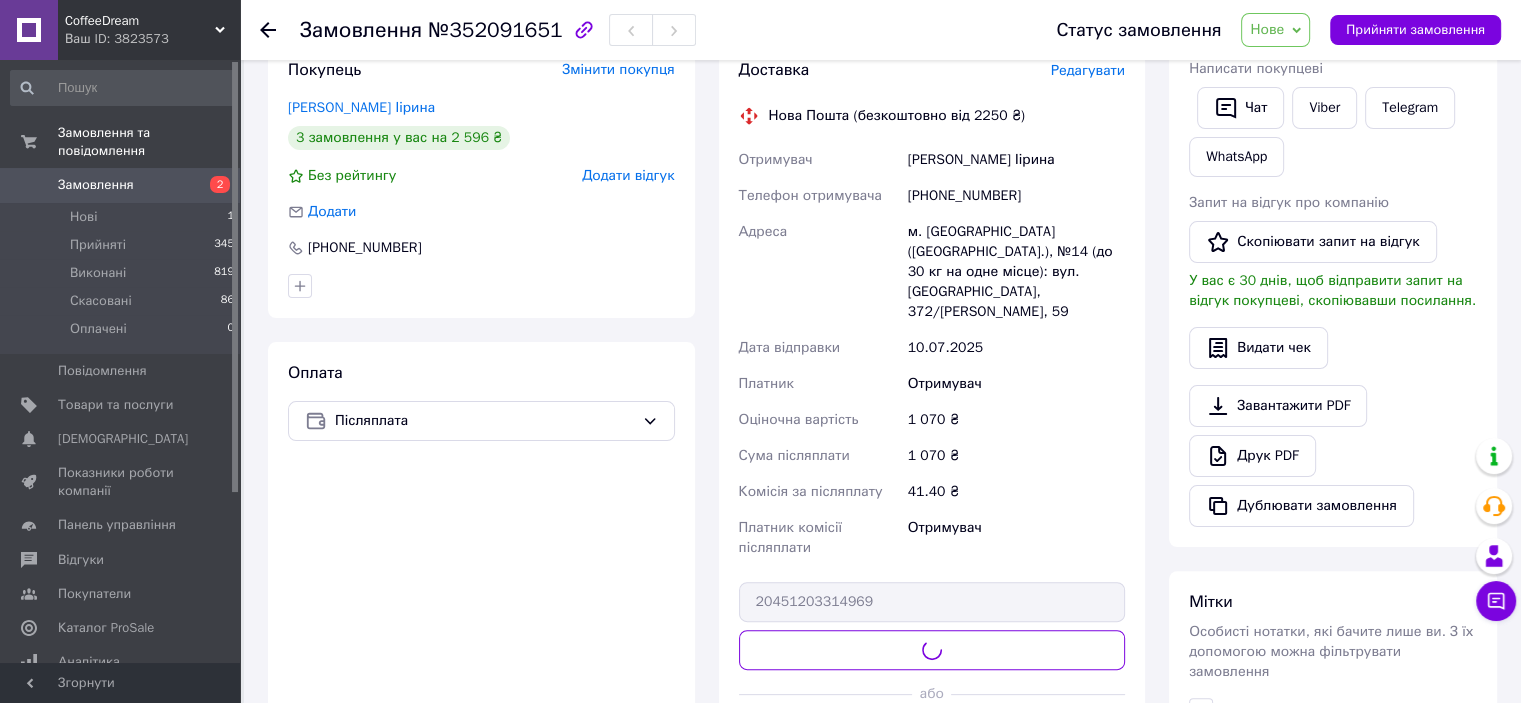 type 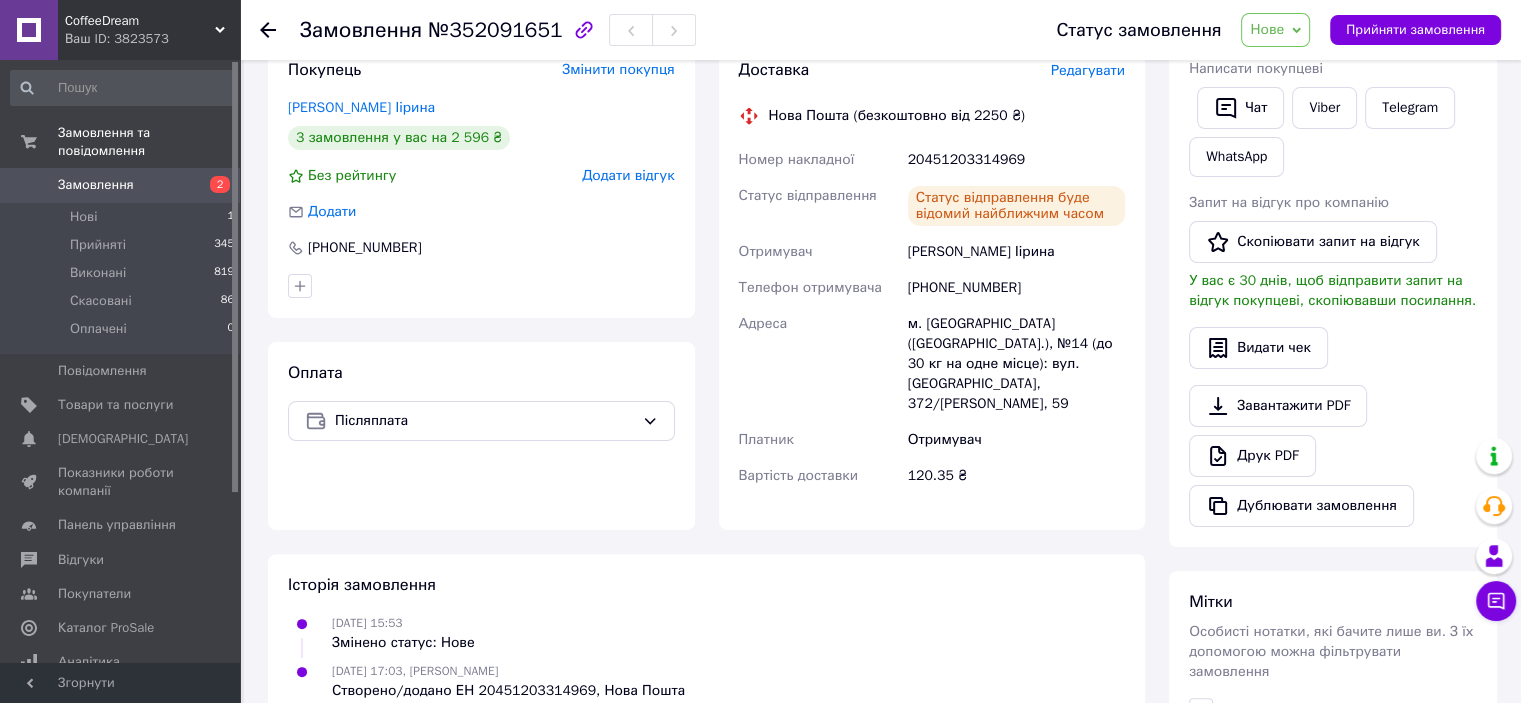scroll, scrollTop: 0, scrollLeft: 0, axis: both 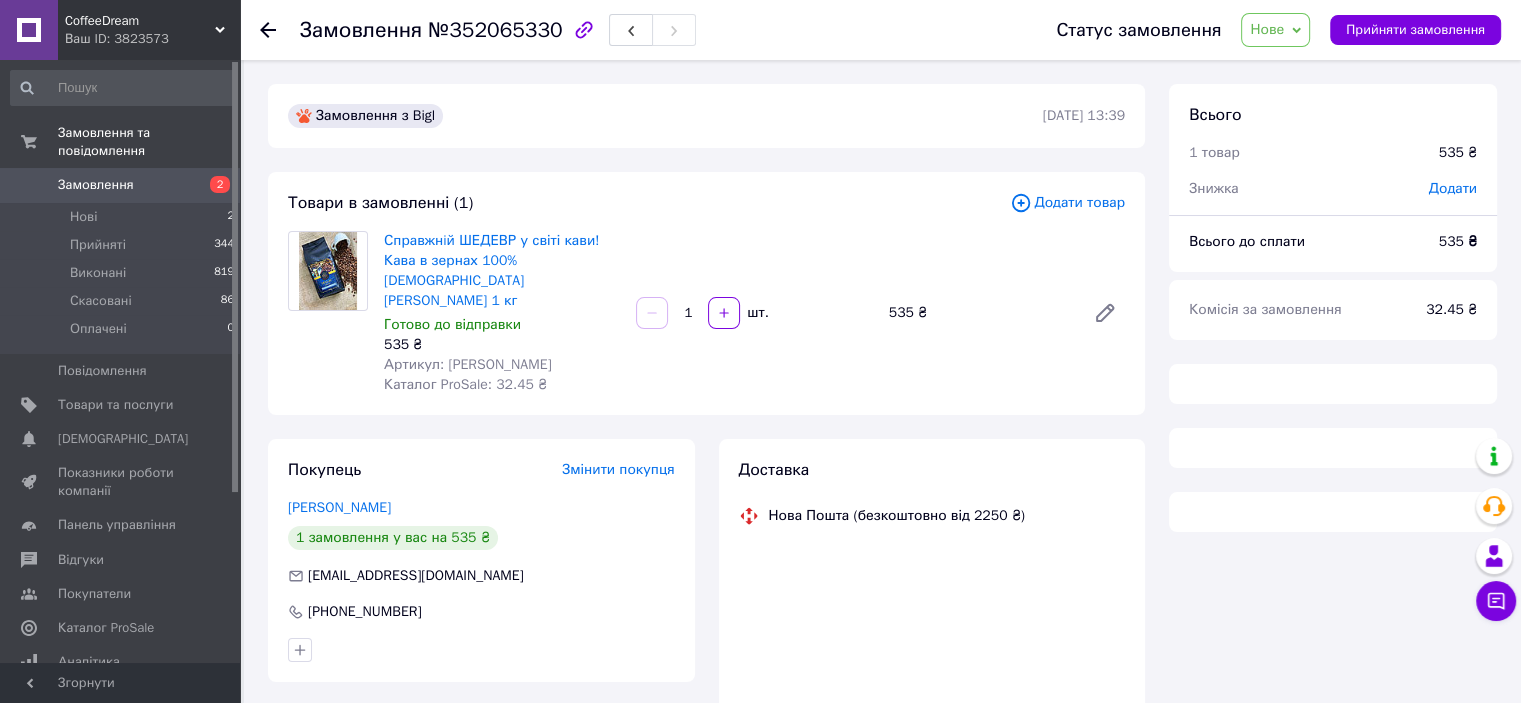 click on "Нове" at bounding box center (1275, 30) 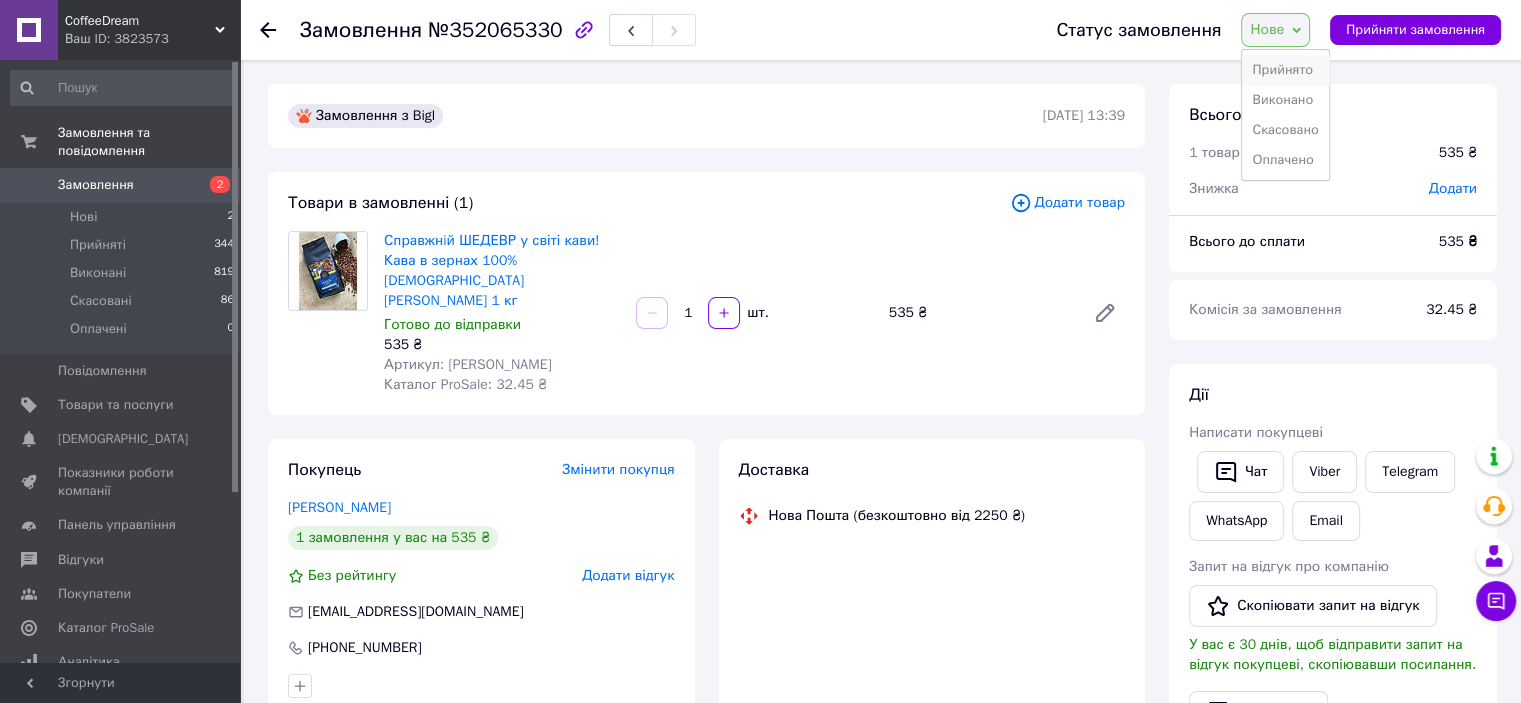 click on "Прийнято" at bounding box center (1285, 70) 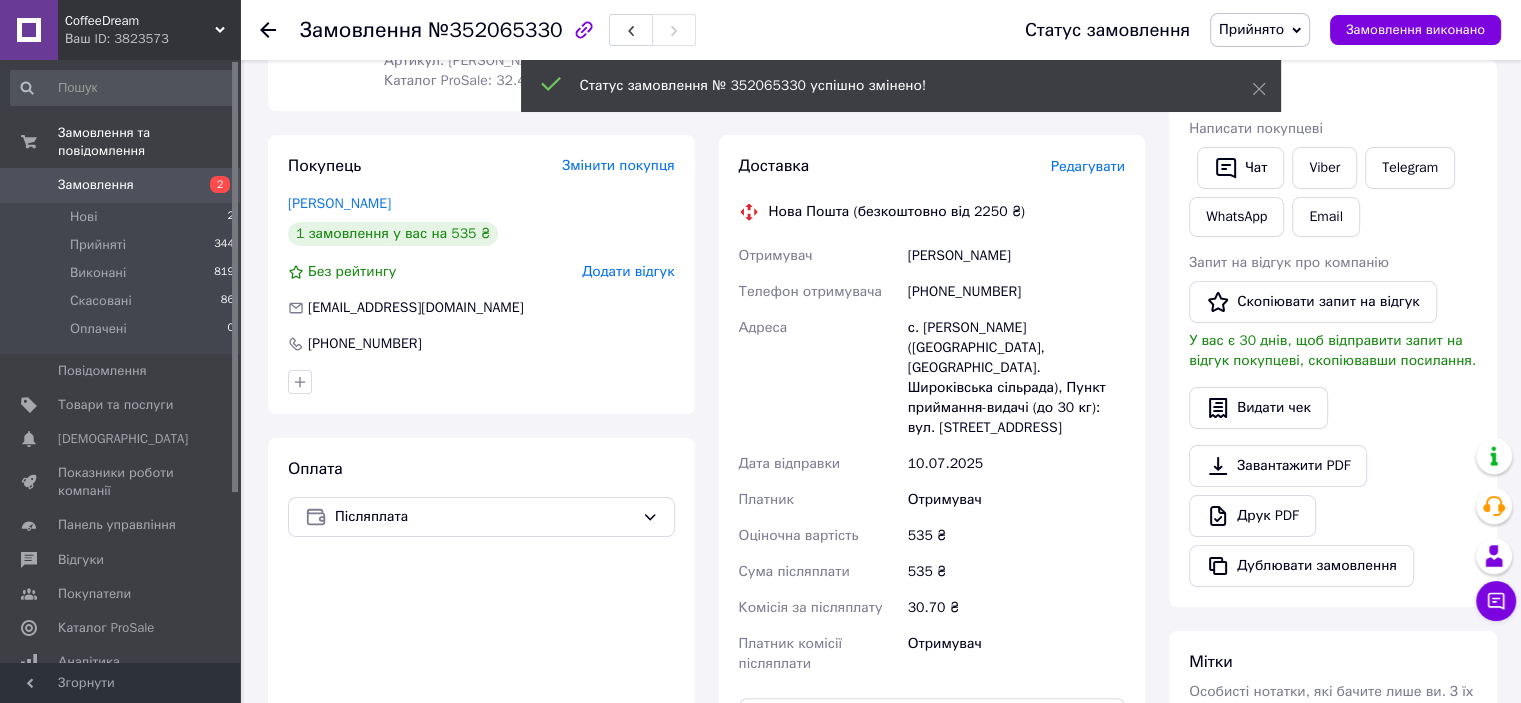 scroll, scrollTop: 300, scrollLeft: 0, axis: vertical 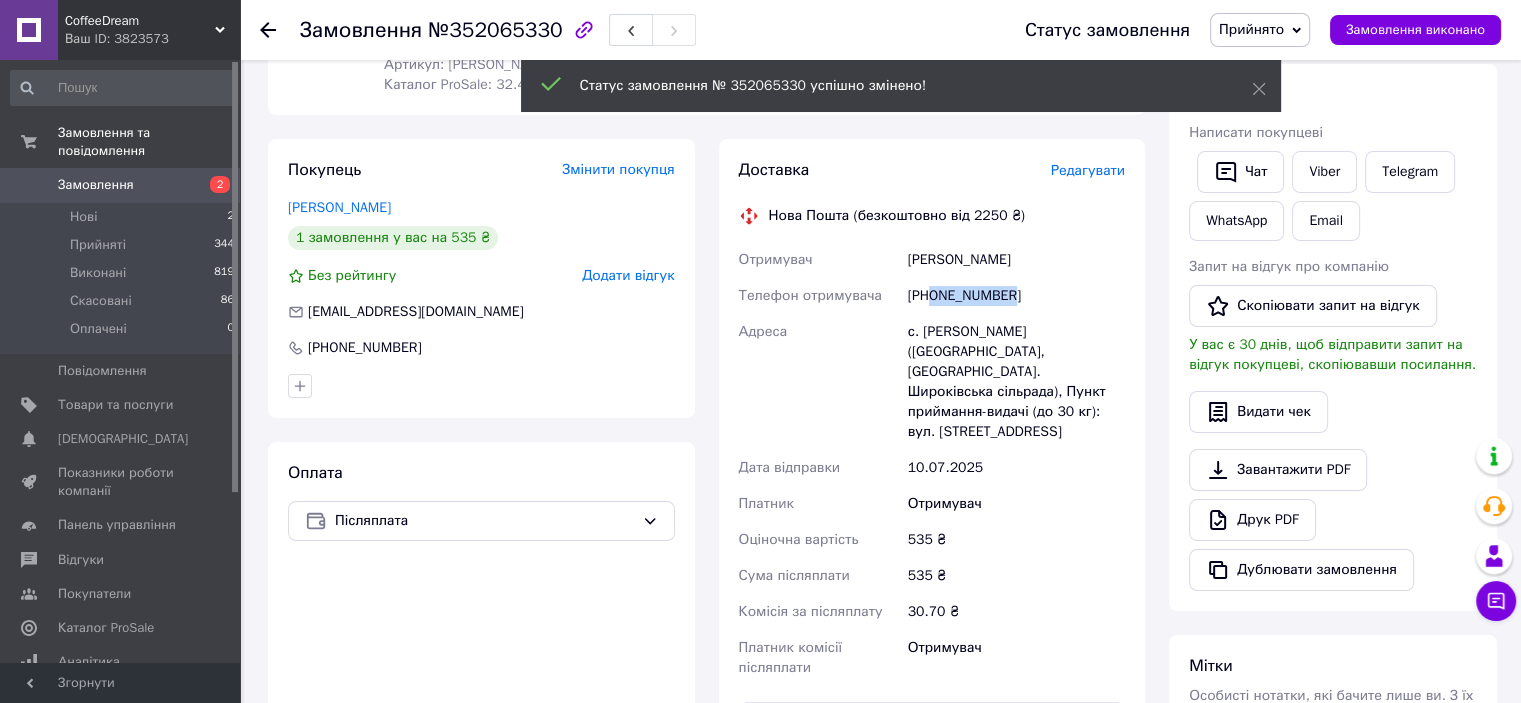 drag, startPoint x: 931, startPoint y: 275, endPoint x: 1025, endPoint y: 279, distance: 94.08507 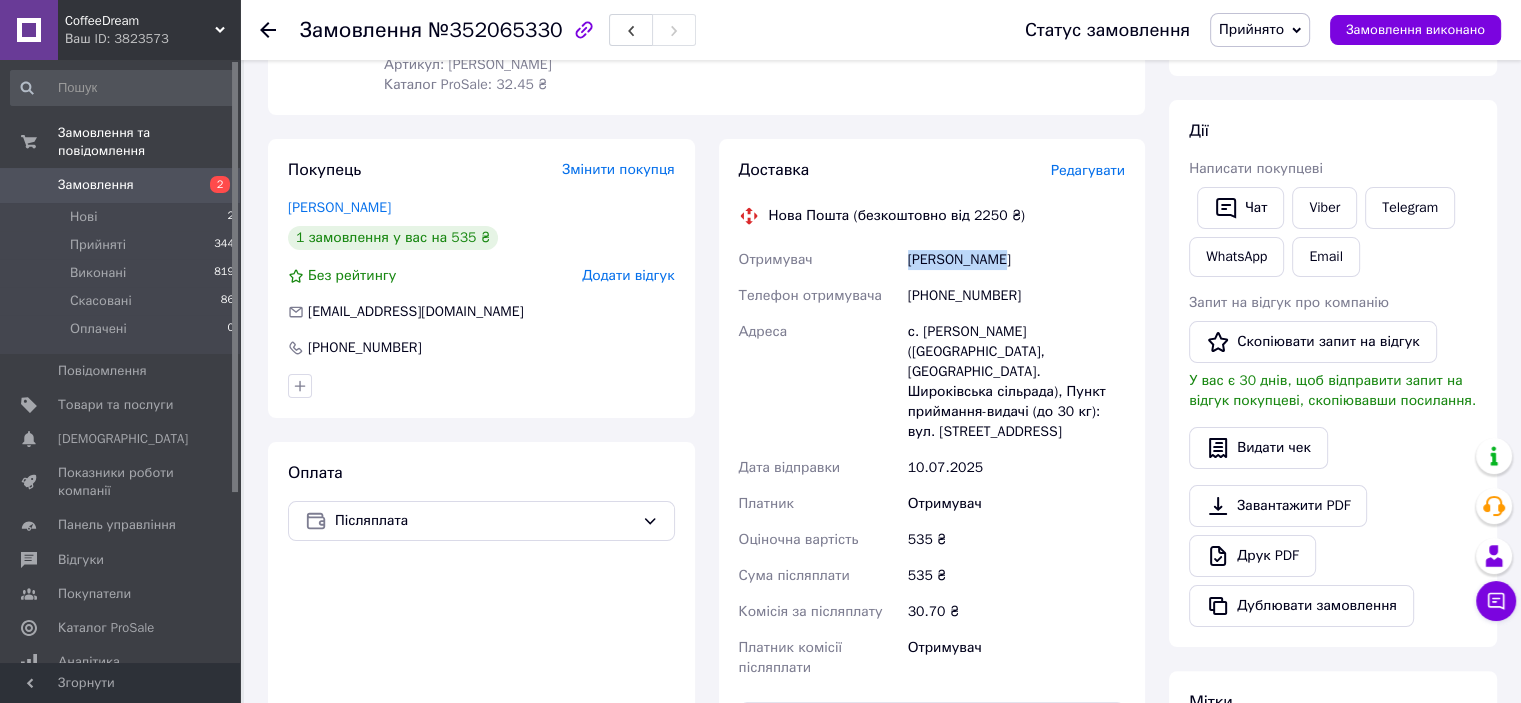 drag, startPoint x: 908, startPoint y: 239, endPoint x: 1047, endPoint y: 235, distance: 139.05754 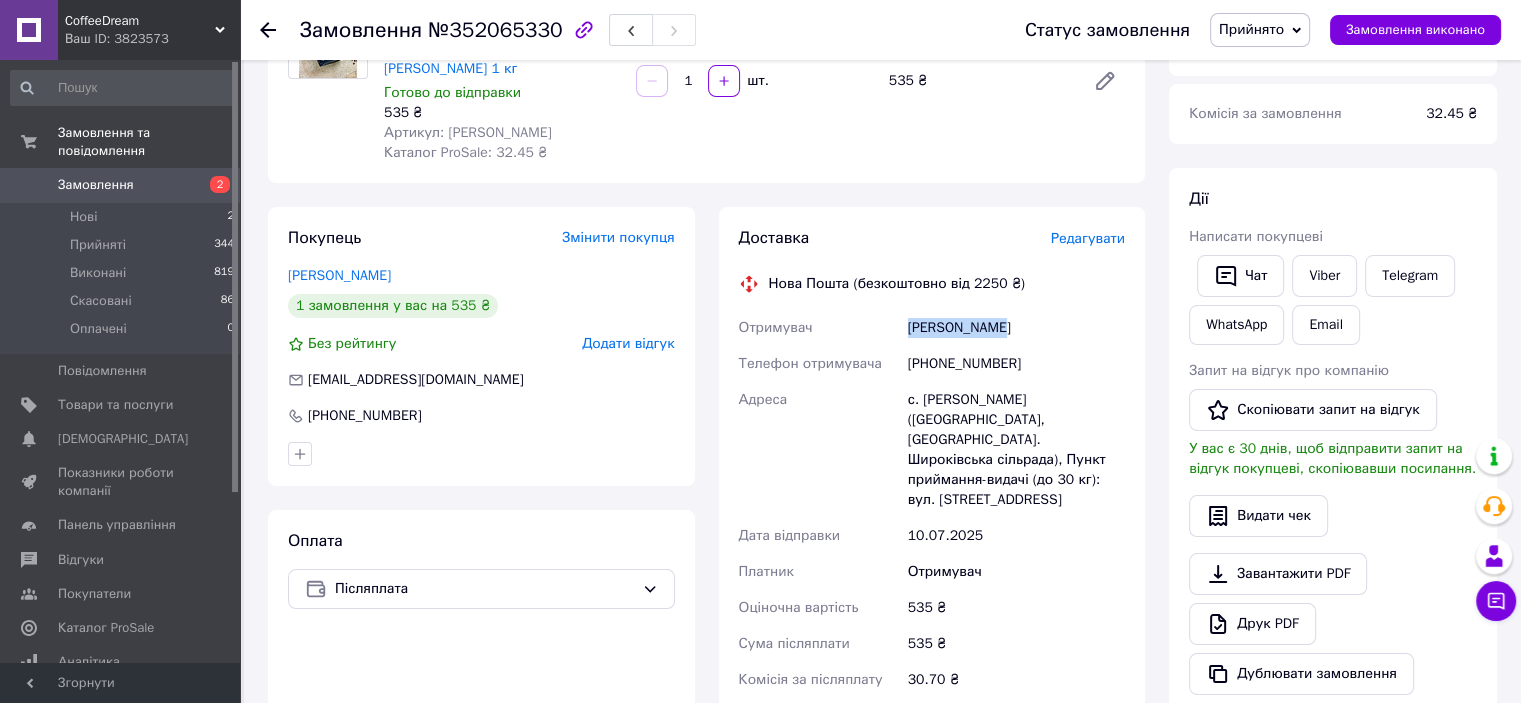 scroll, scrollTop: 0, scrollLeft: 0, axis: both 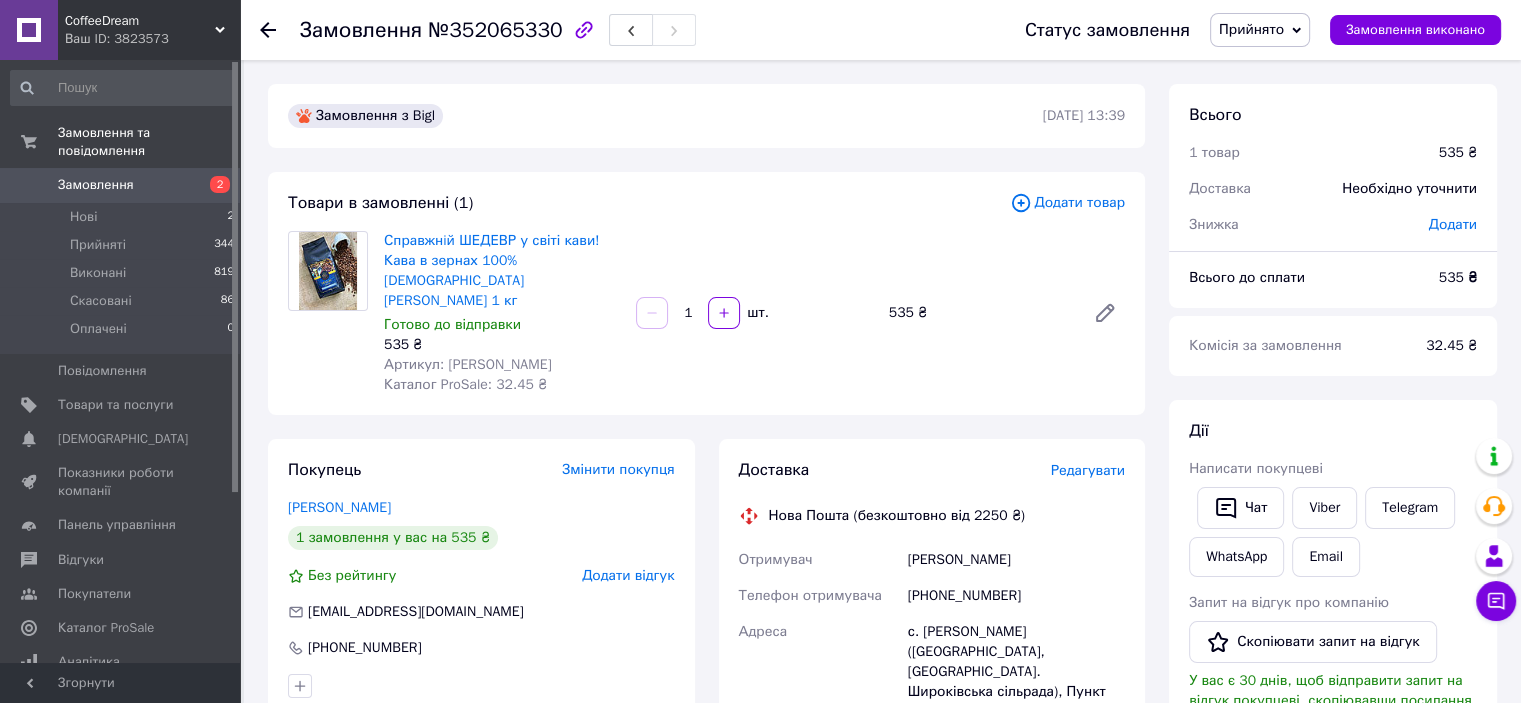 click on "№352065330" at bounding box center (495, 30) 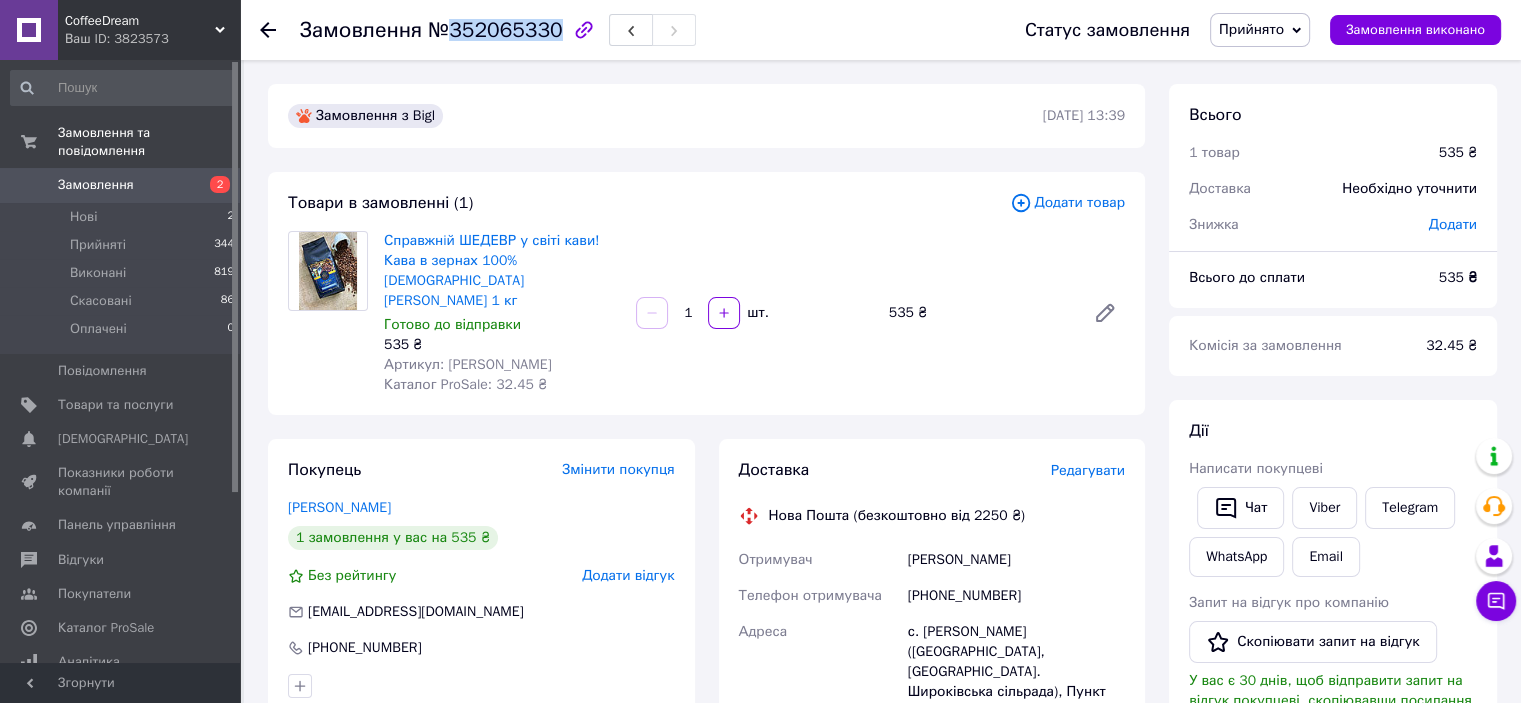 click on "№352065330" at bounding box center [495, 30] 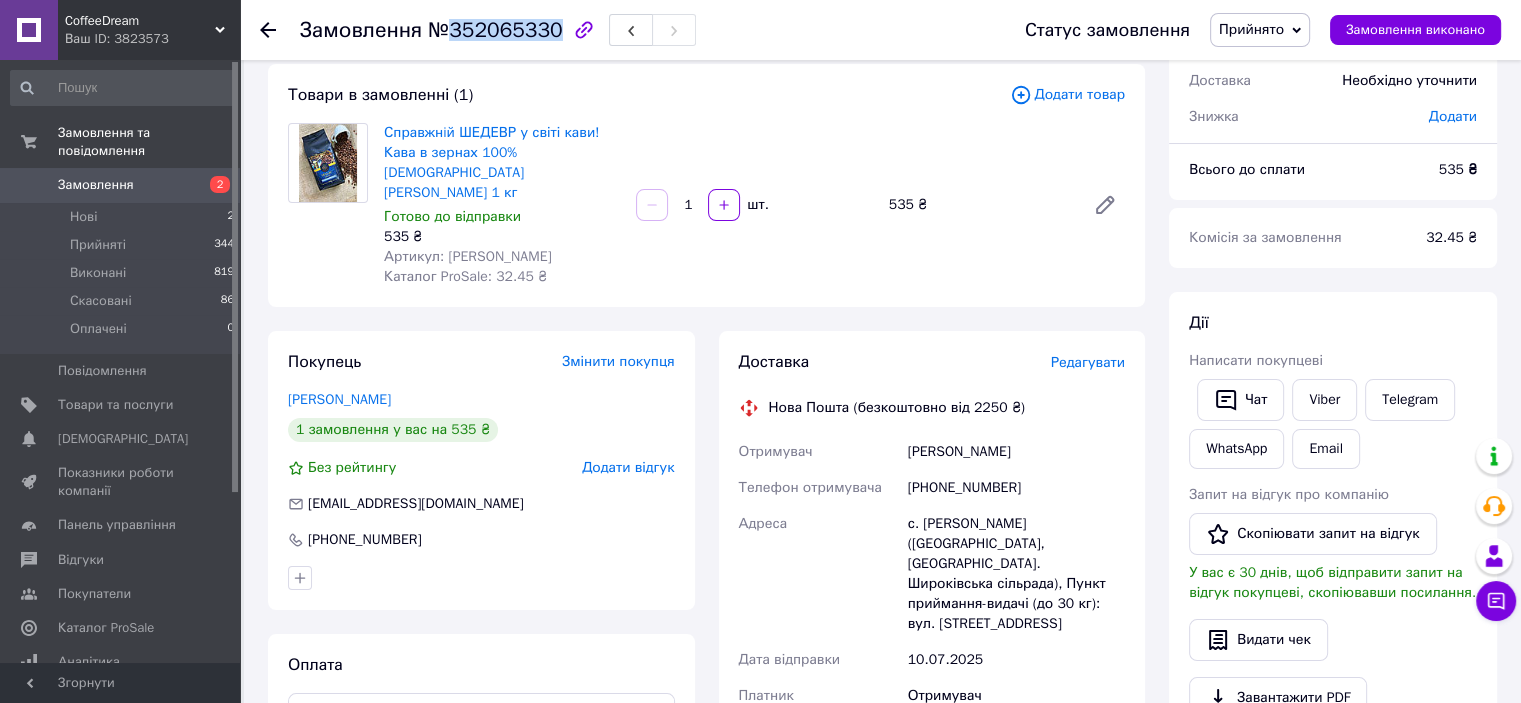 scroll, scrollTop: 0, scrollLeft: 0, axis: both 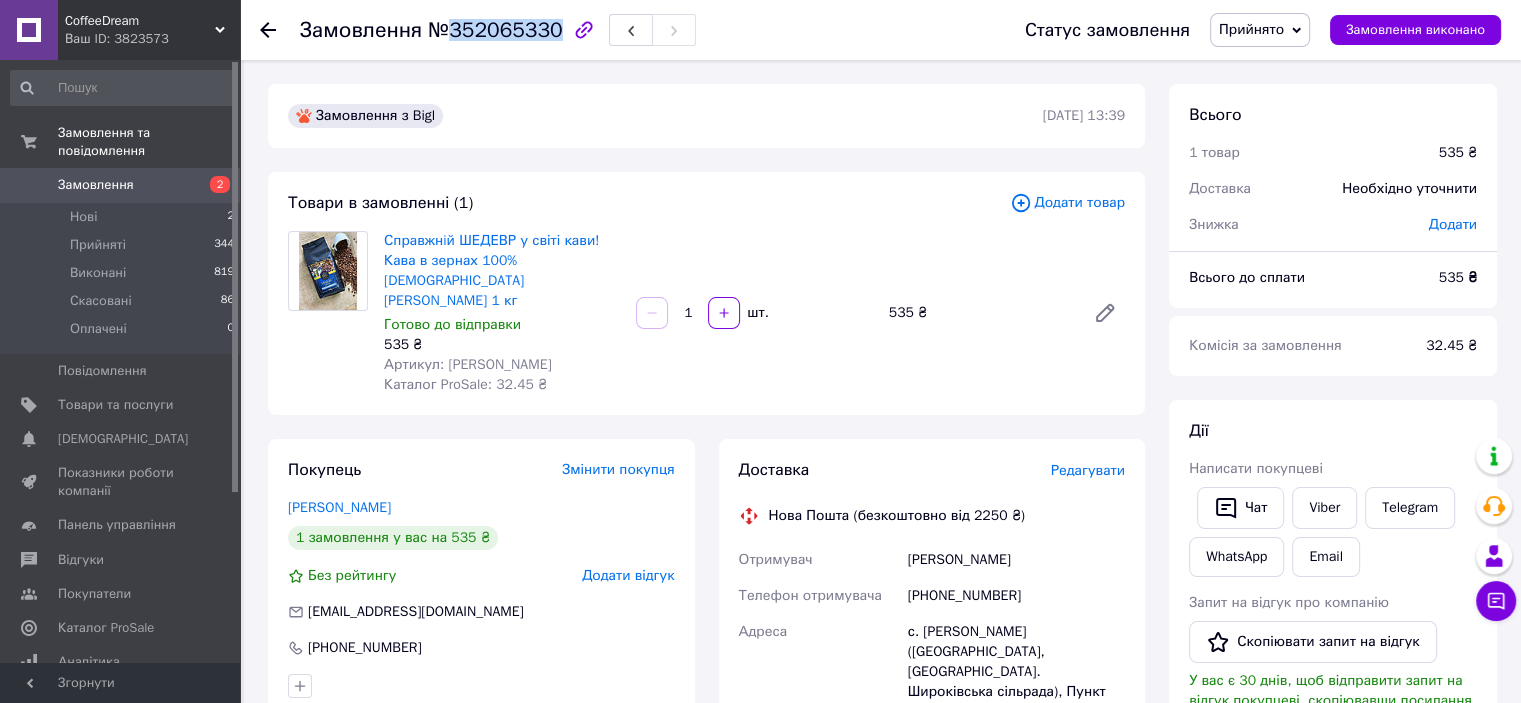 click on "№352065330" at bounding box center [495, 30] 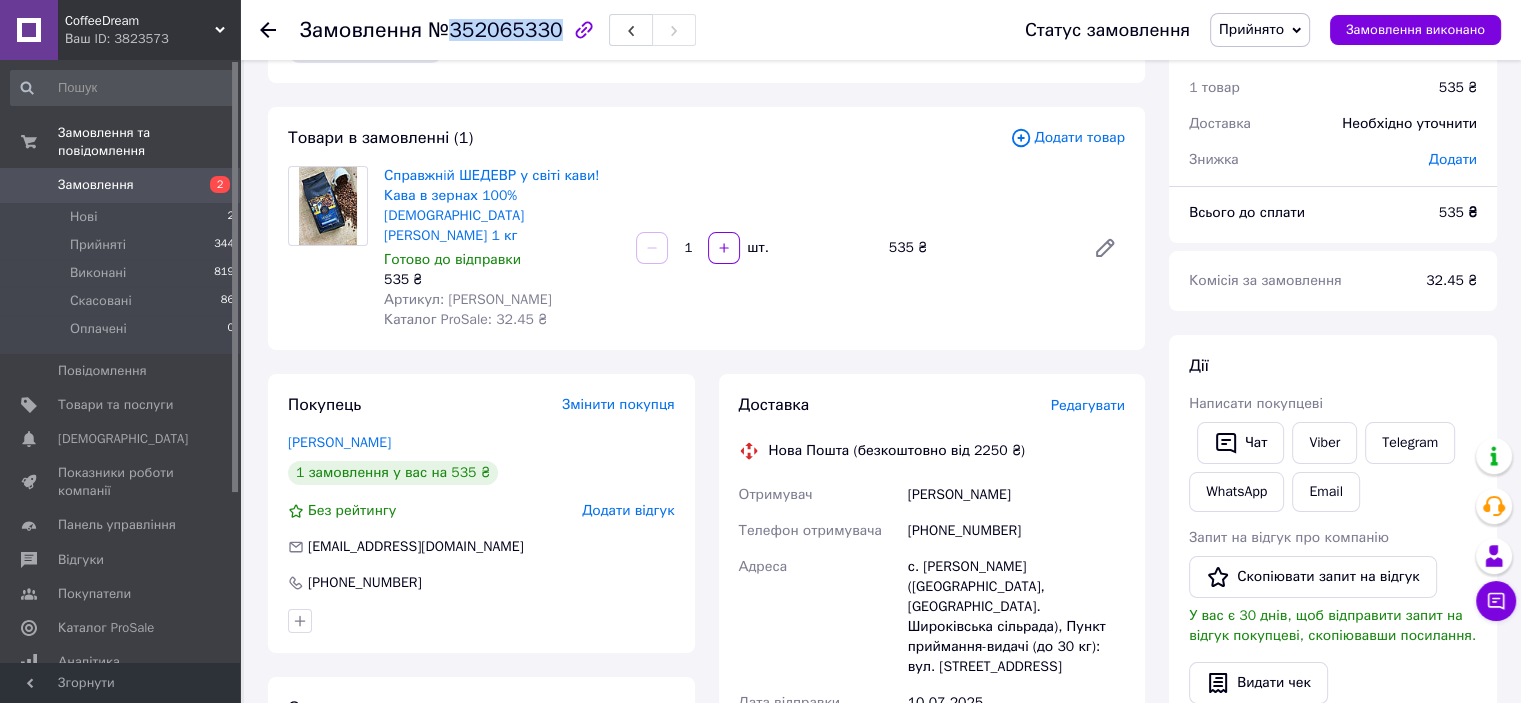 scroll, scrollTop: 100, scrollLeft: 0, axis: vertical 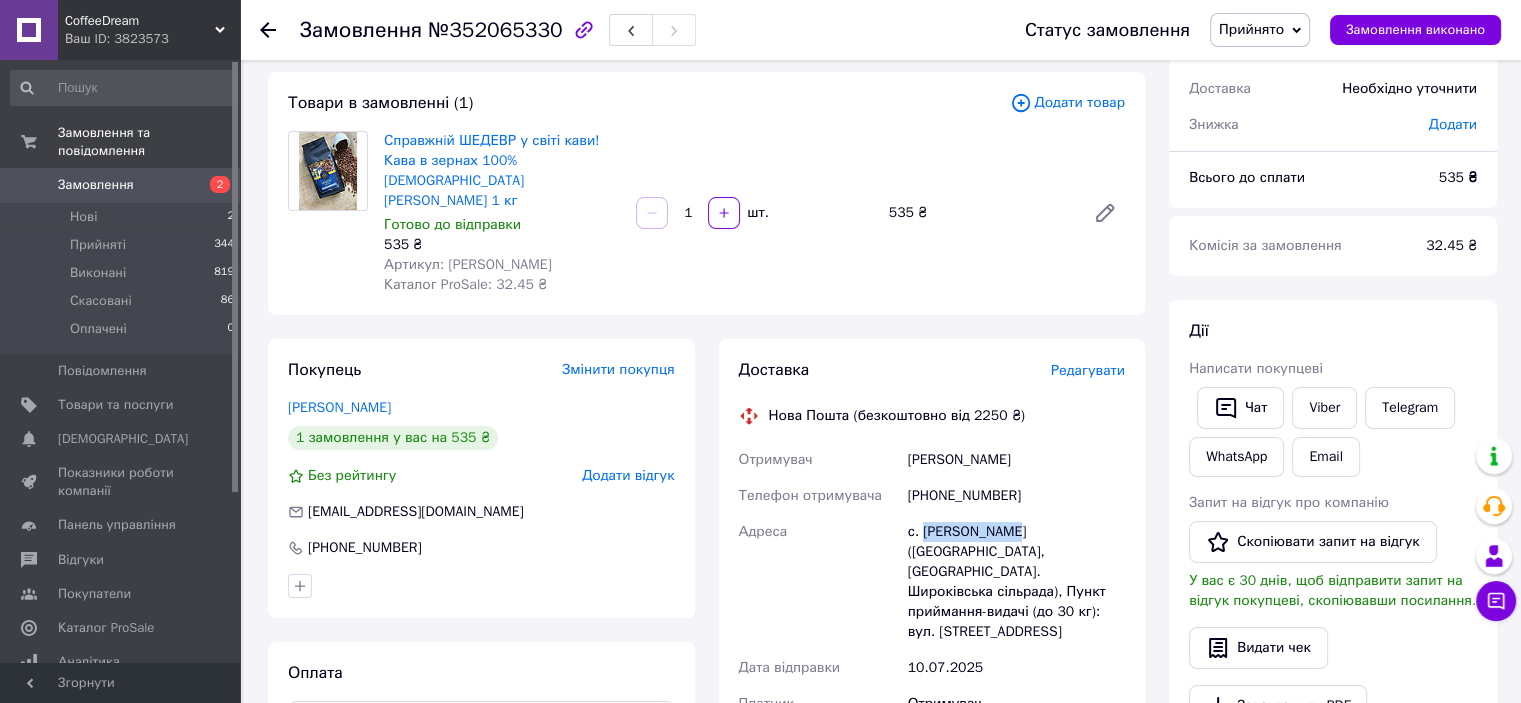 drag, startPoint x: 924, startPoint y: 515, endPoint x: 1015, endPoint y: 516, distance: 91.00549 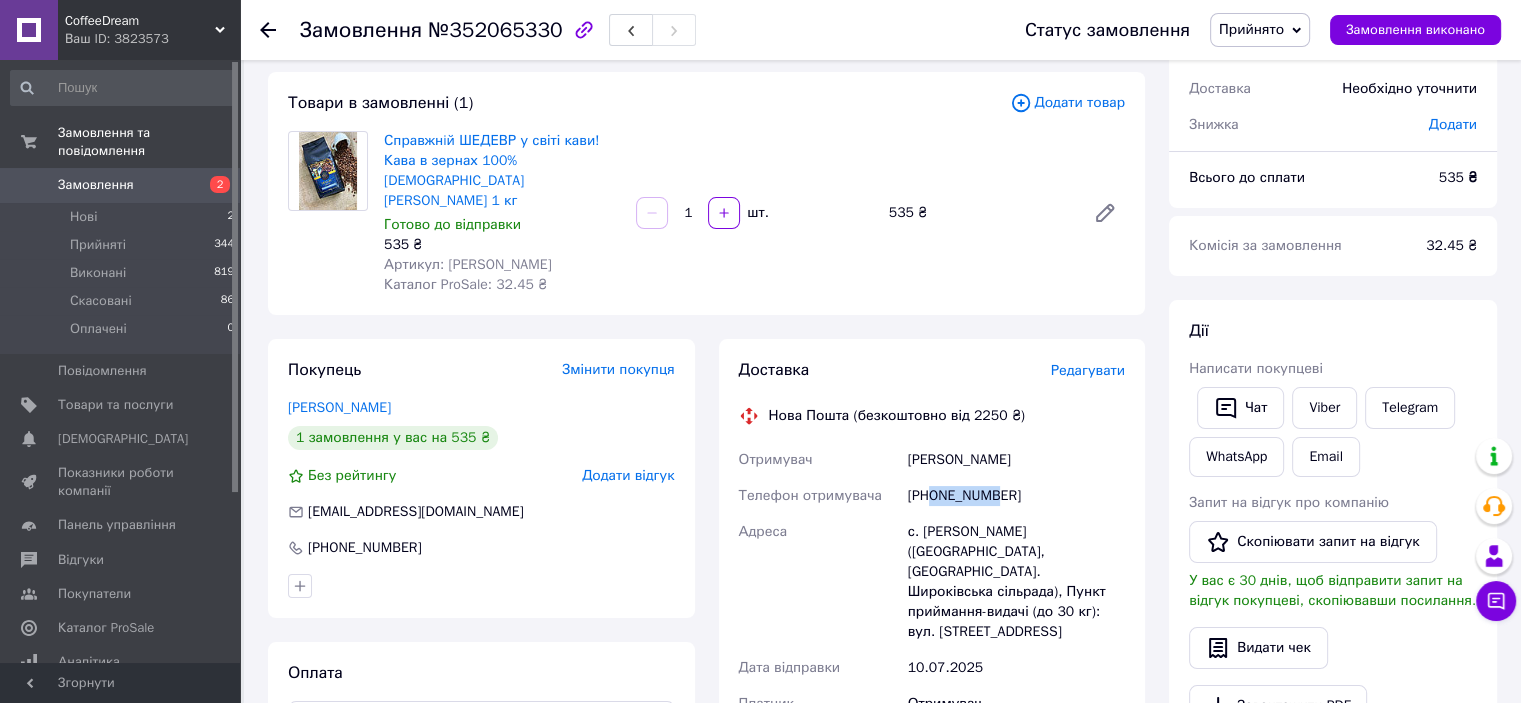 drag, startPoint x: 928, startPoint y: 470, endPoint x: 991, endPoint y: 472, distance: 63.03174 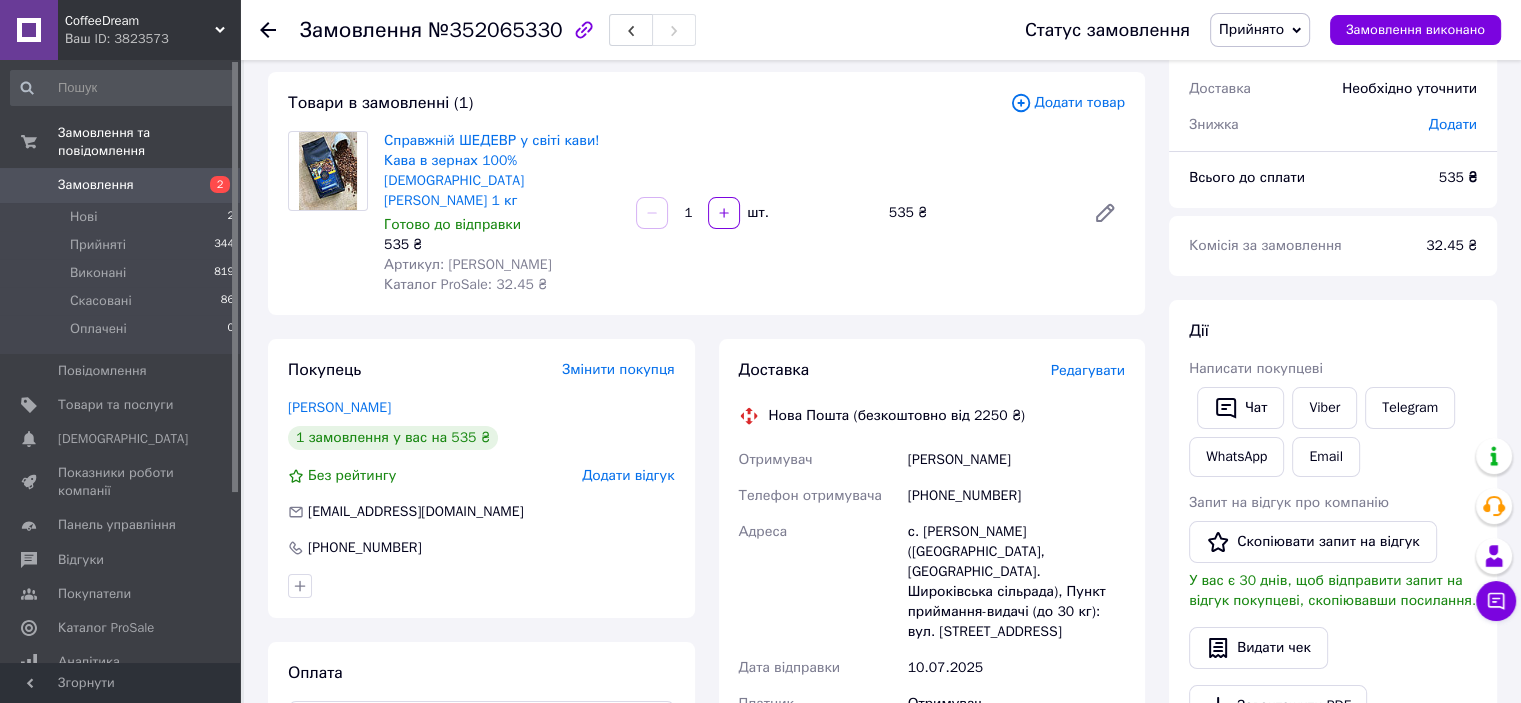 click on "[PHONE_NUMBER]" at bounding box center [1016, 496] 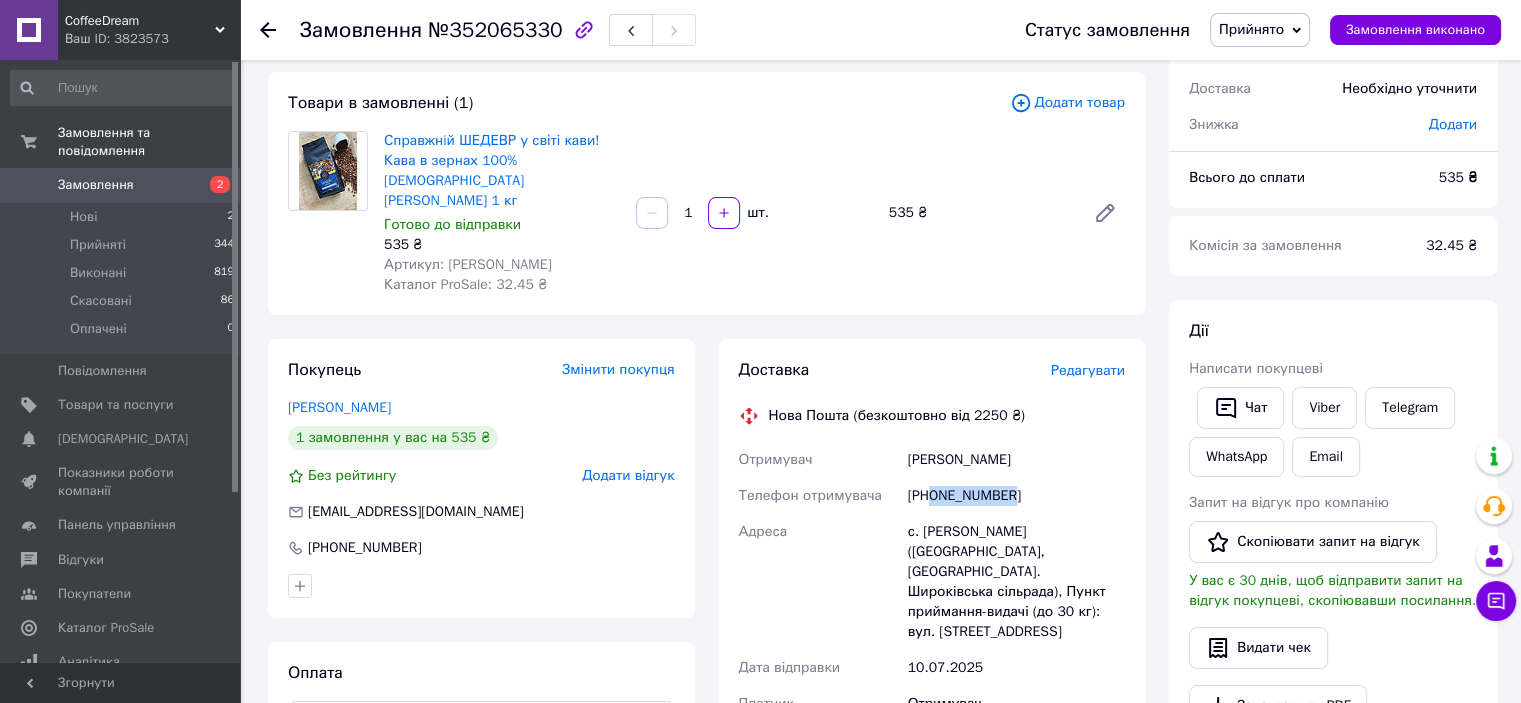 drag, startPoint x: 929, startPoint y: 476, endPoint x: 1092, endPoint y: 487, distance: 163.37074 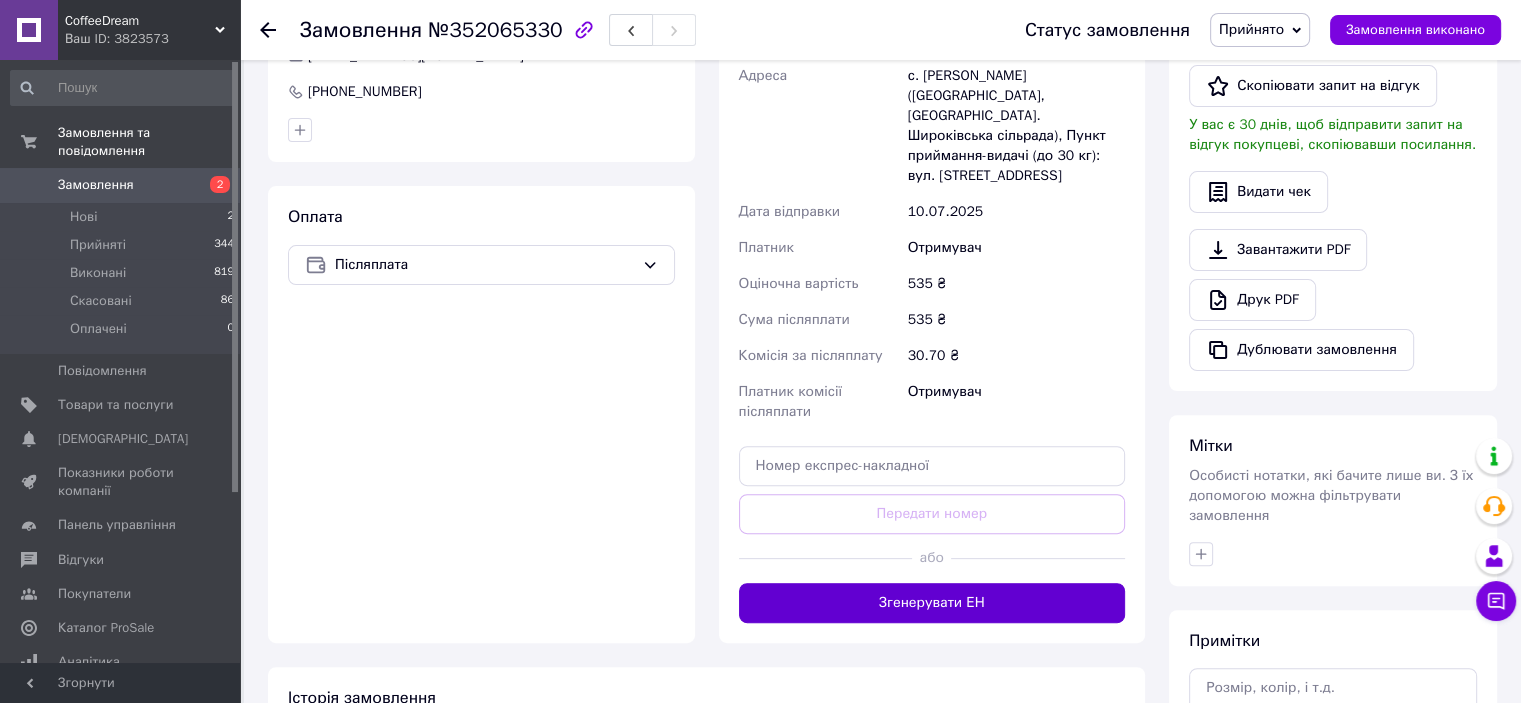 scroll, scrollTop: 700, scrollLeft: 0, axis: vertical 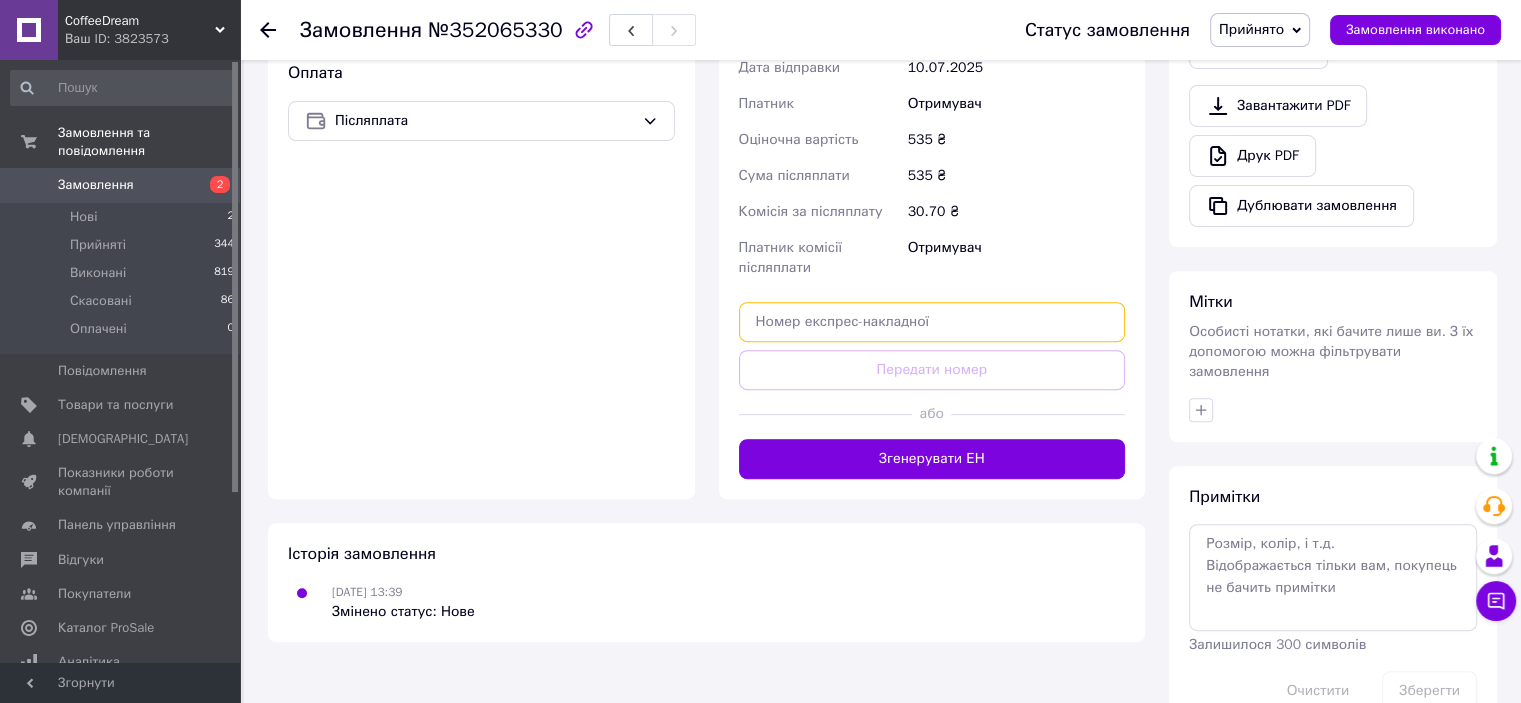 click at bounding box center [932, 322] 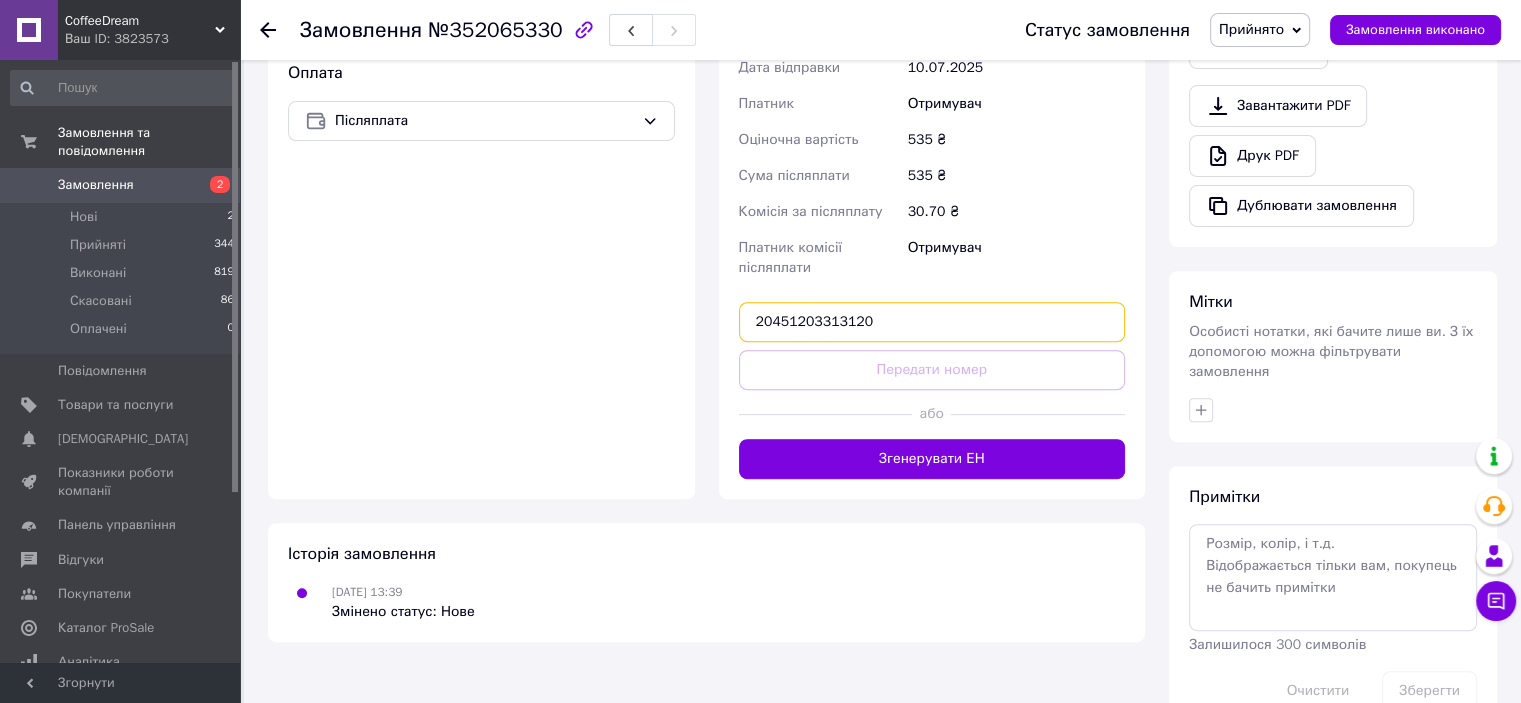 type on "20451203313120" 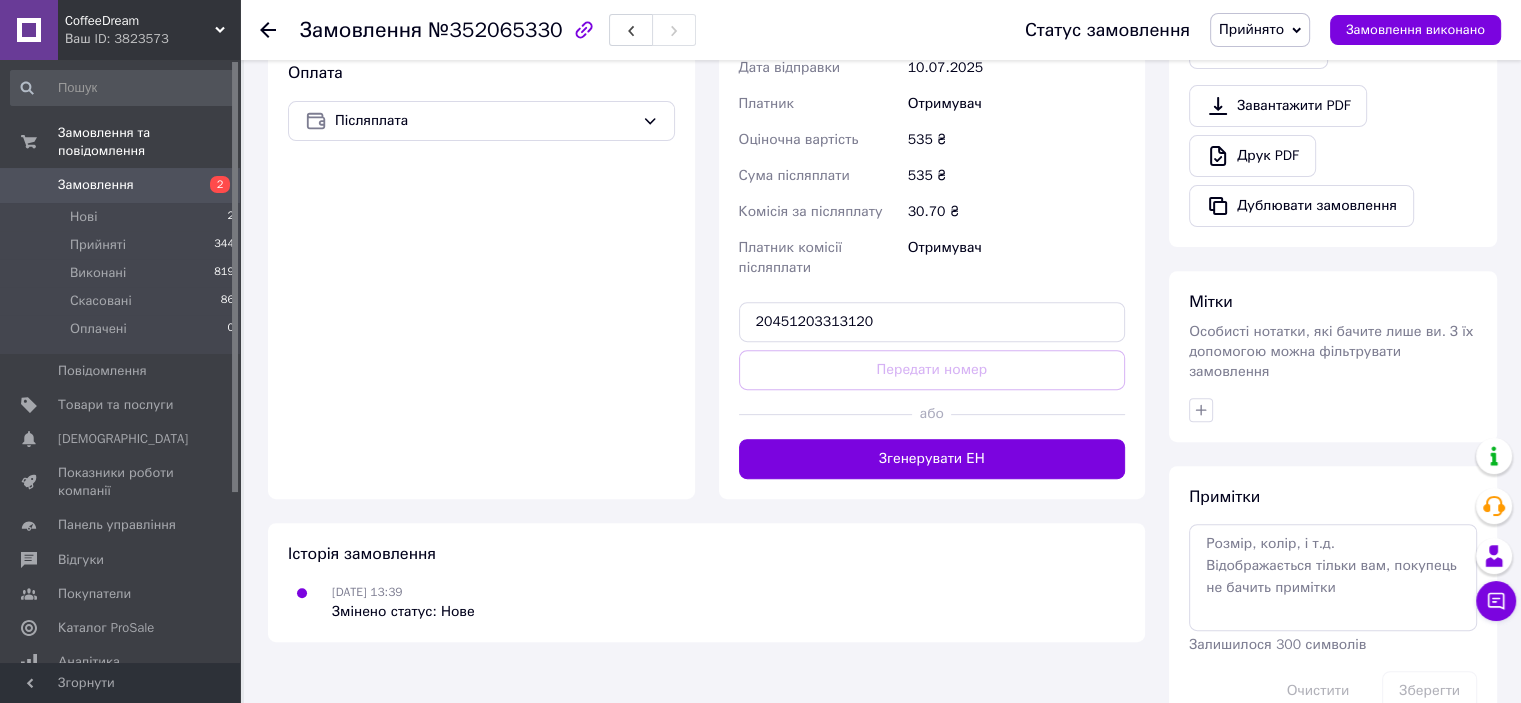 click on "Передати номер" at bounding box center (932, 370) 